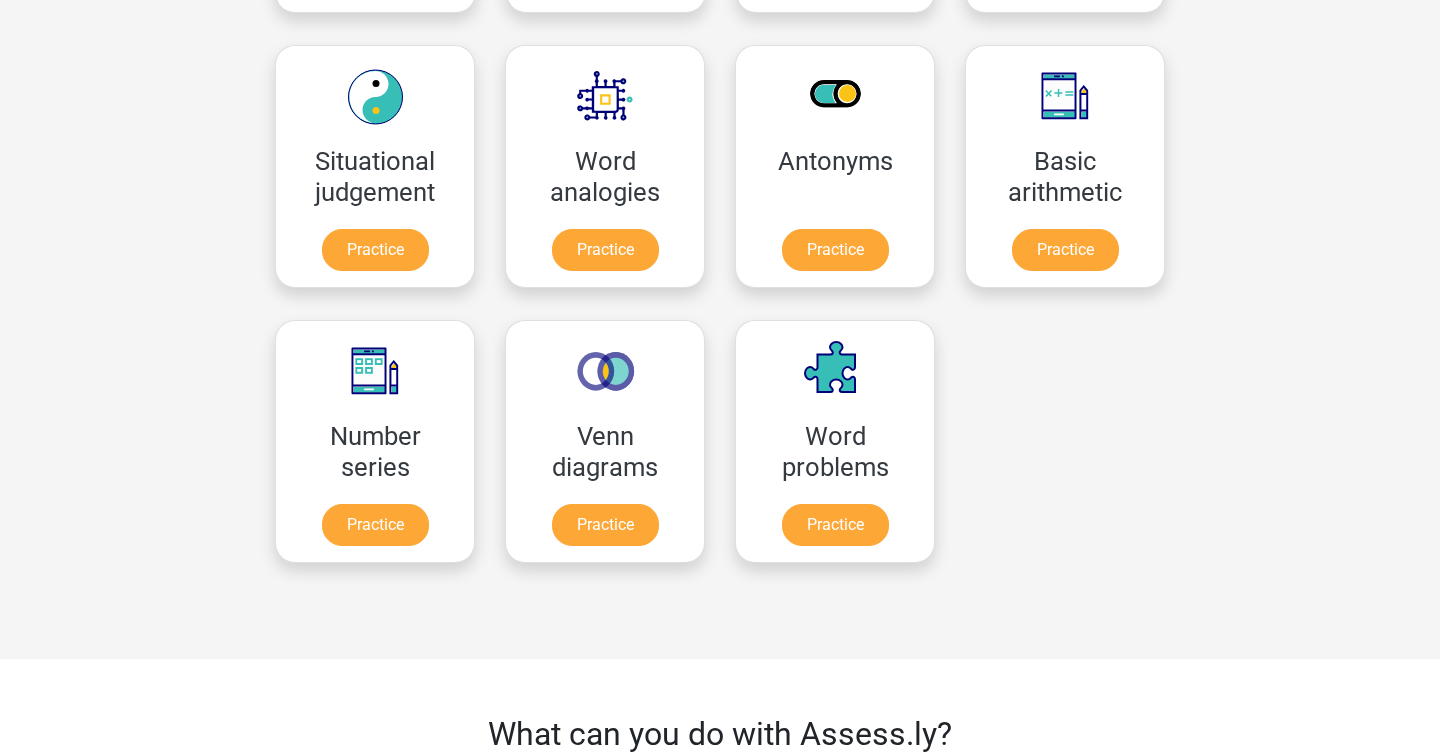 scroll, scrollTop: 842, scrollLeft: 0, axis: vertical 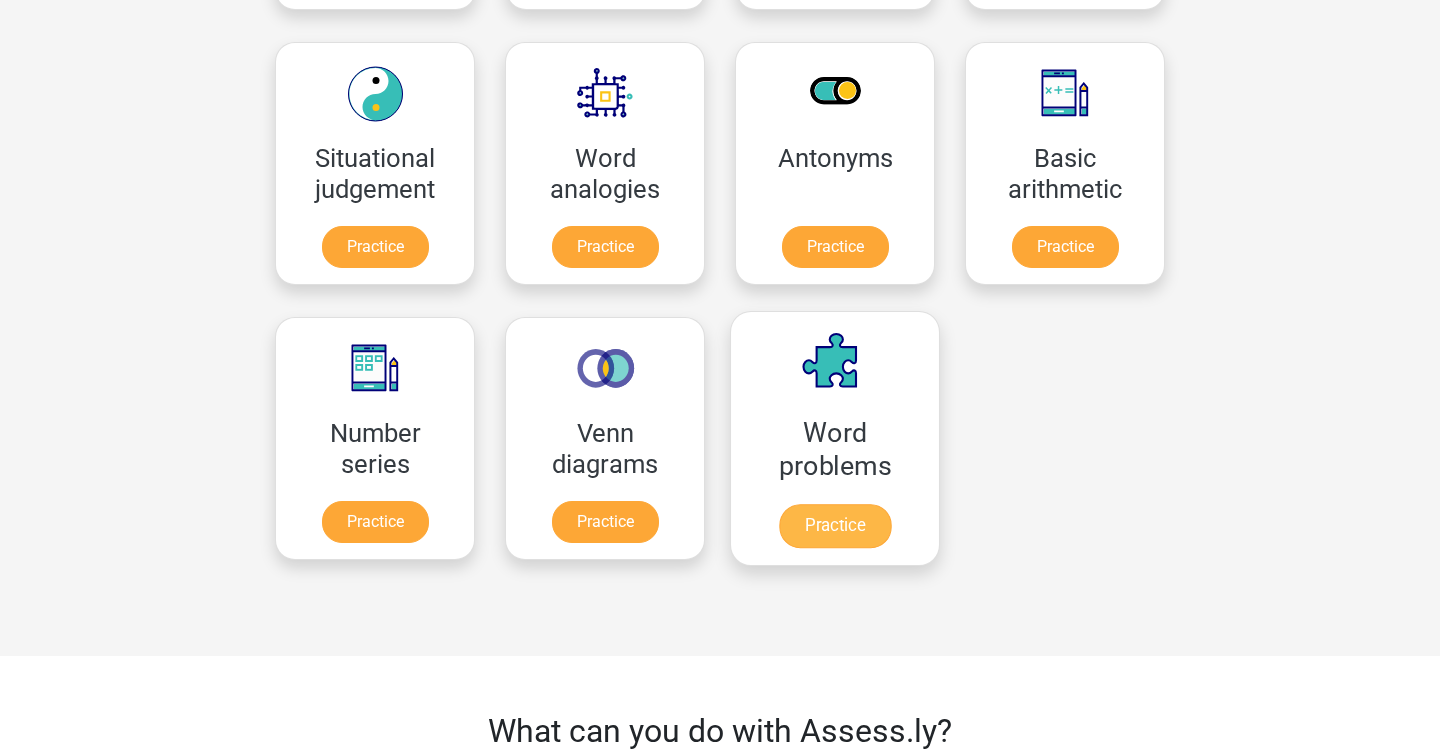 click on "Practice" at bounding box center [835, 526] 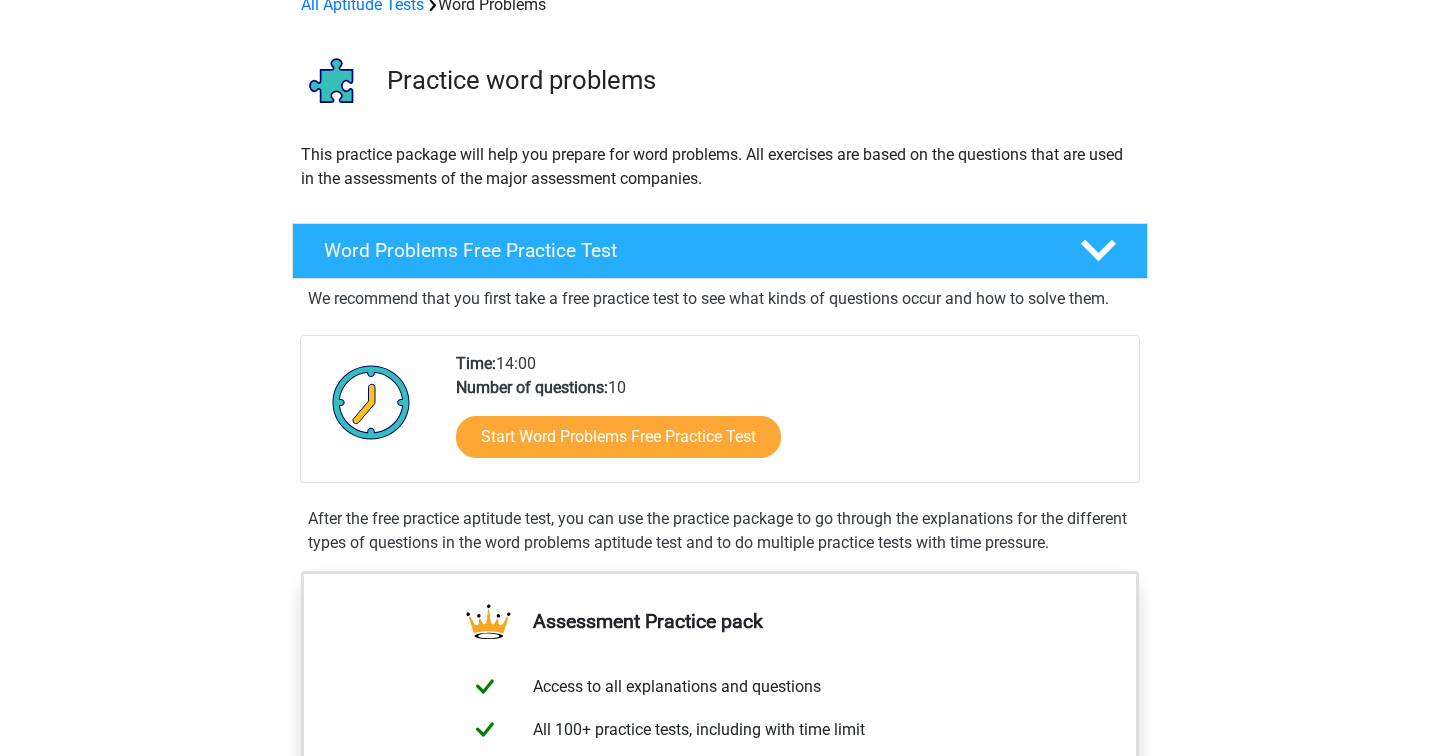 scroll, scrollTop: 108, scrollLeft: 0, axis: vertical 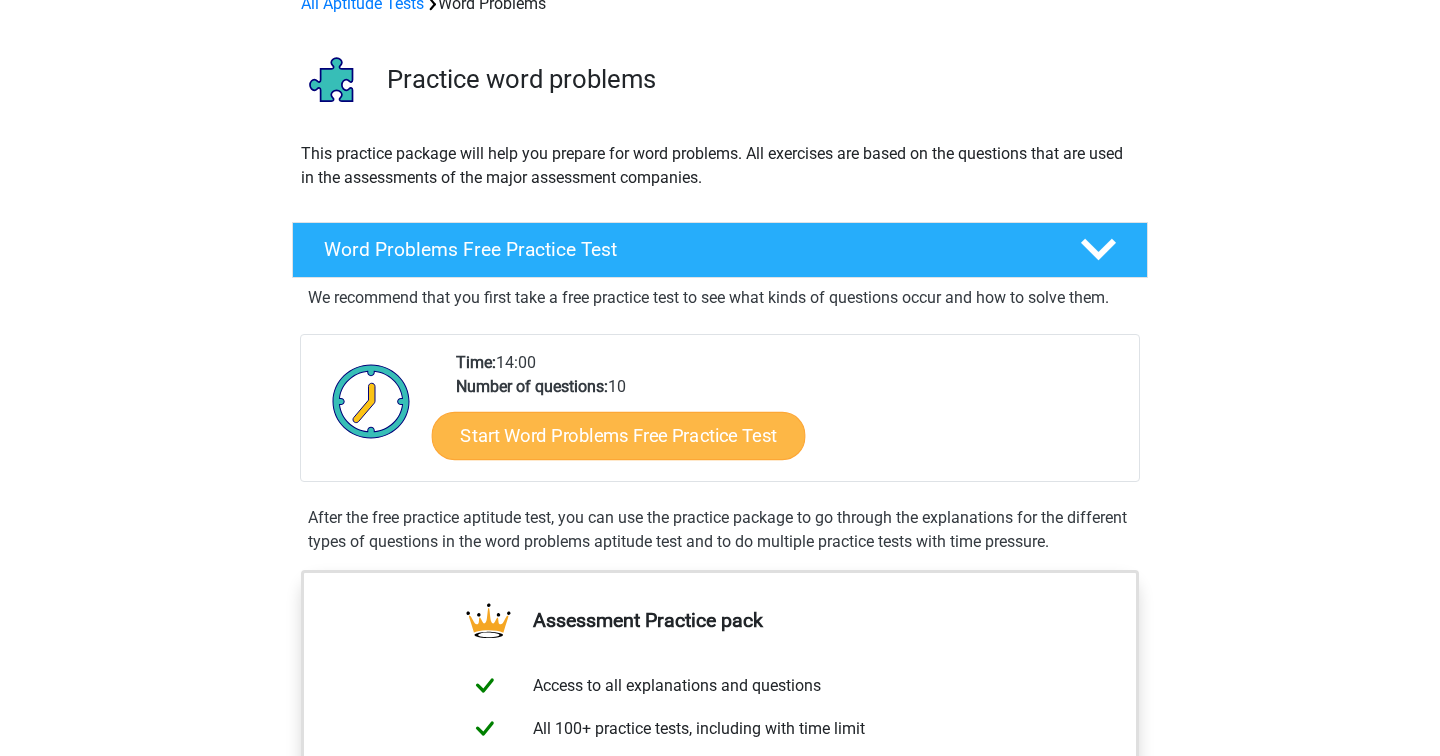click on "Start Word Problems
Free Practice Test" at bounding box center (619, 435) 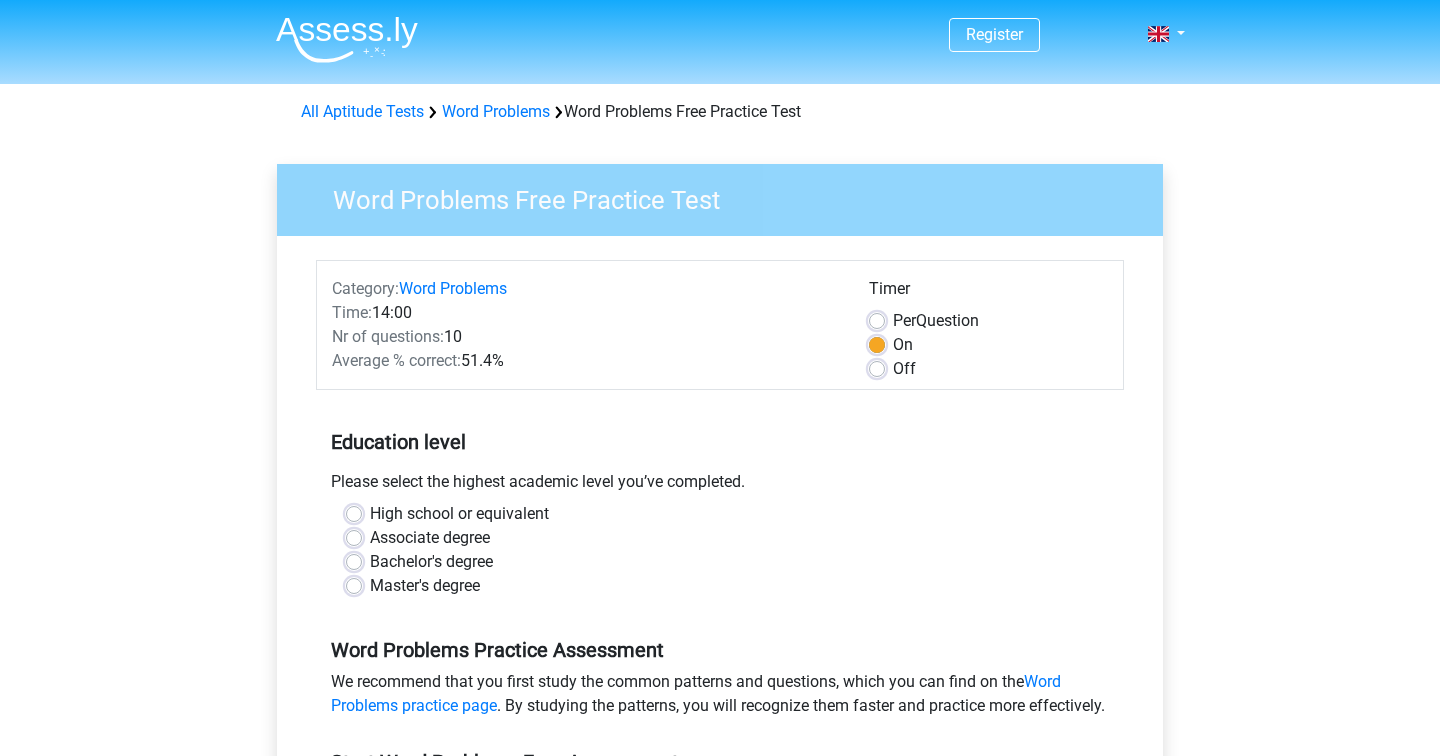 scroll, scrollTop: 56, scrollLeft: 0, axis: vertical 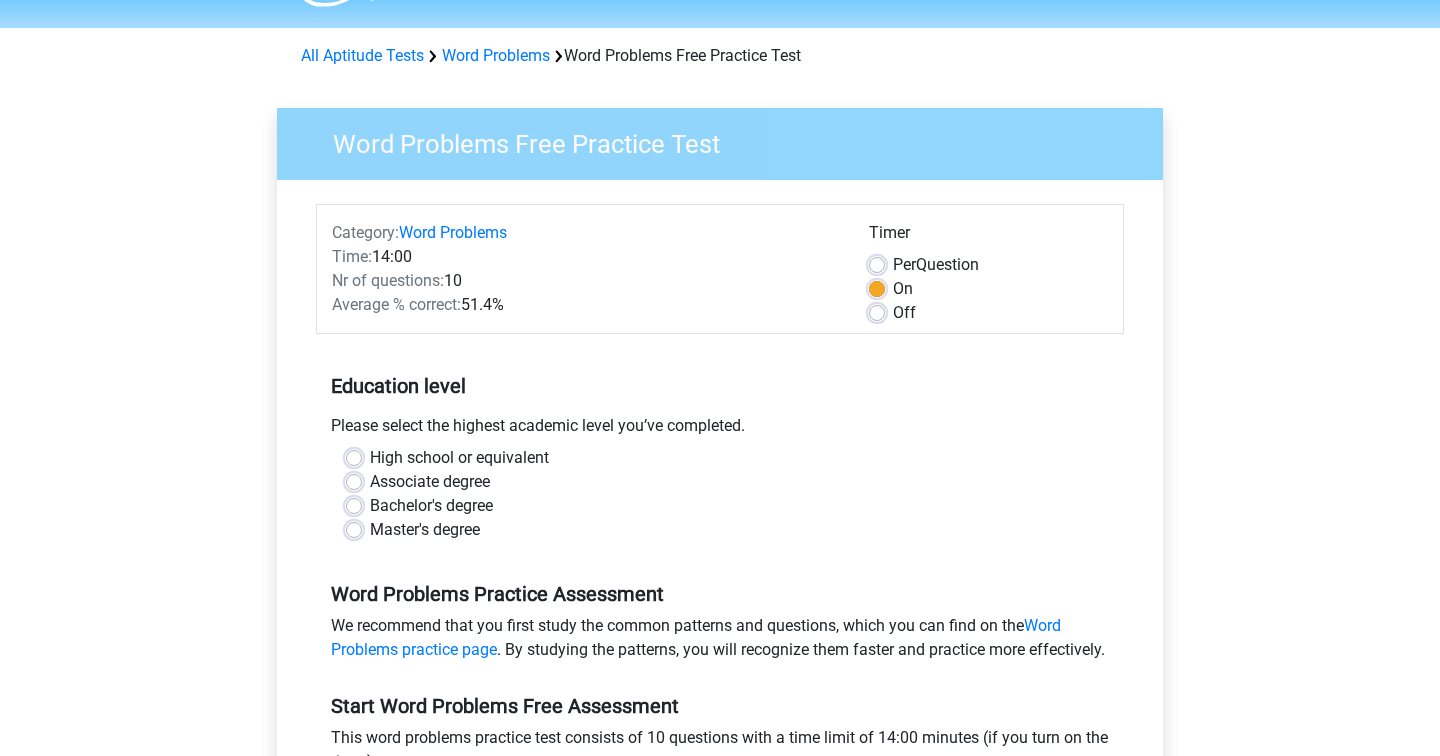 click on "Bachelor's degree" at bounding box center (431, 506) 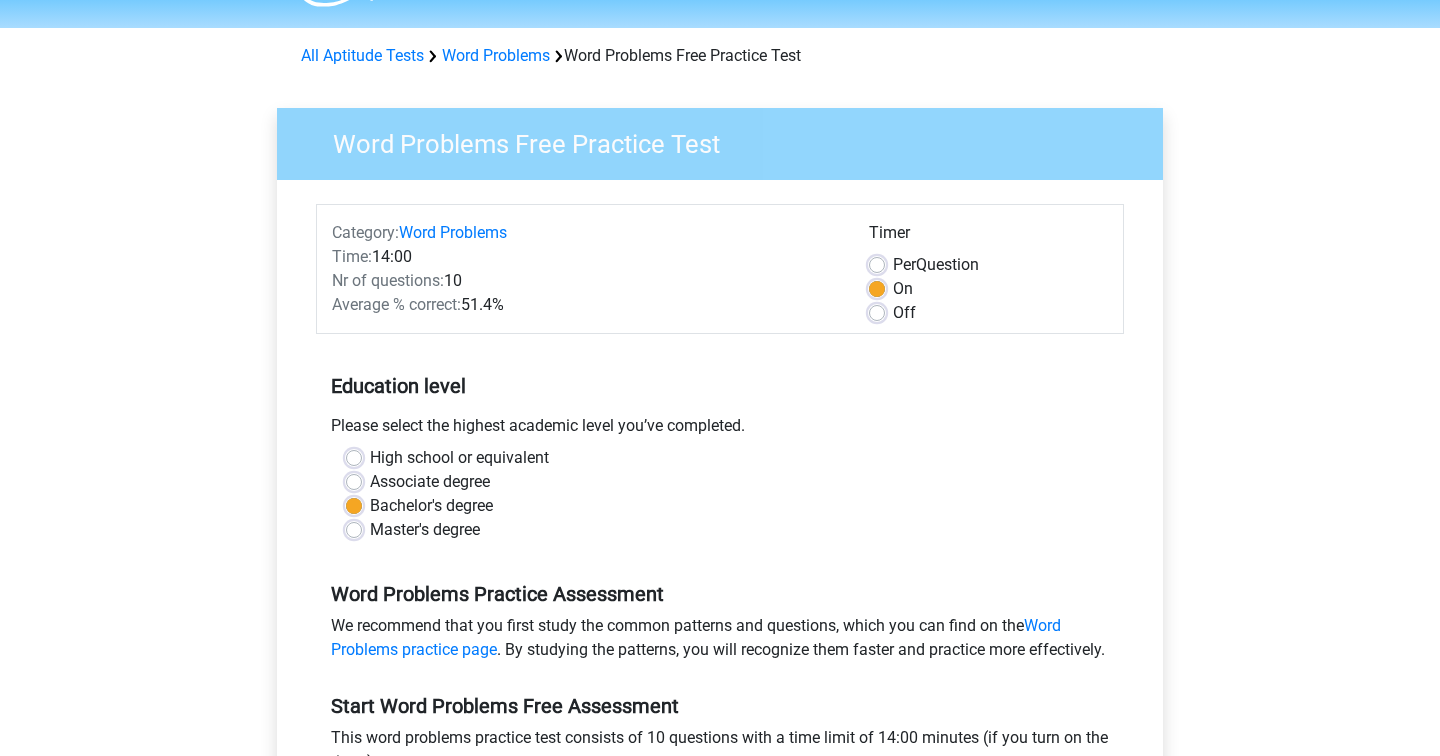 click on "High school or equivalent" at bounding box center [459, 458] 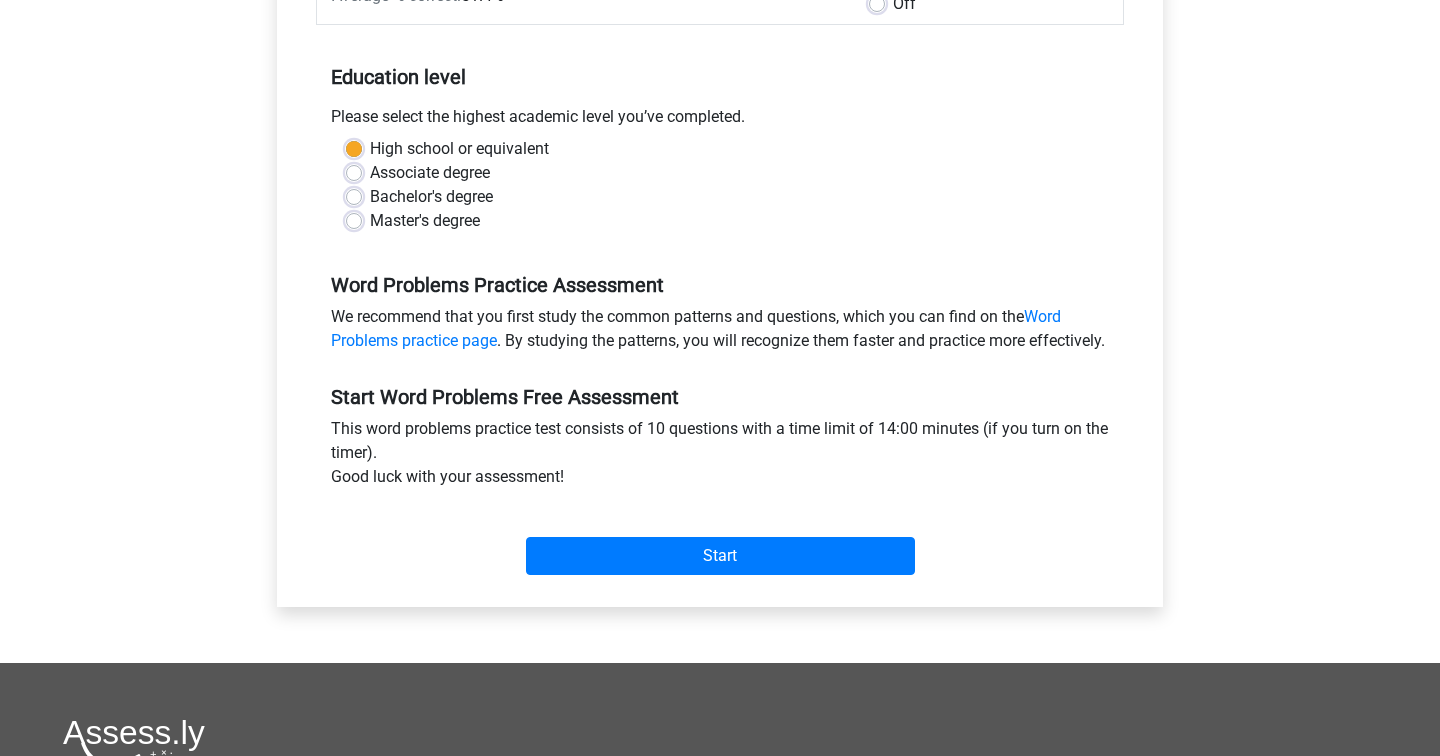 scroll, scrollTop: 366, scrollLeft: 0, axis: vertical 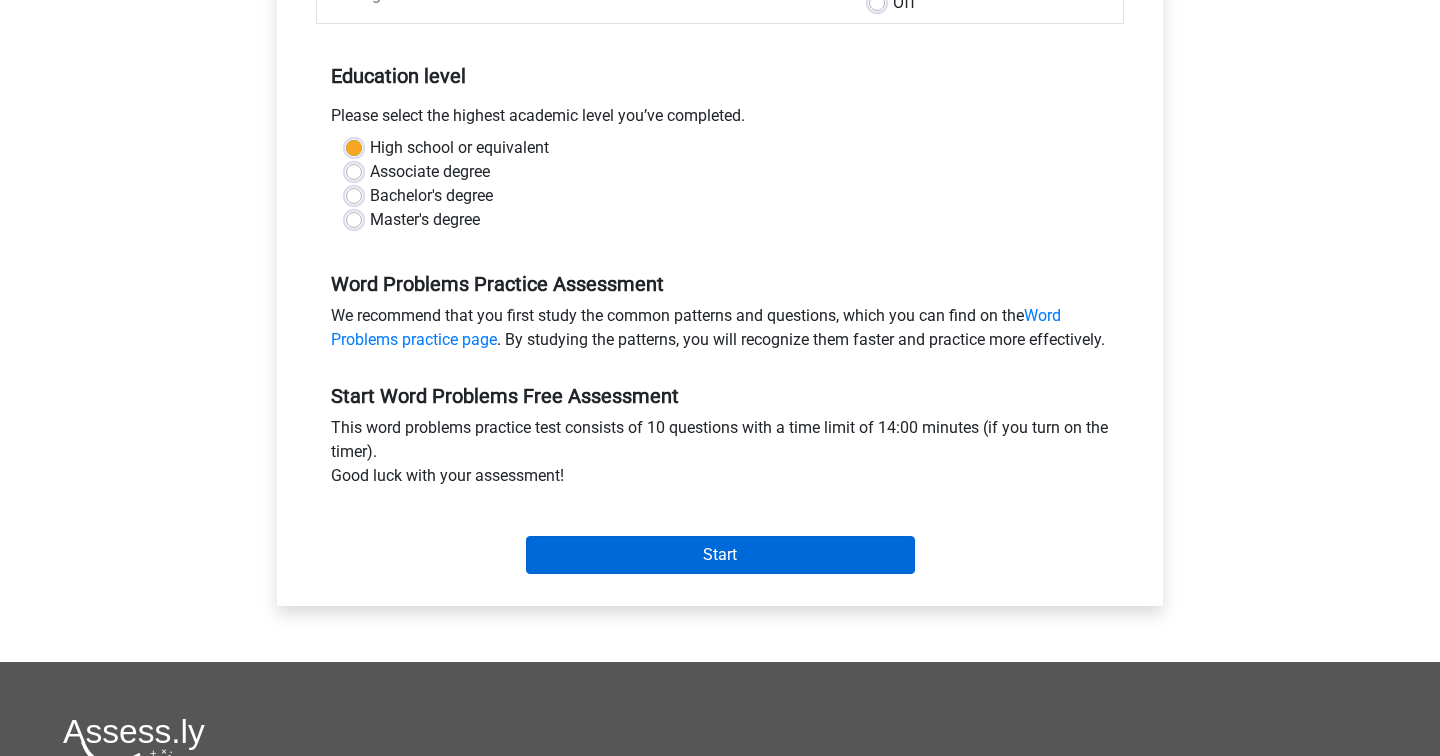 click on "Start" at bounding box center (720, 555) 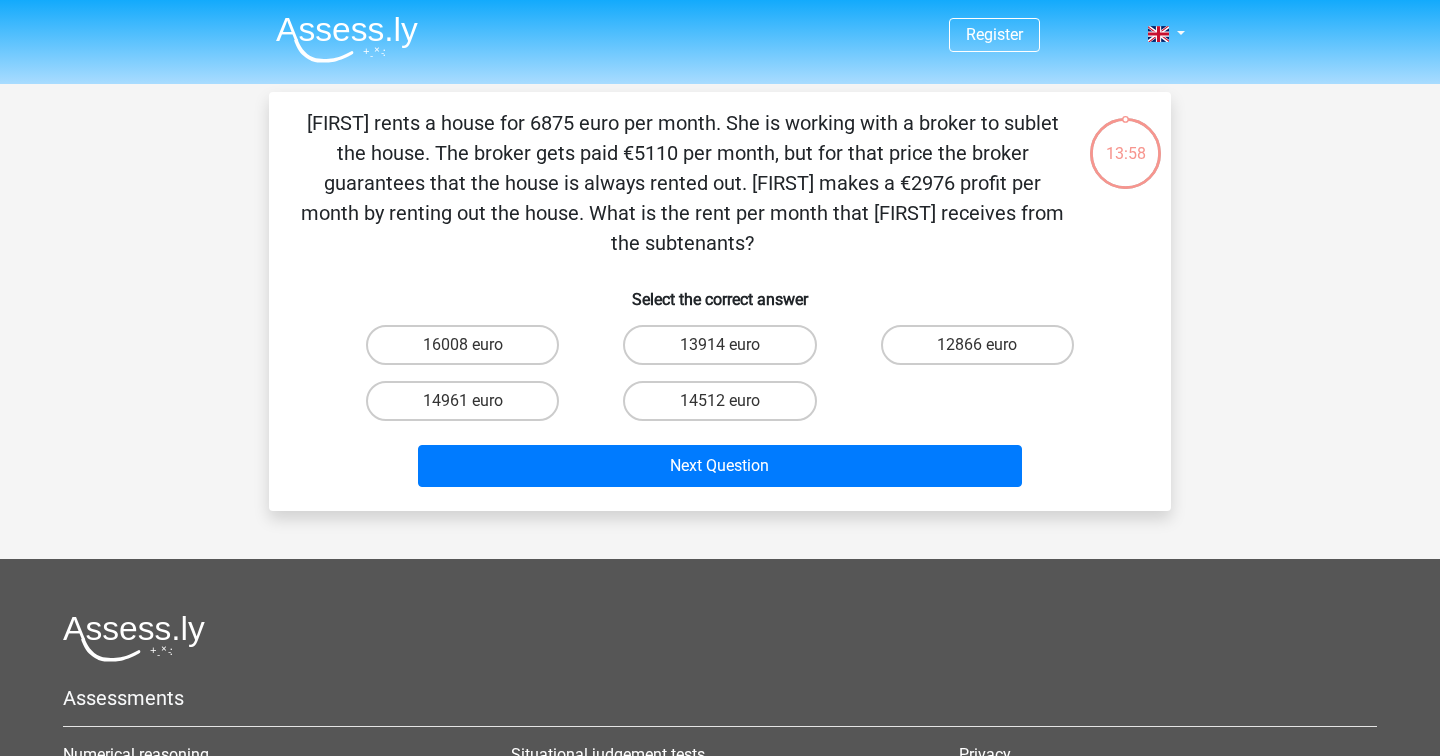 scroll, scrollTop: 0, scrollLeft: 0, axis: both 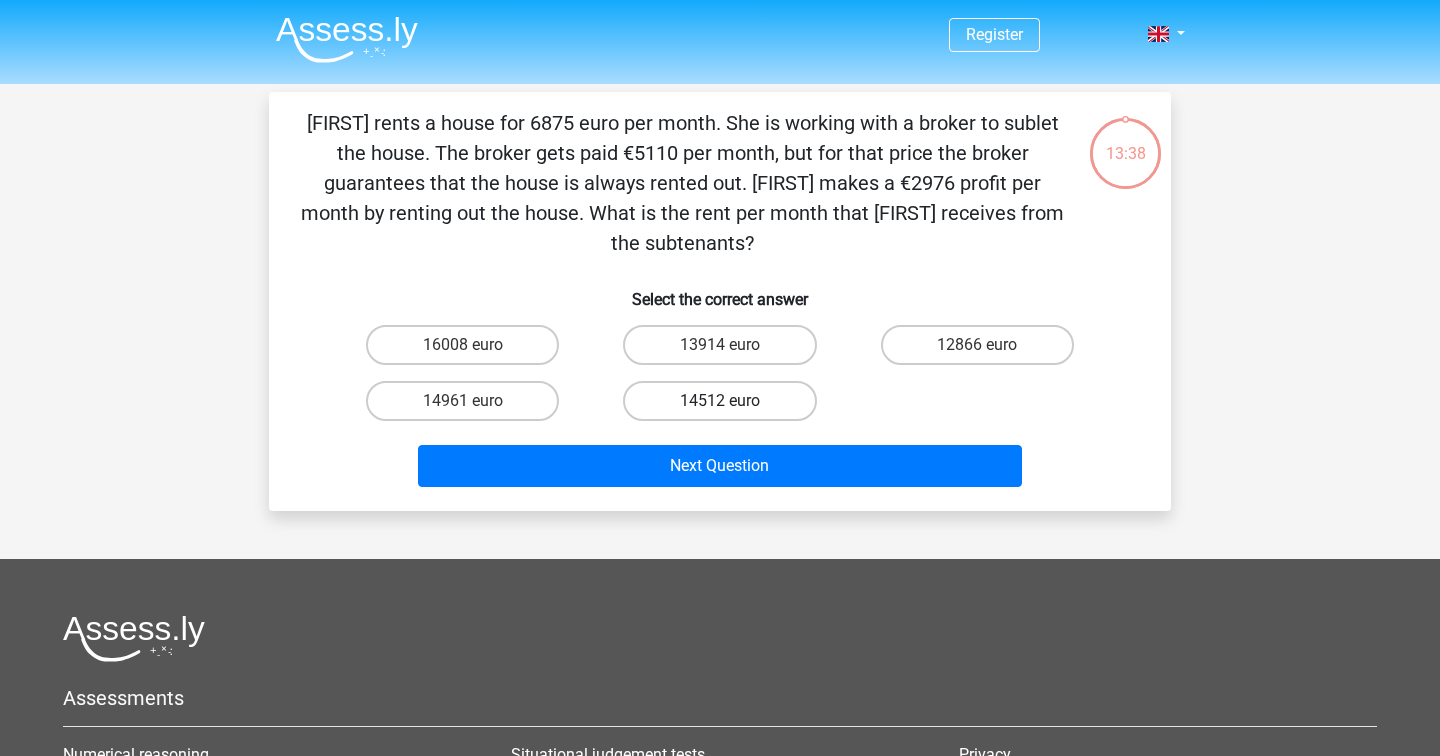 click on "14512 euro" at bounding box center (719, 401) 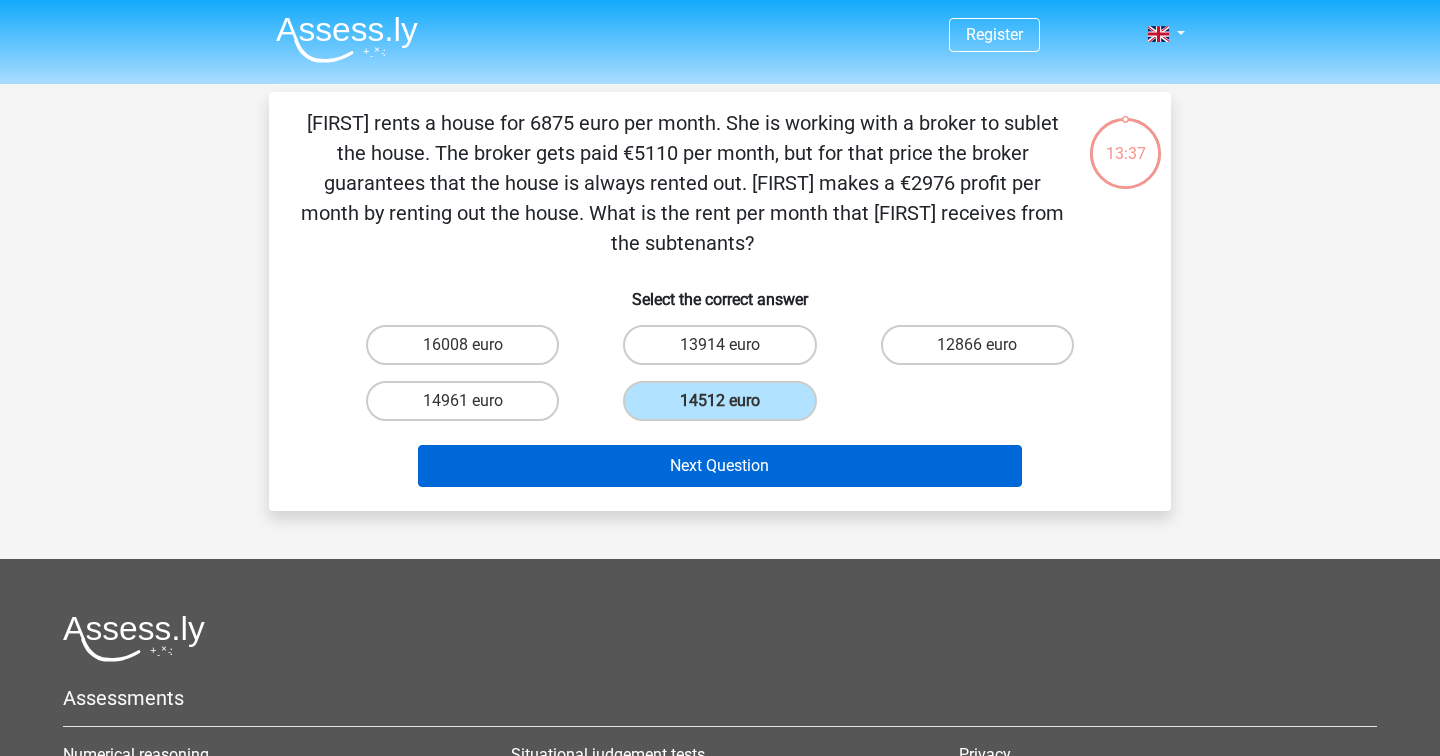 click on "Next Question" at bounding box center [720, 466] 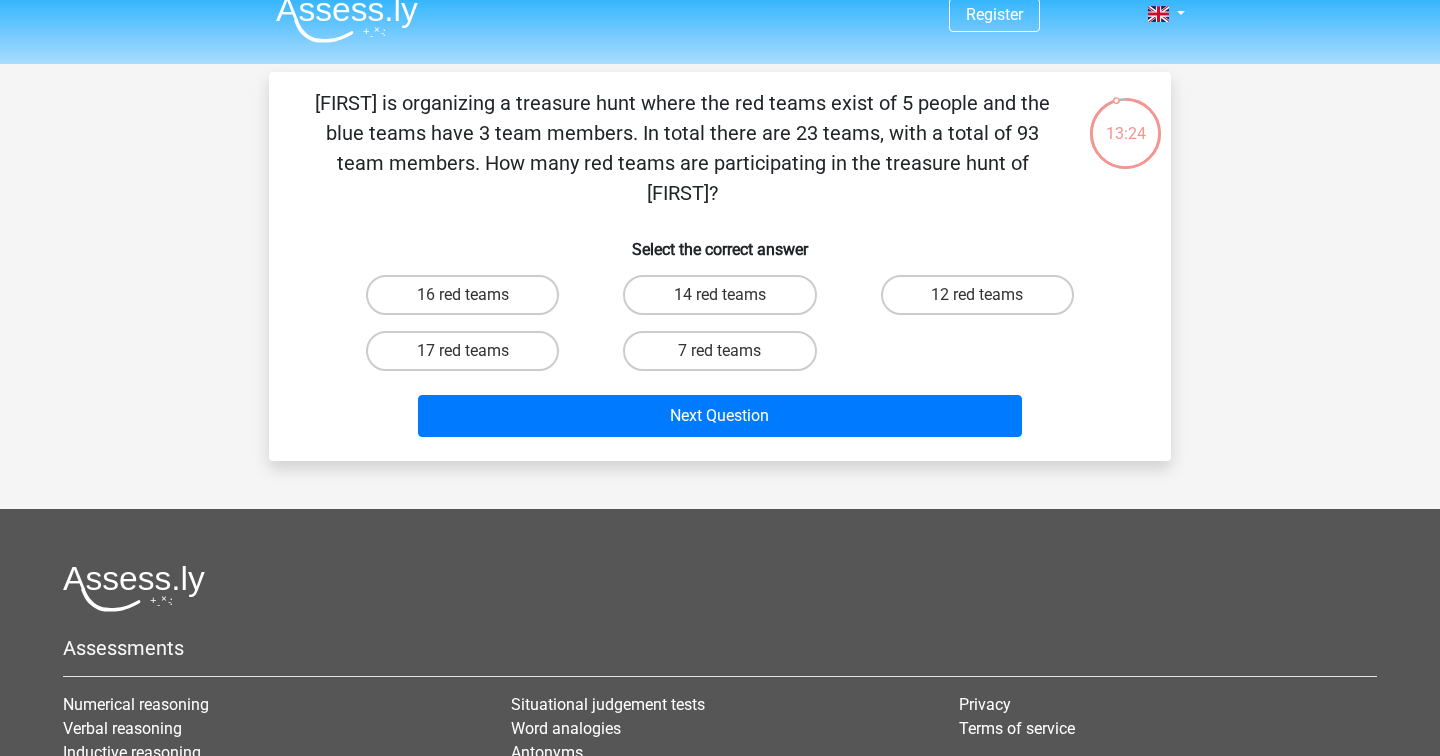 scroll, scrollTop: 21, scrollLeft: 0, axis: vertical 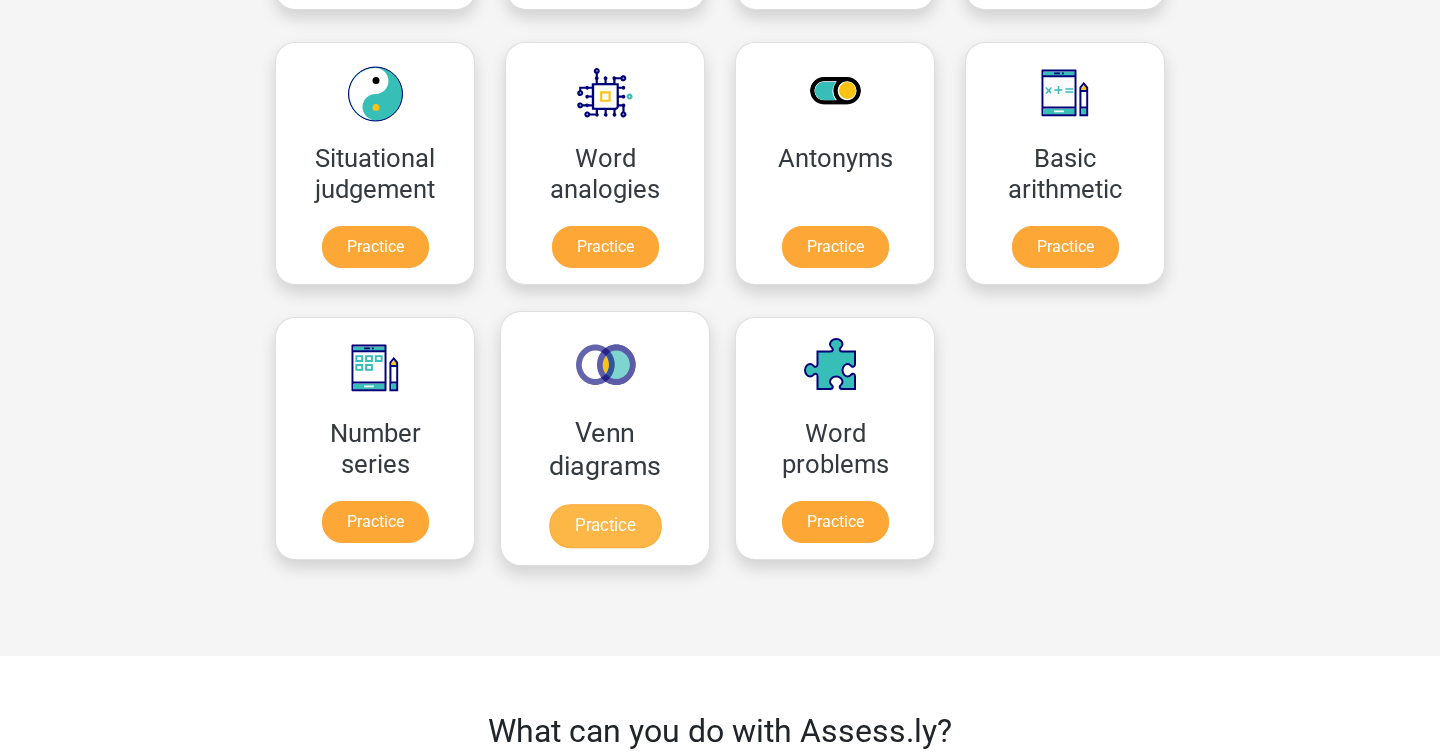 click on "Practice" at bounding box center [605, 526] 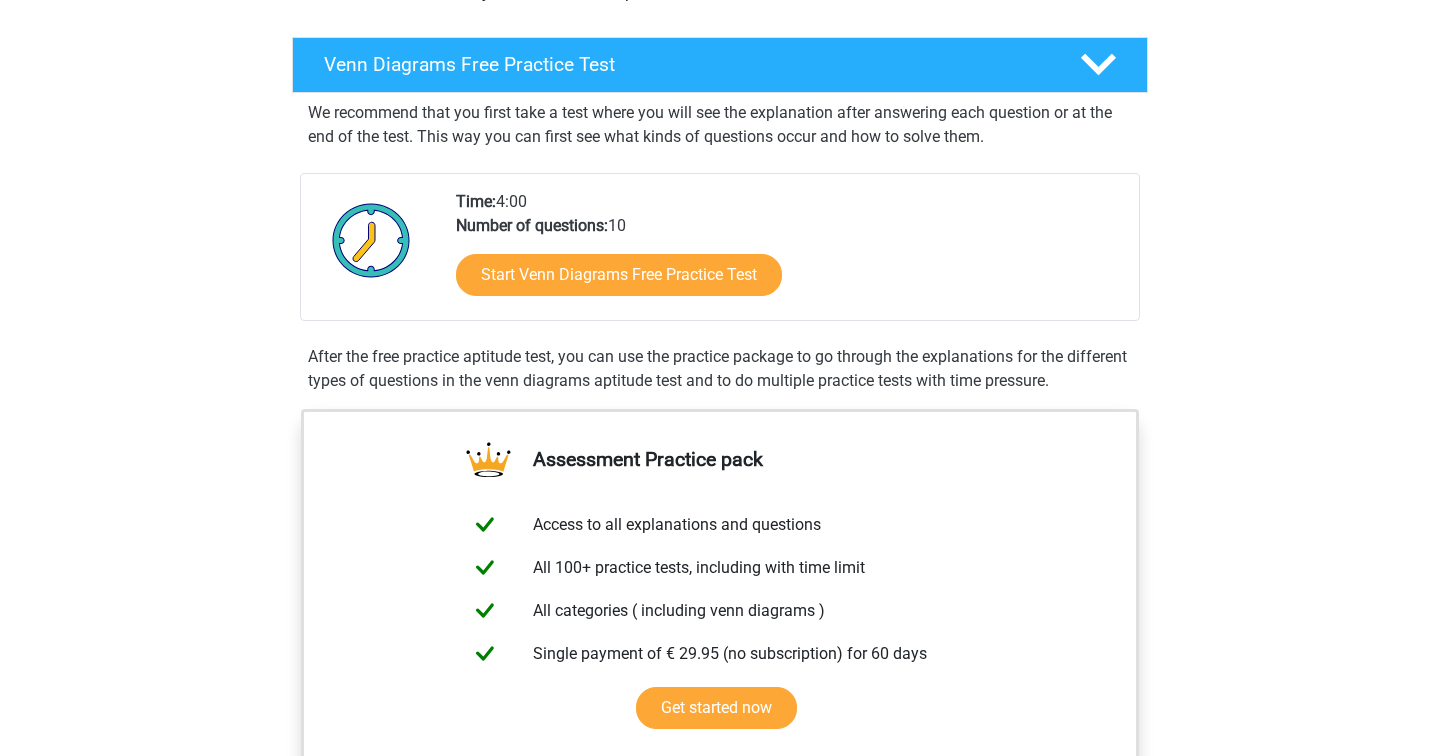 scroll, scrollTop: 322, scrollLeft: 0, axis: vertical 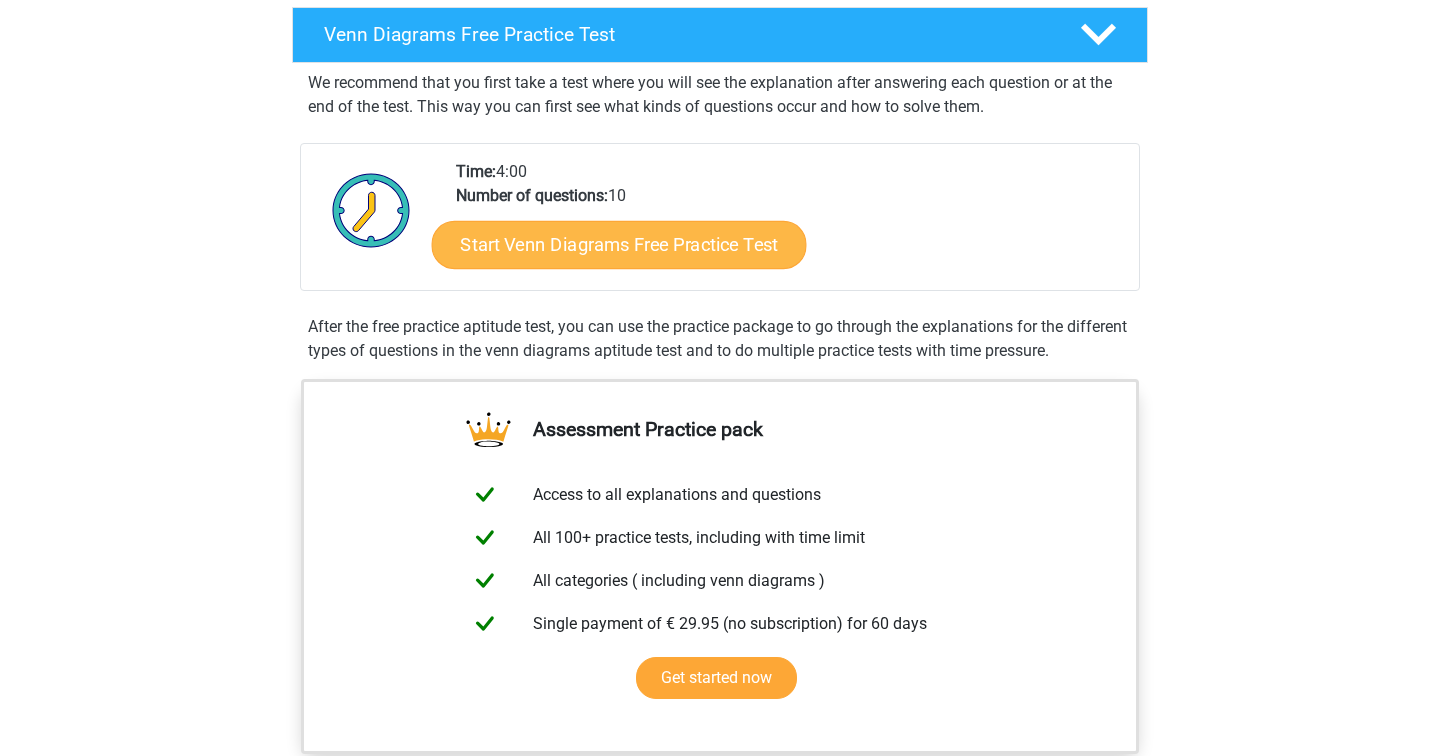click on "Start Venn Diagrams
Free Practice Test" at bounding box center (619, 245) 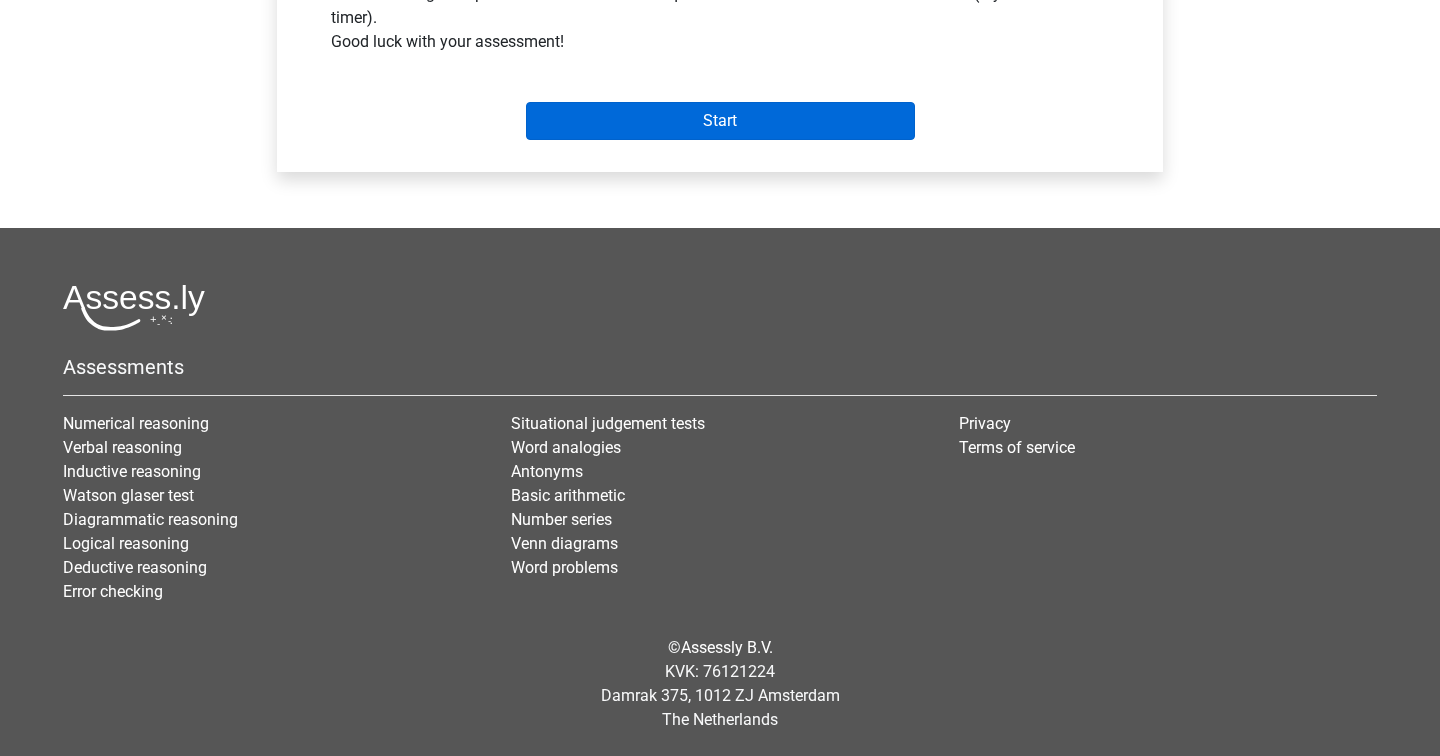 scroll, scrollTop: 824, scrollLeft: 0, axis: vertical 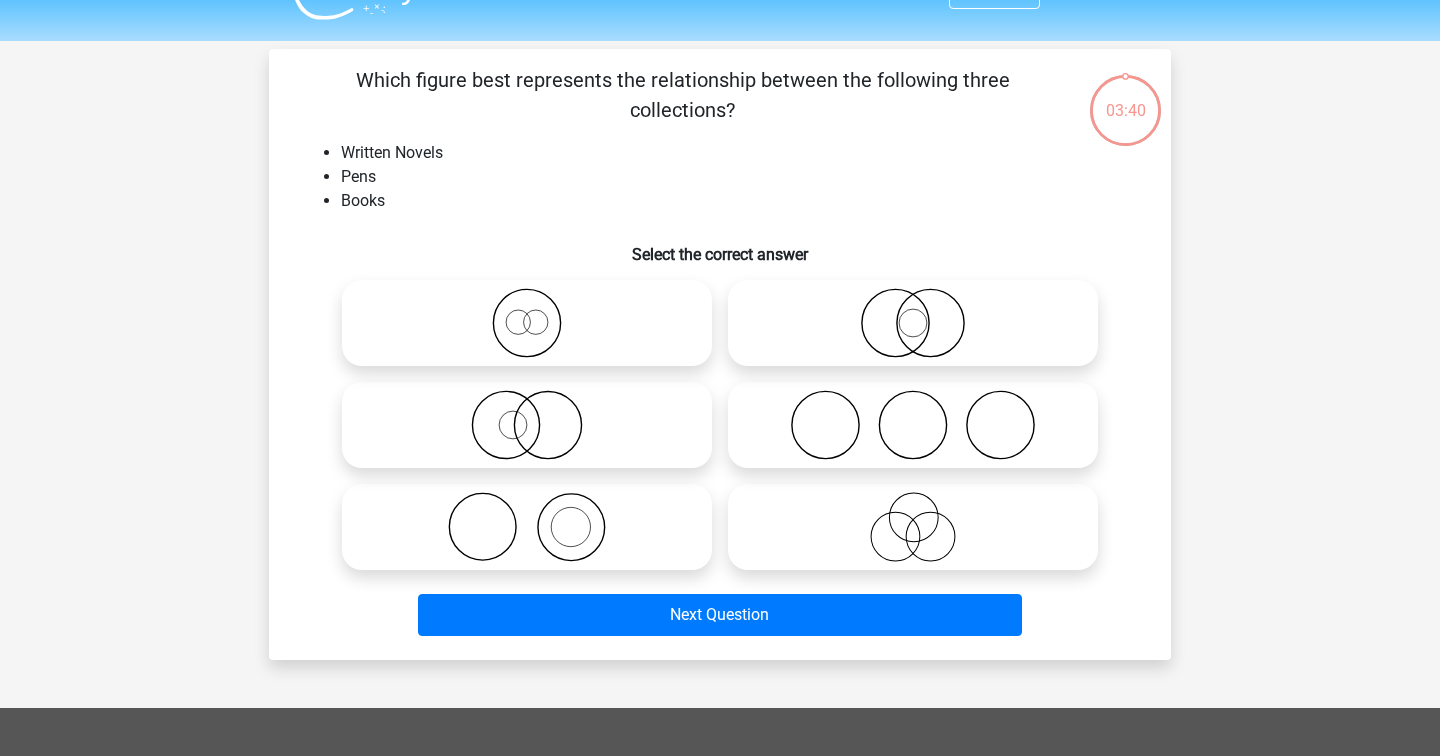 click 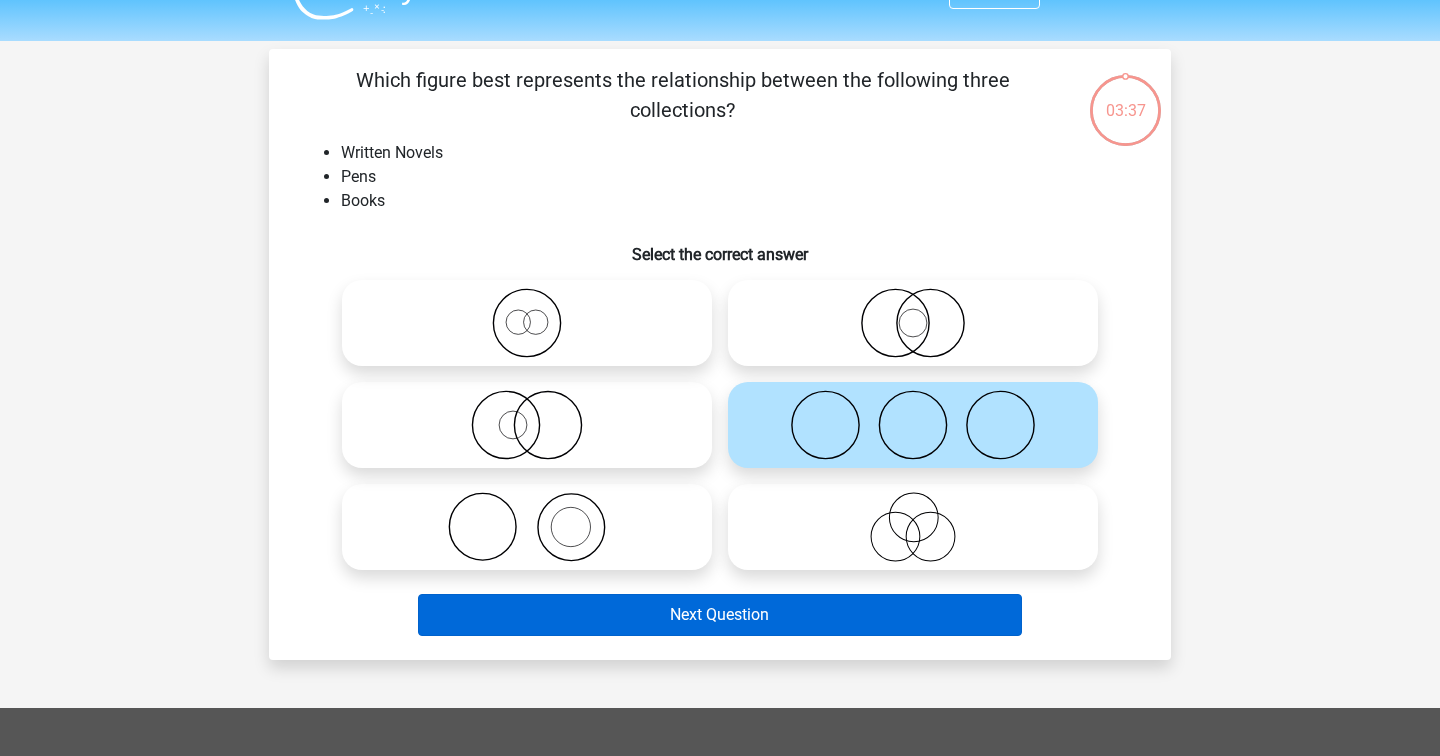 click on "Next Question" at bounding box center [720, 615] 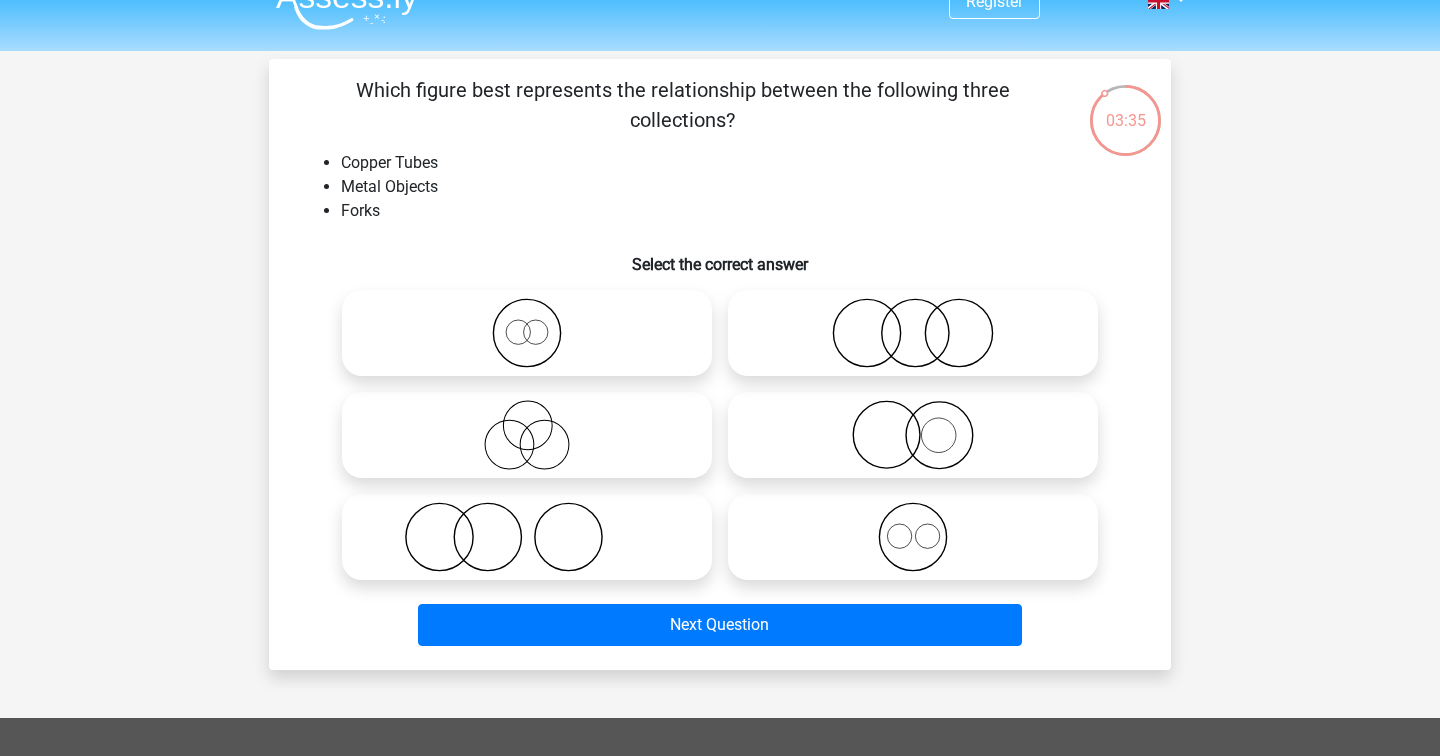 scroll, scrollTop: 31, scrollLeft: 0, axis: vertical 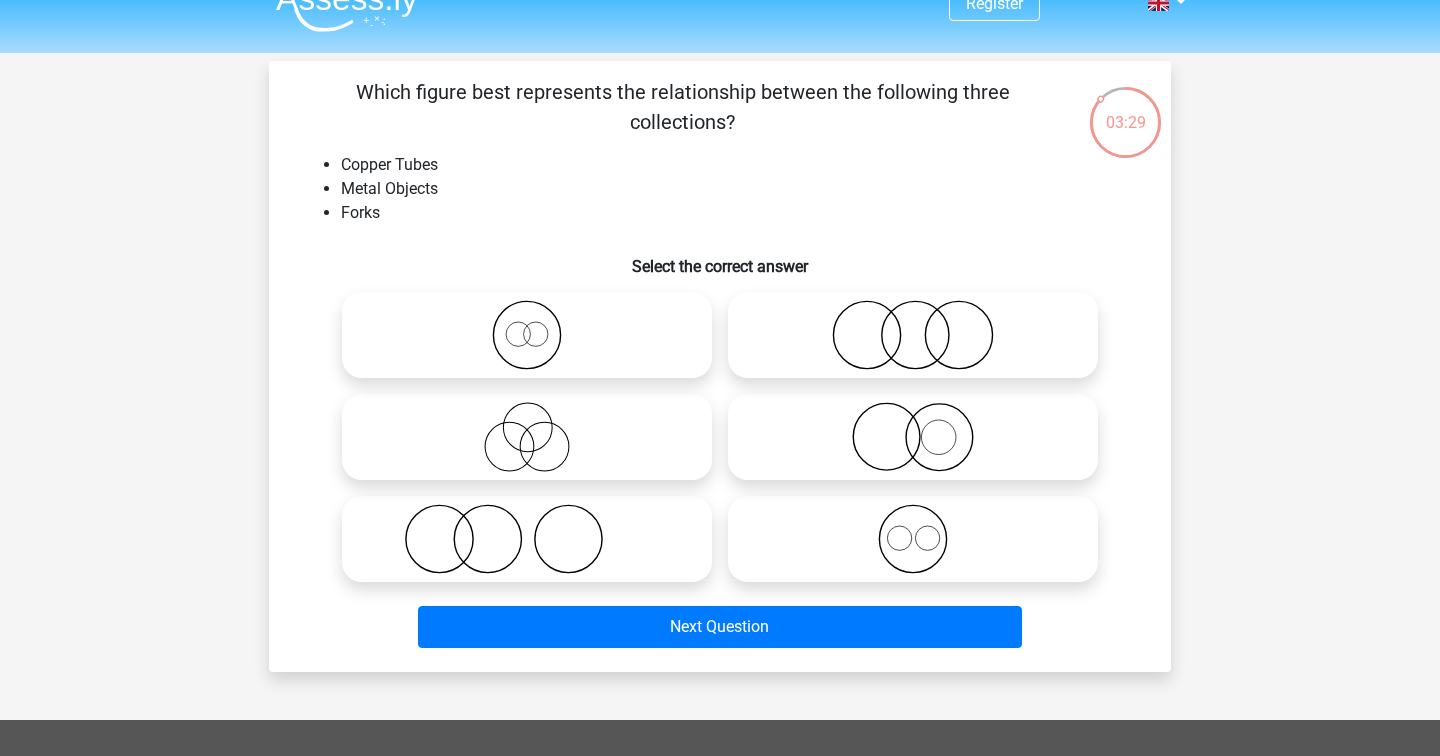 click 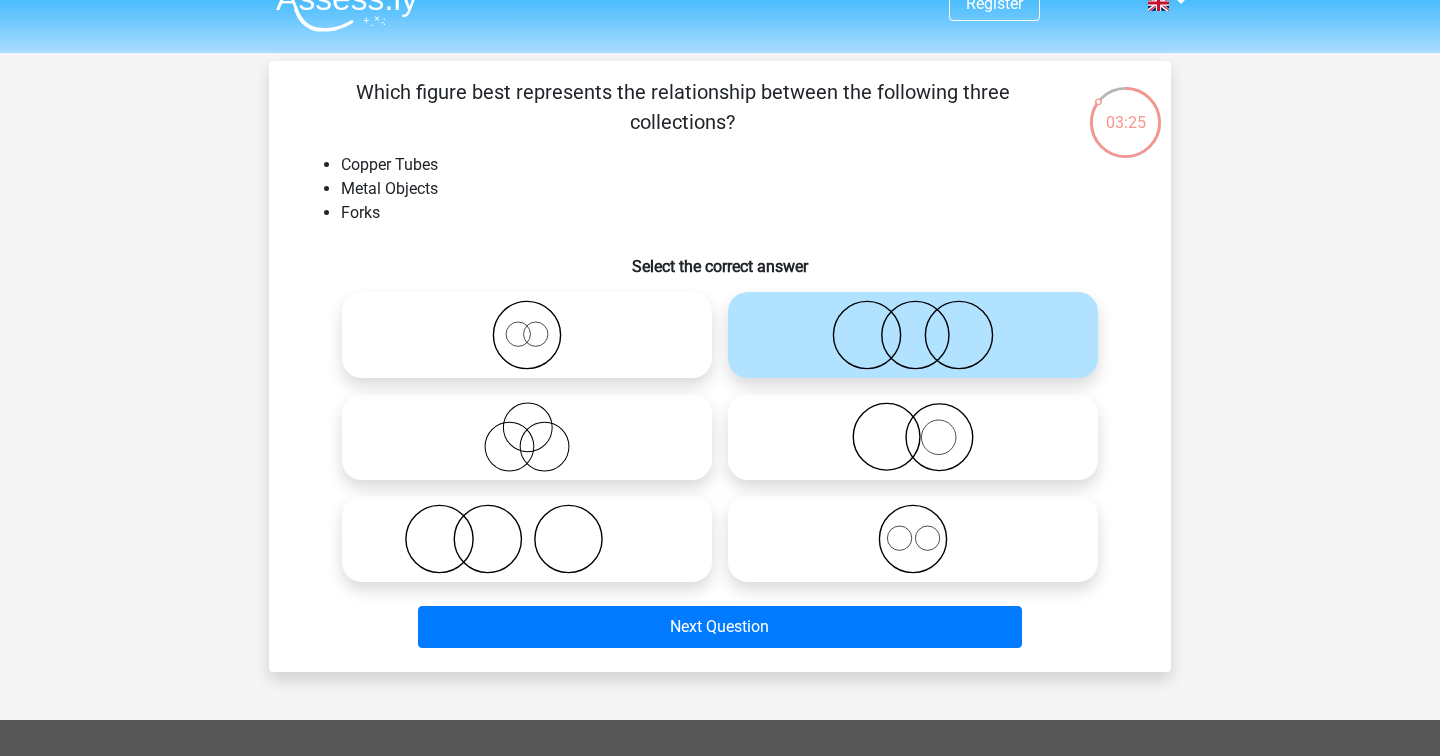 click 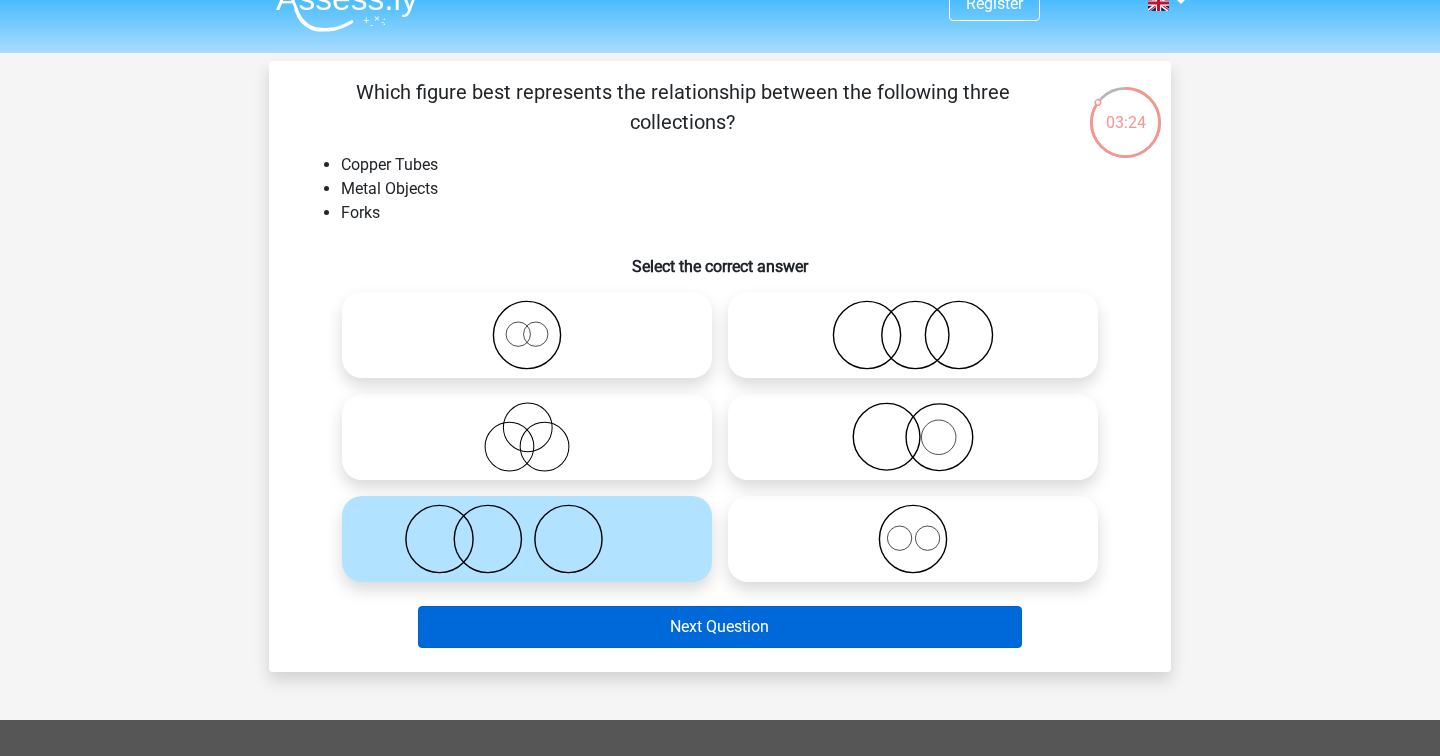 click on "Next Question" at bounding box center (720, 627) 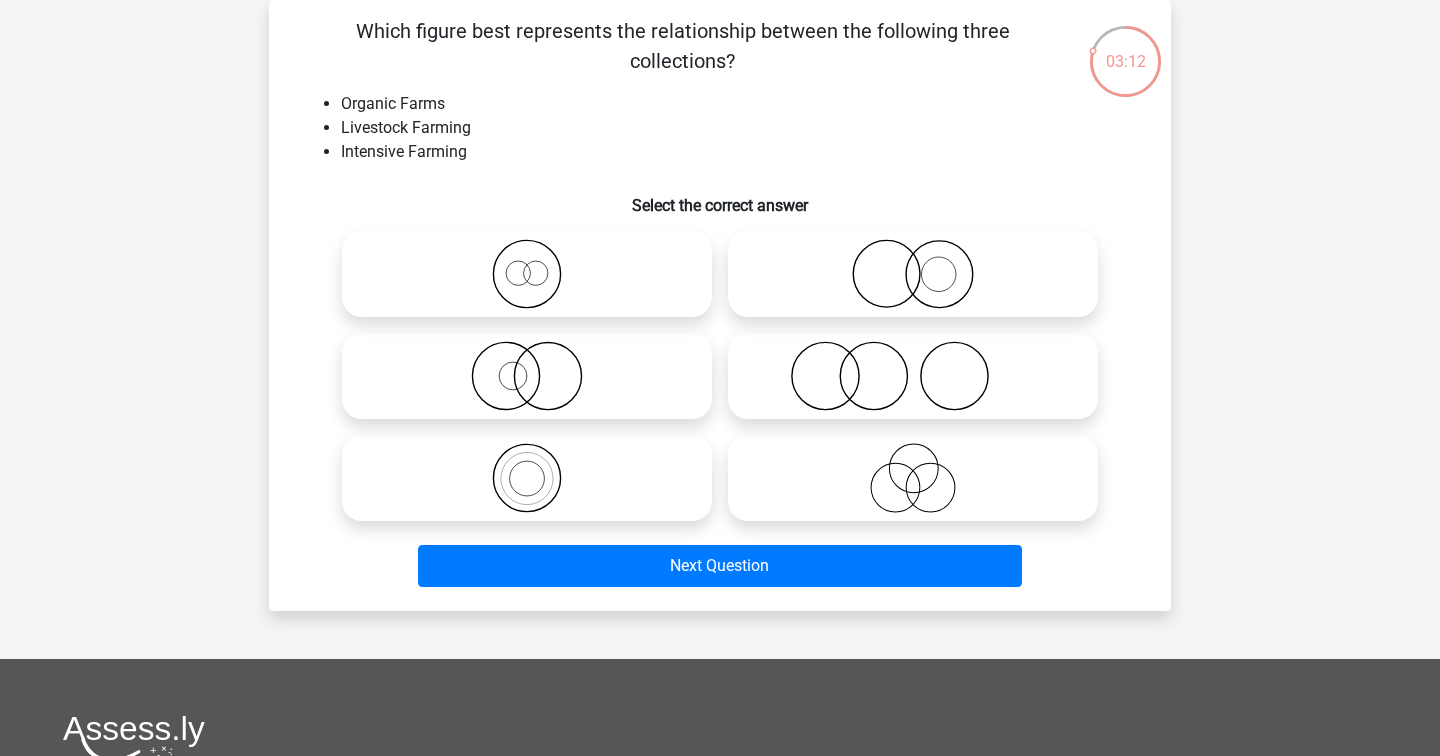 click 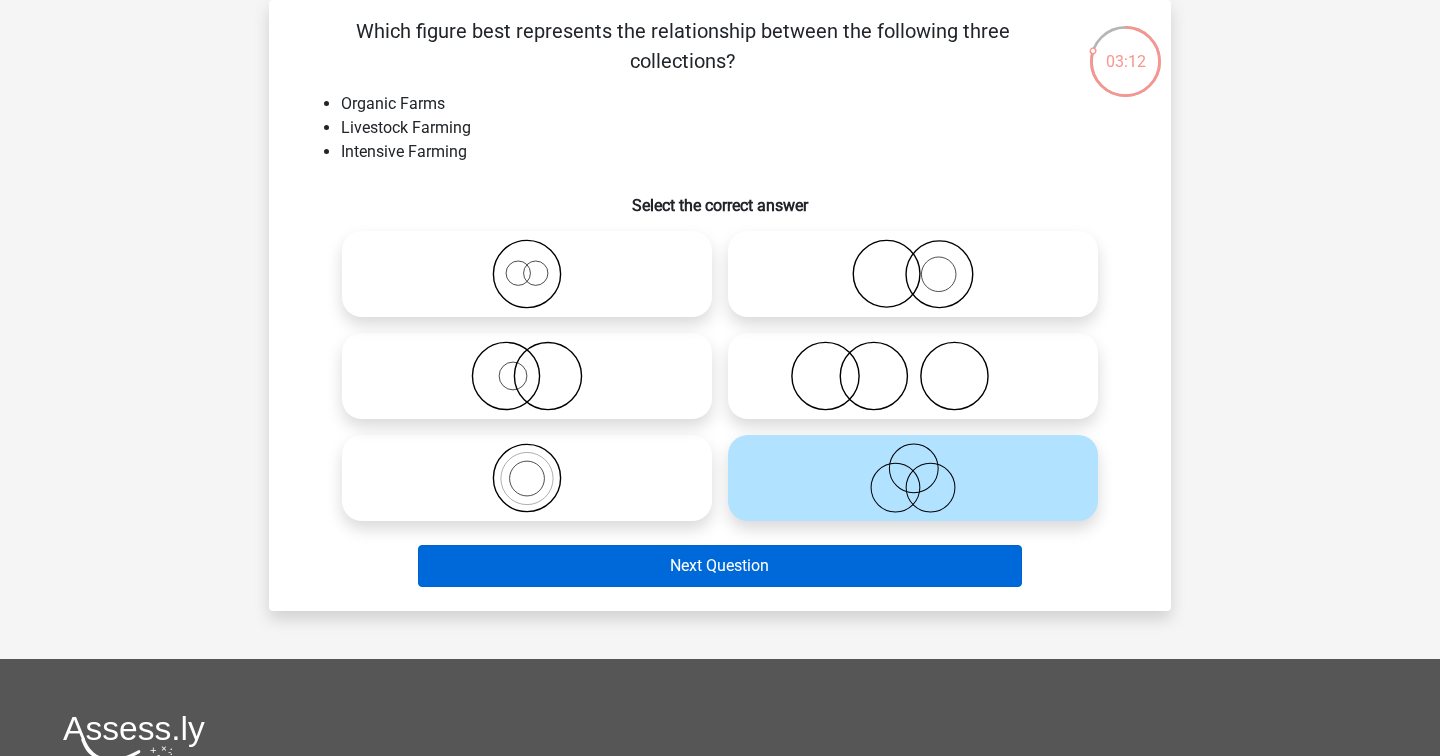 click on "Next Question" at bounding box center [720, 566] 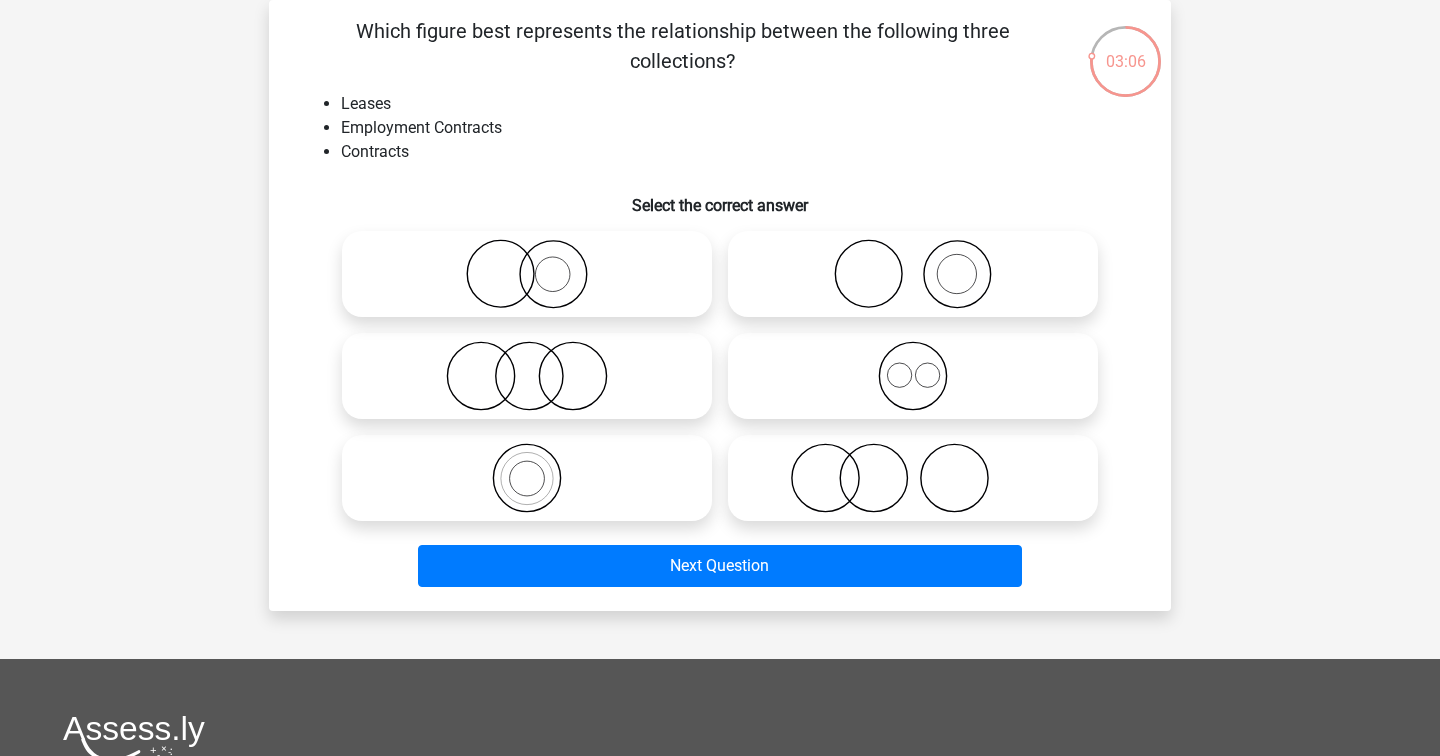 click 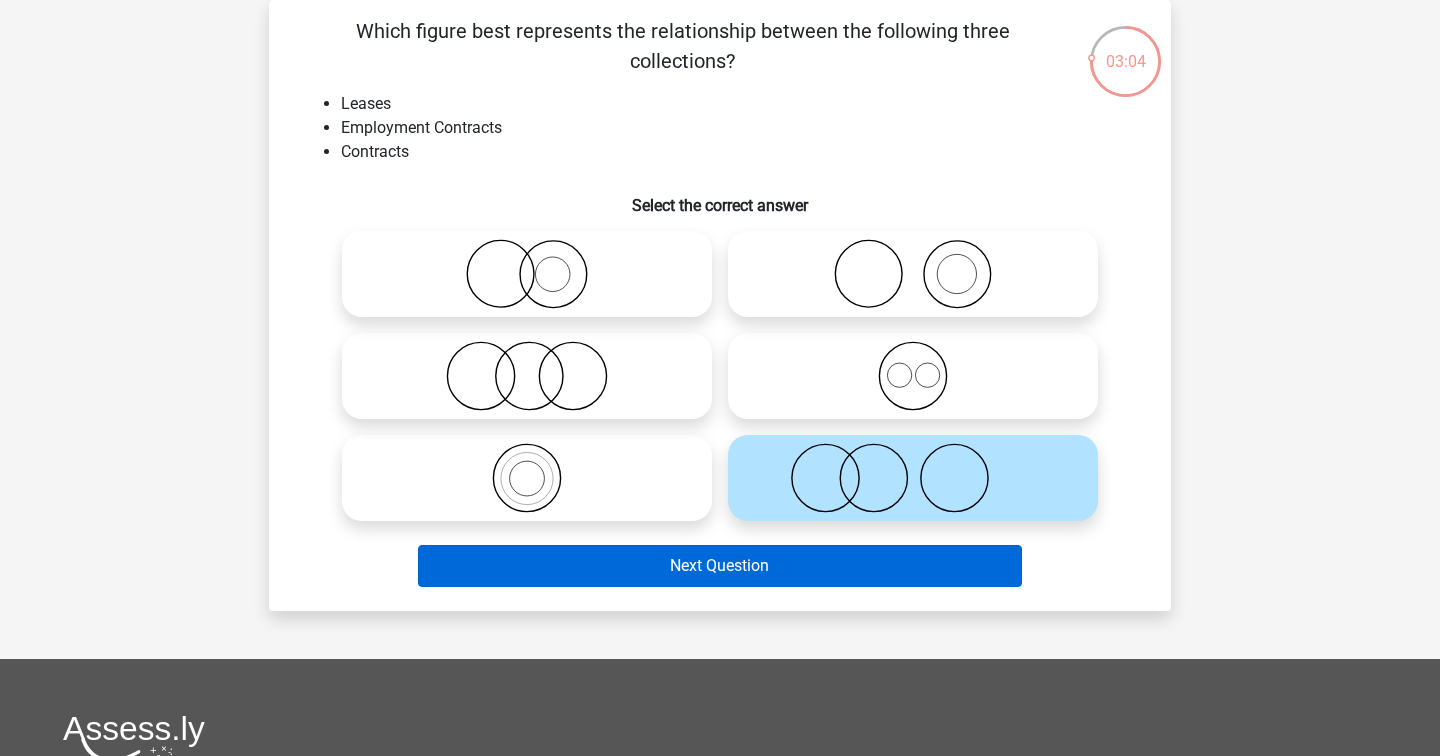 click on "Next Question" at bounding box center [720, 566] 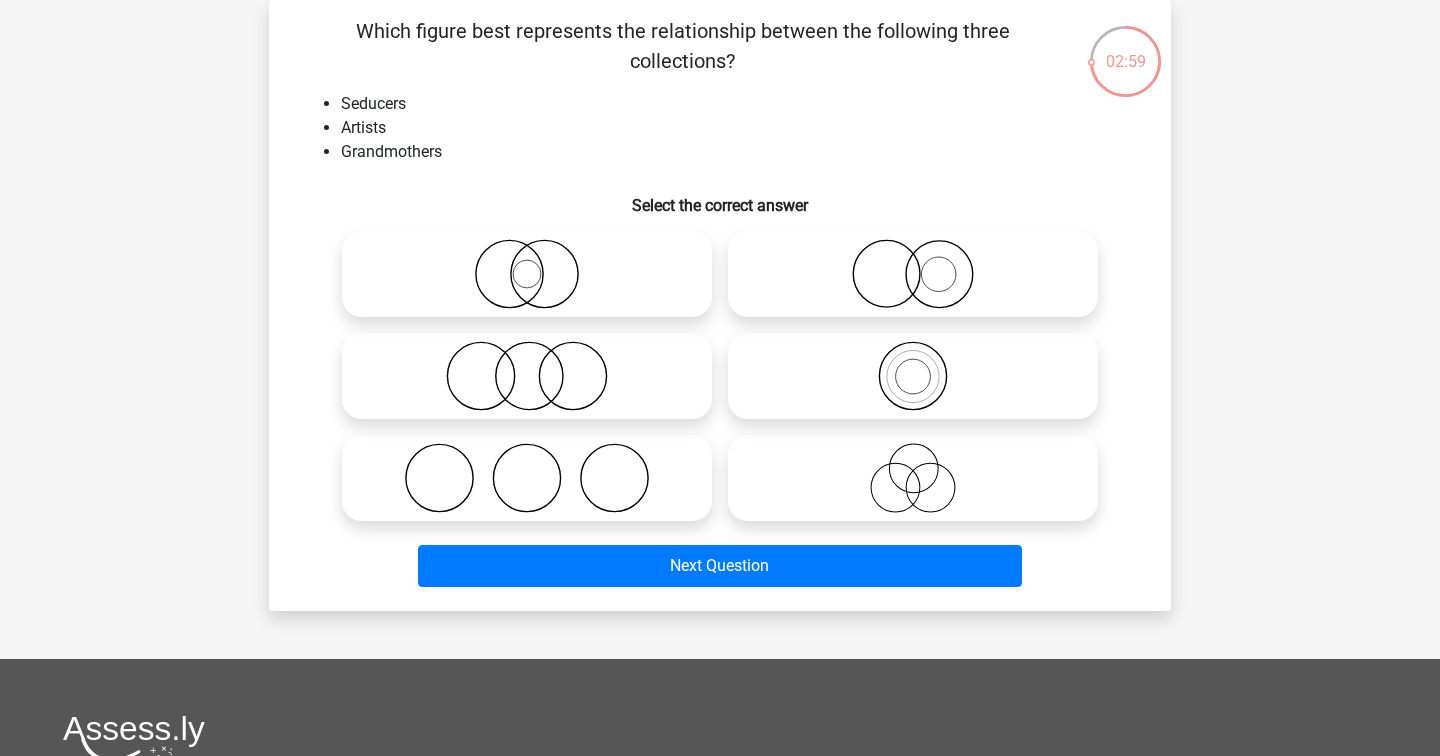 click 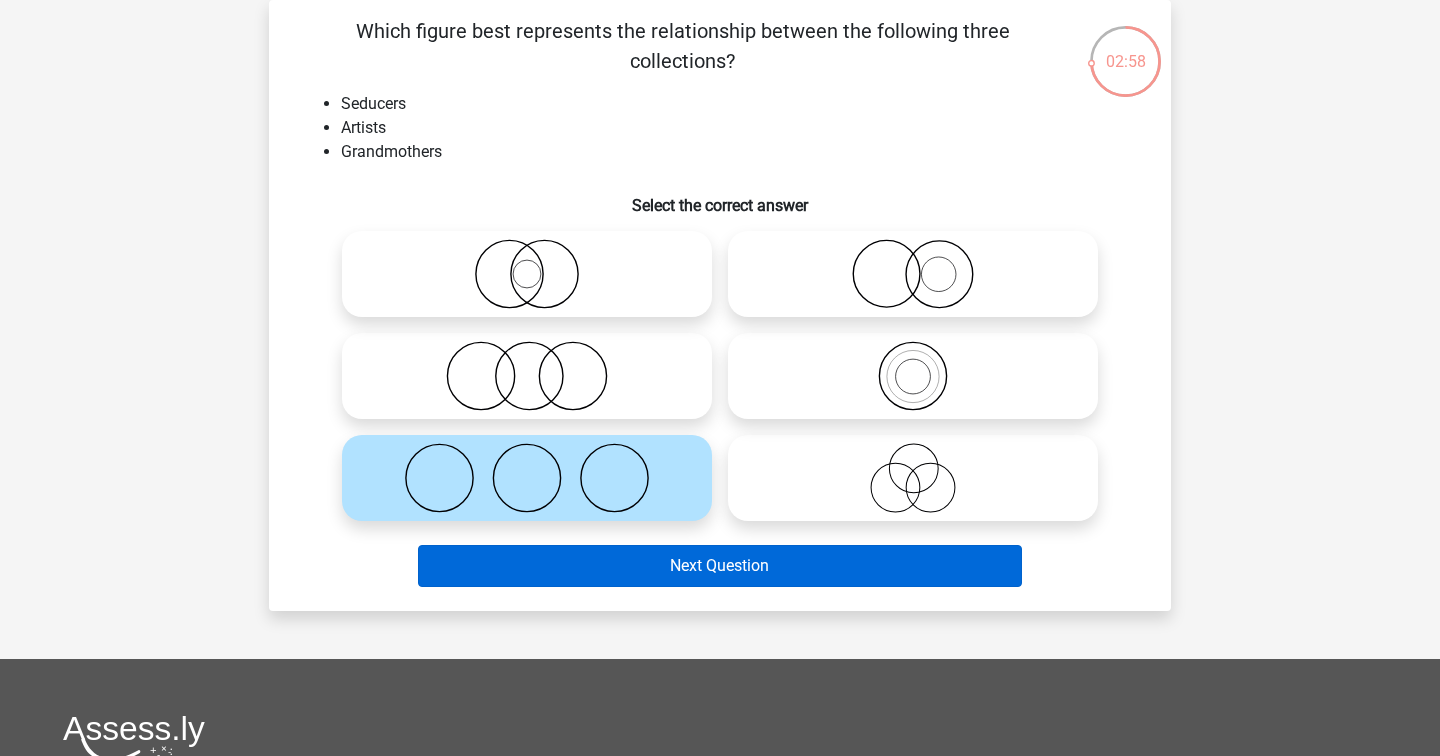 click on "Next Question" at bounding box center [720, 566] 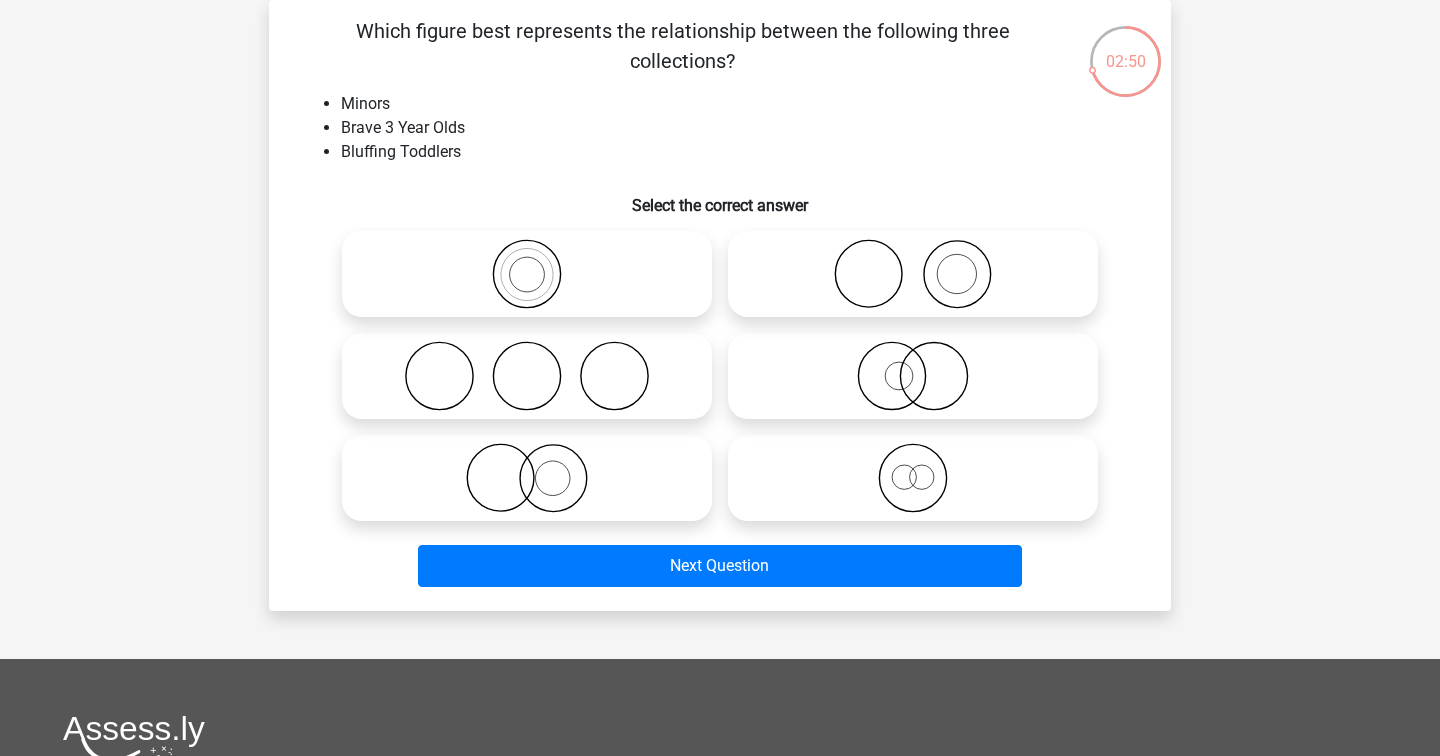click 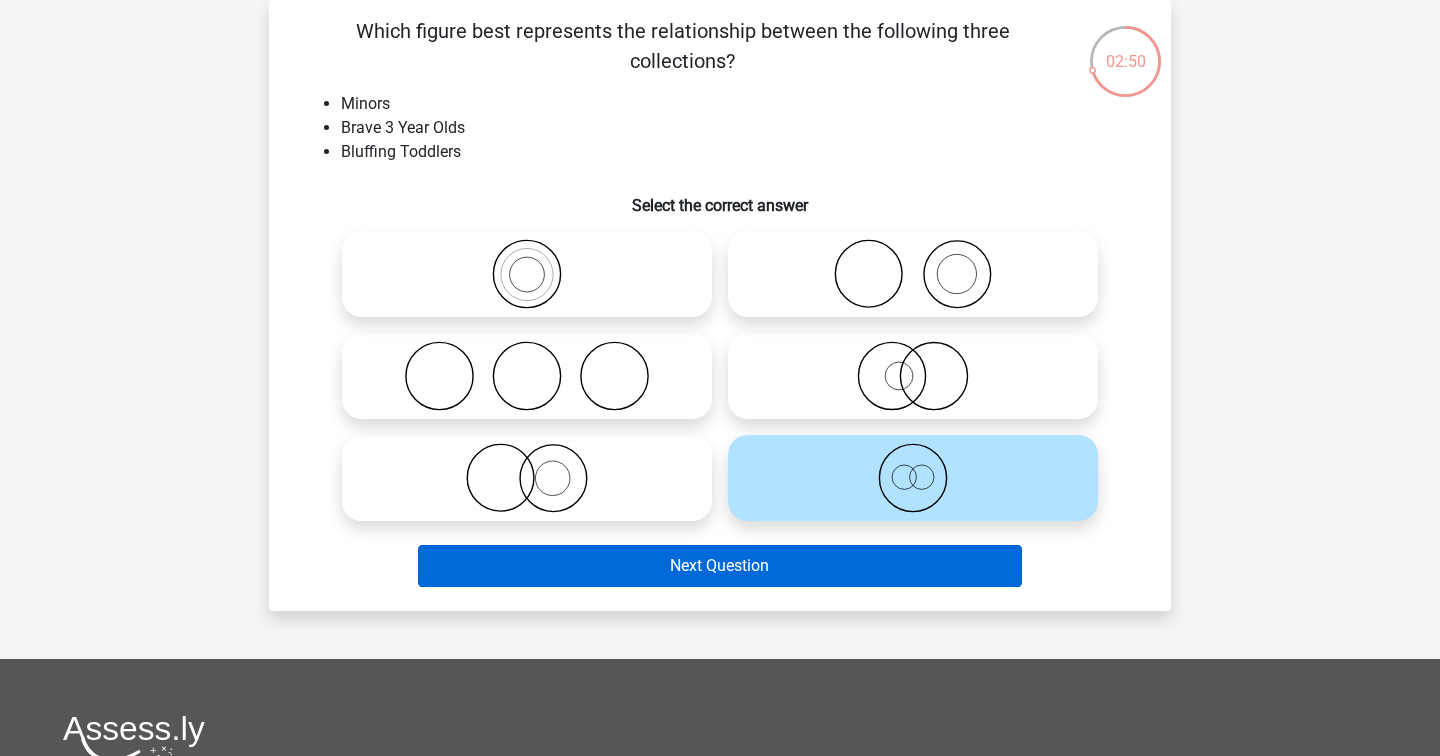 click on "Next Question" at bounding box center (720, 566) 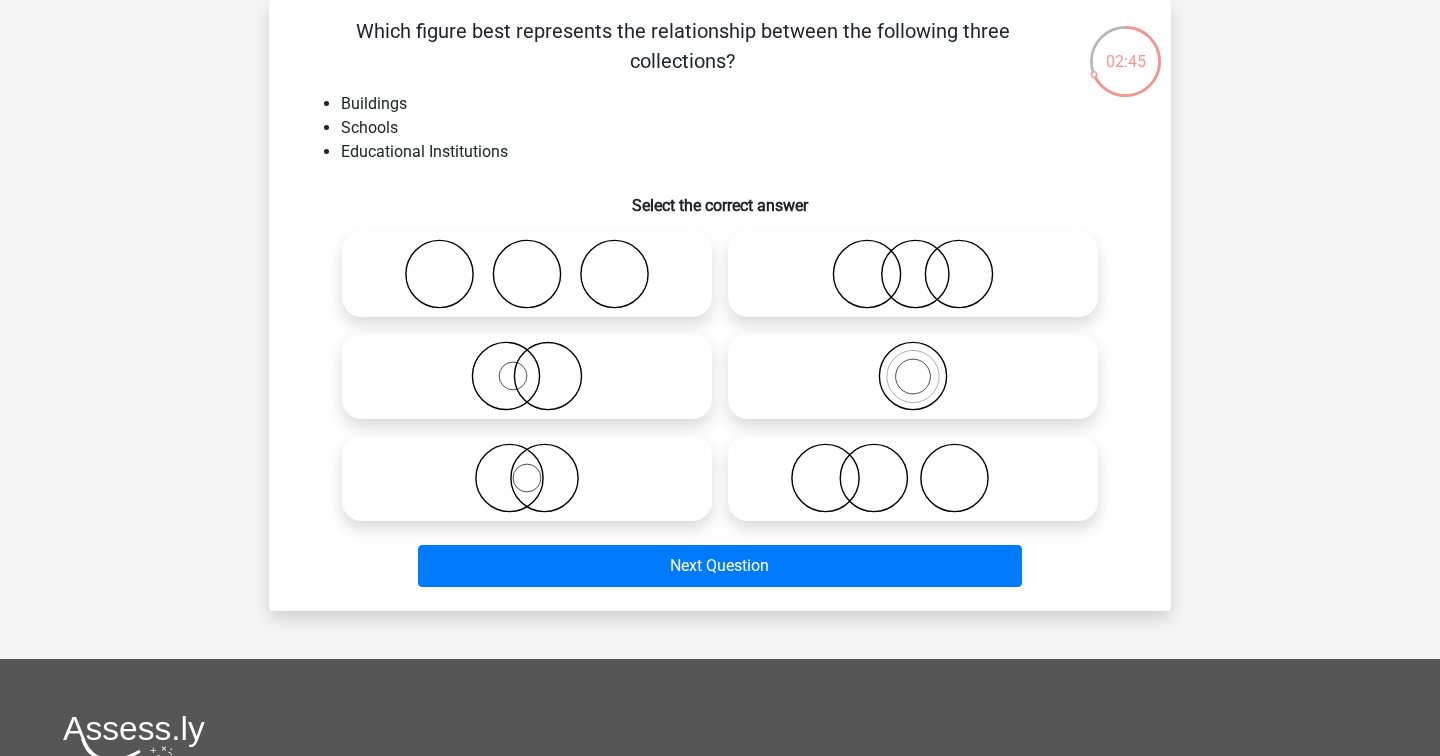 click 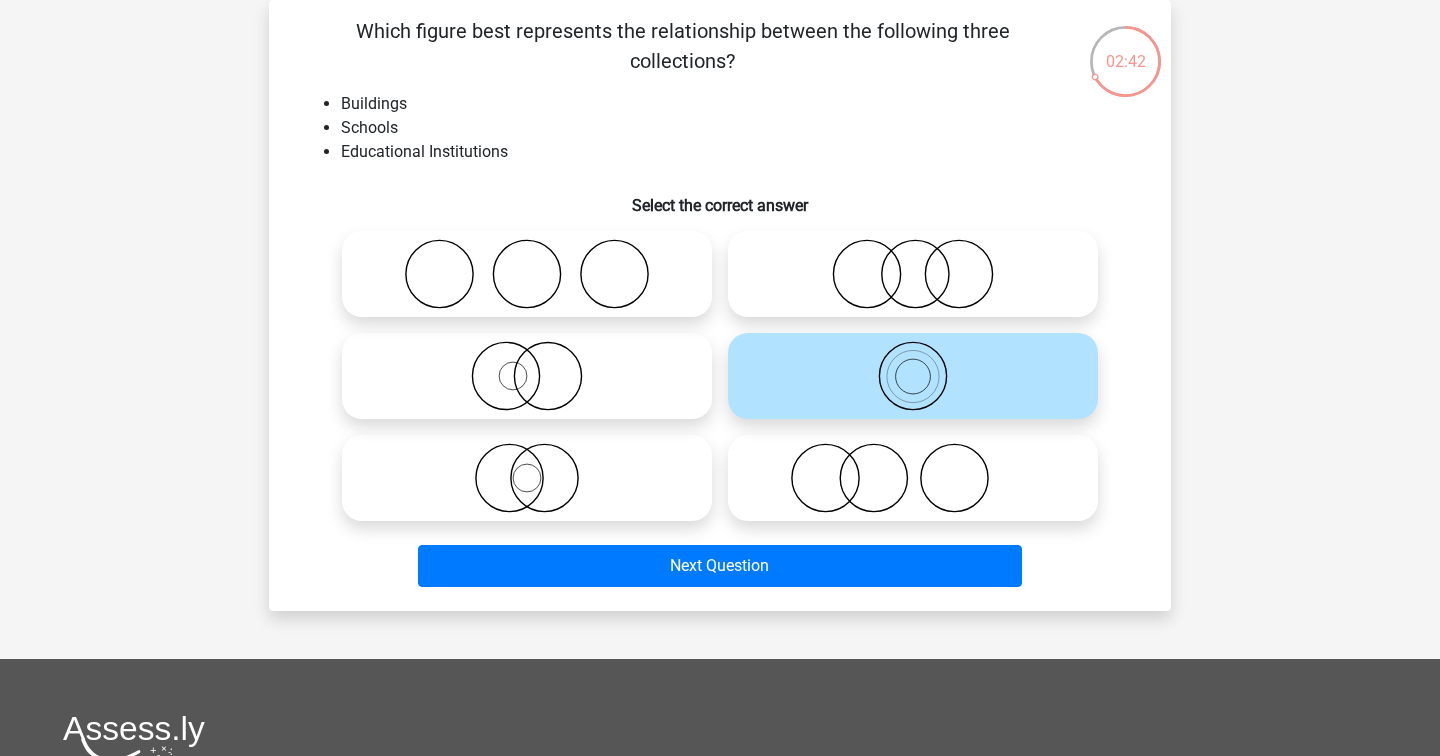click 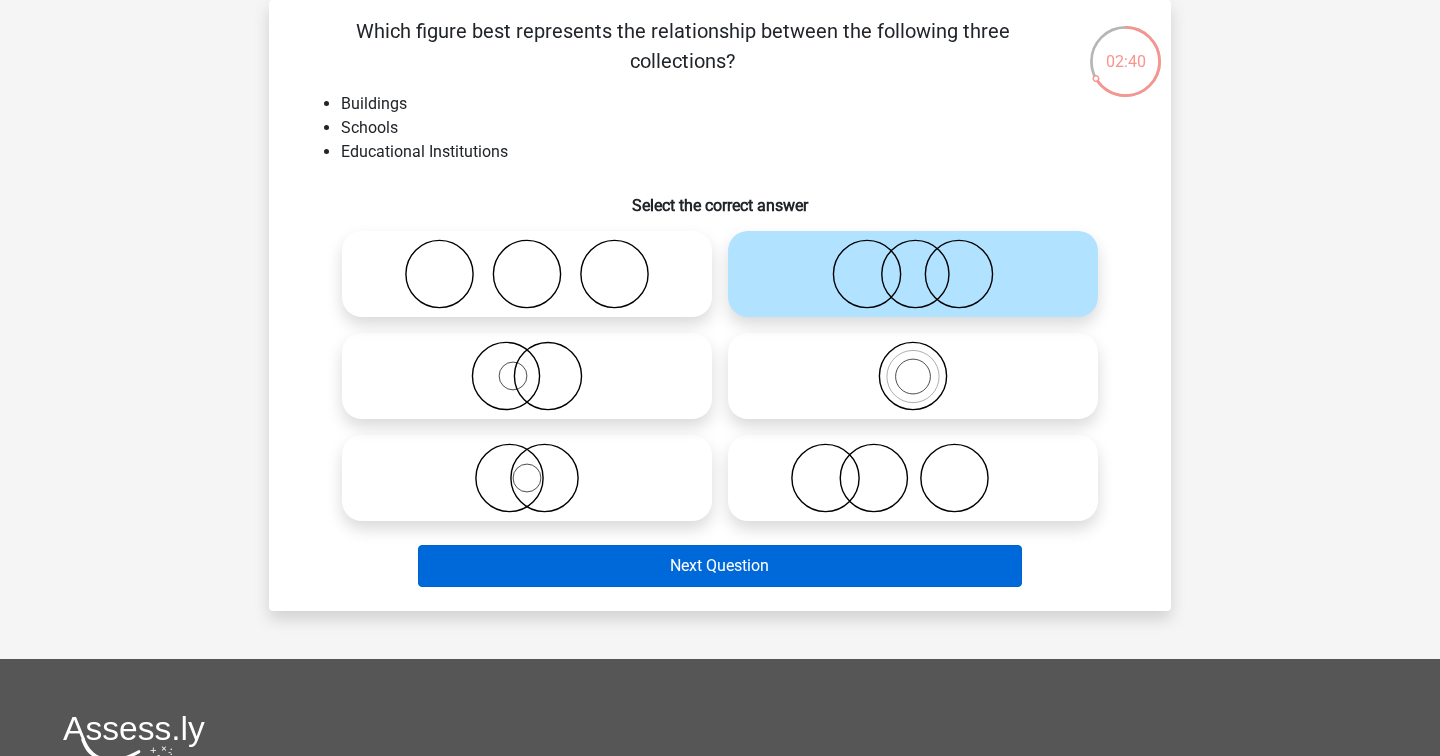 click on "Next Question" at bounding box center [720, 566] 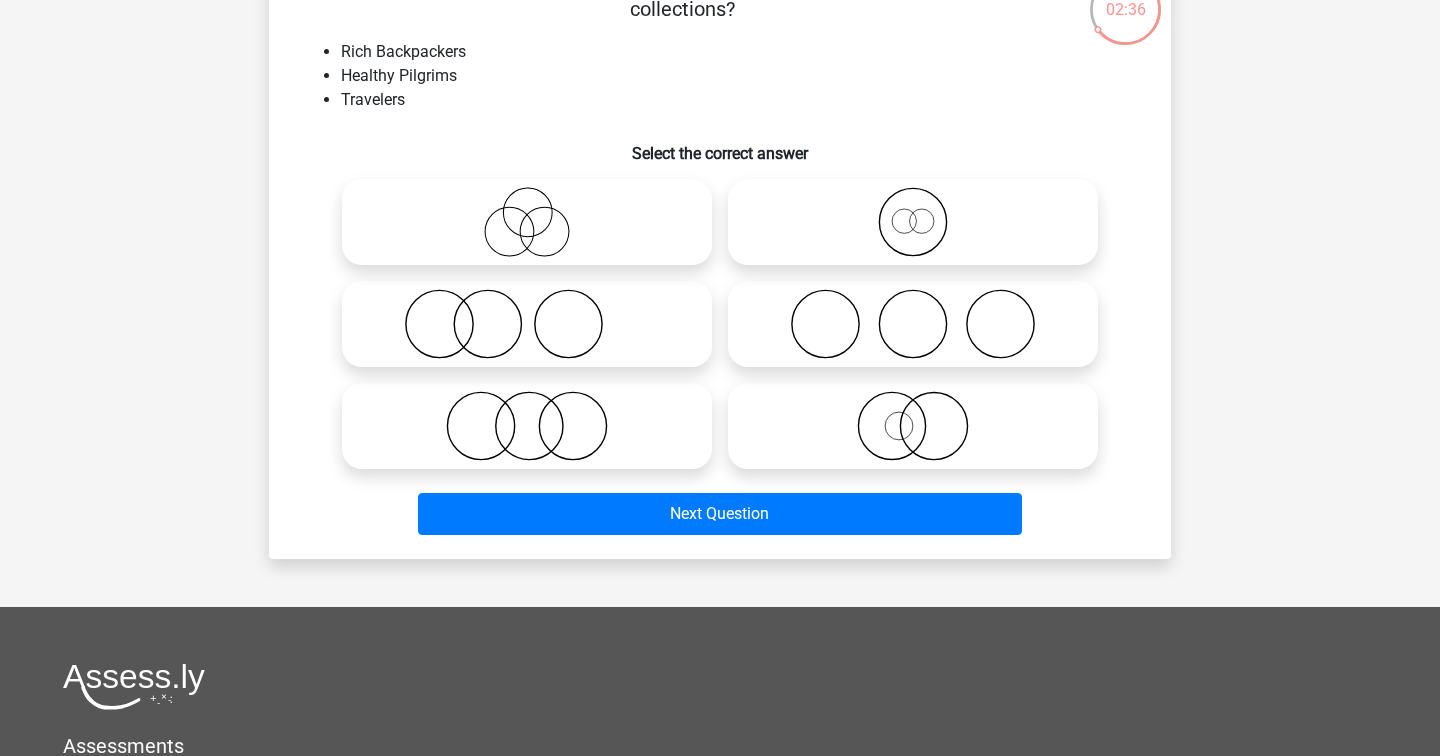 scroll, scrollTop: 145, scrollLeft: 0, axis: vertical 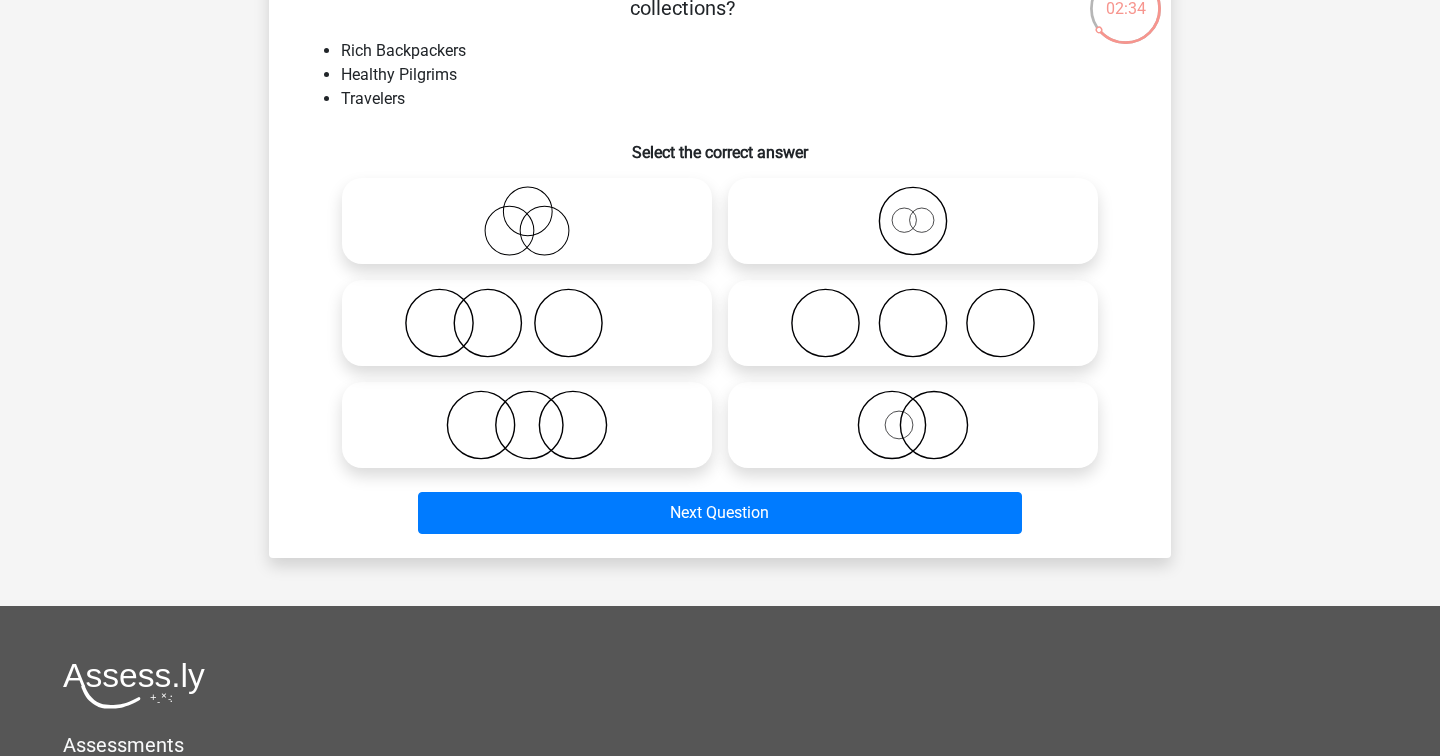 click 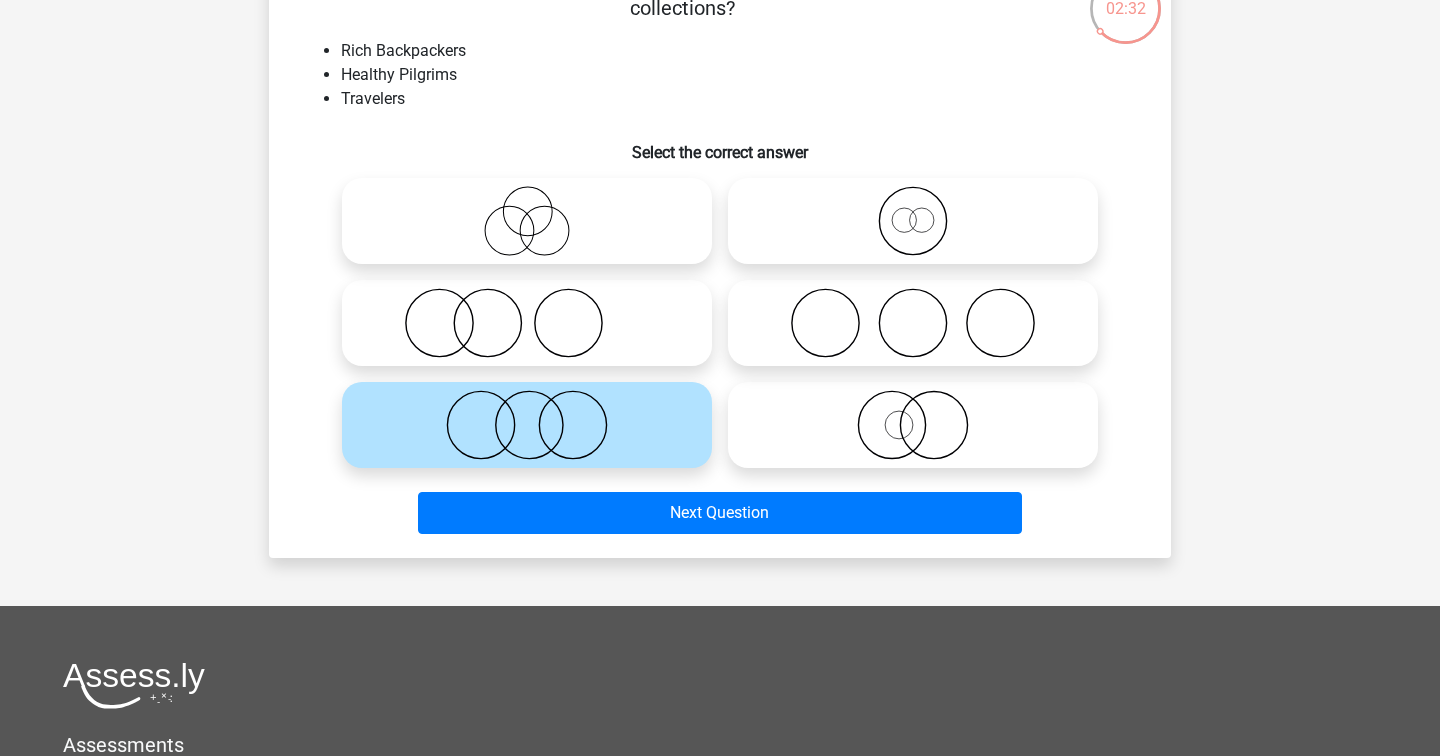 click 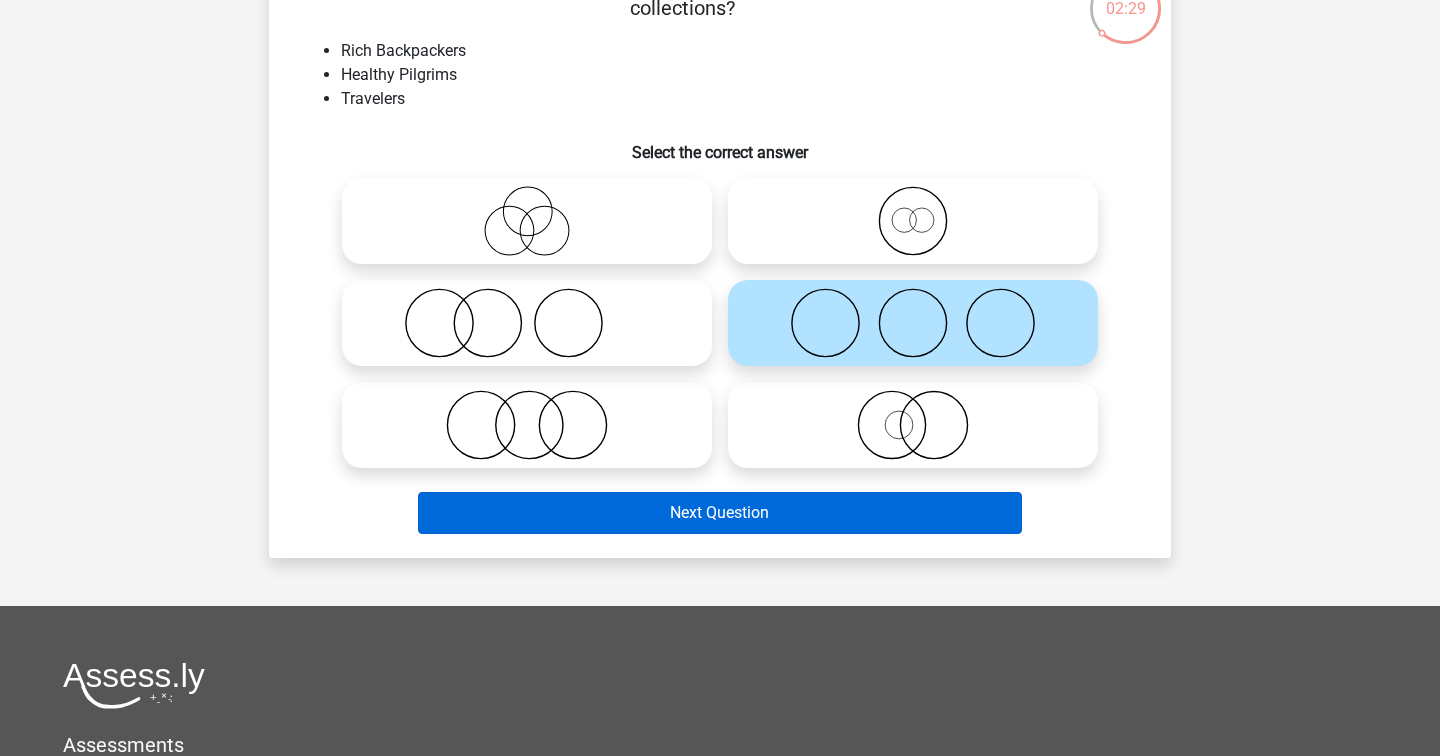 click on "Next Question" at bounding box center [720, 513] 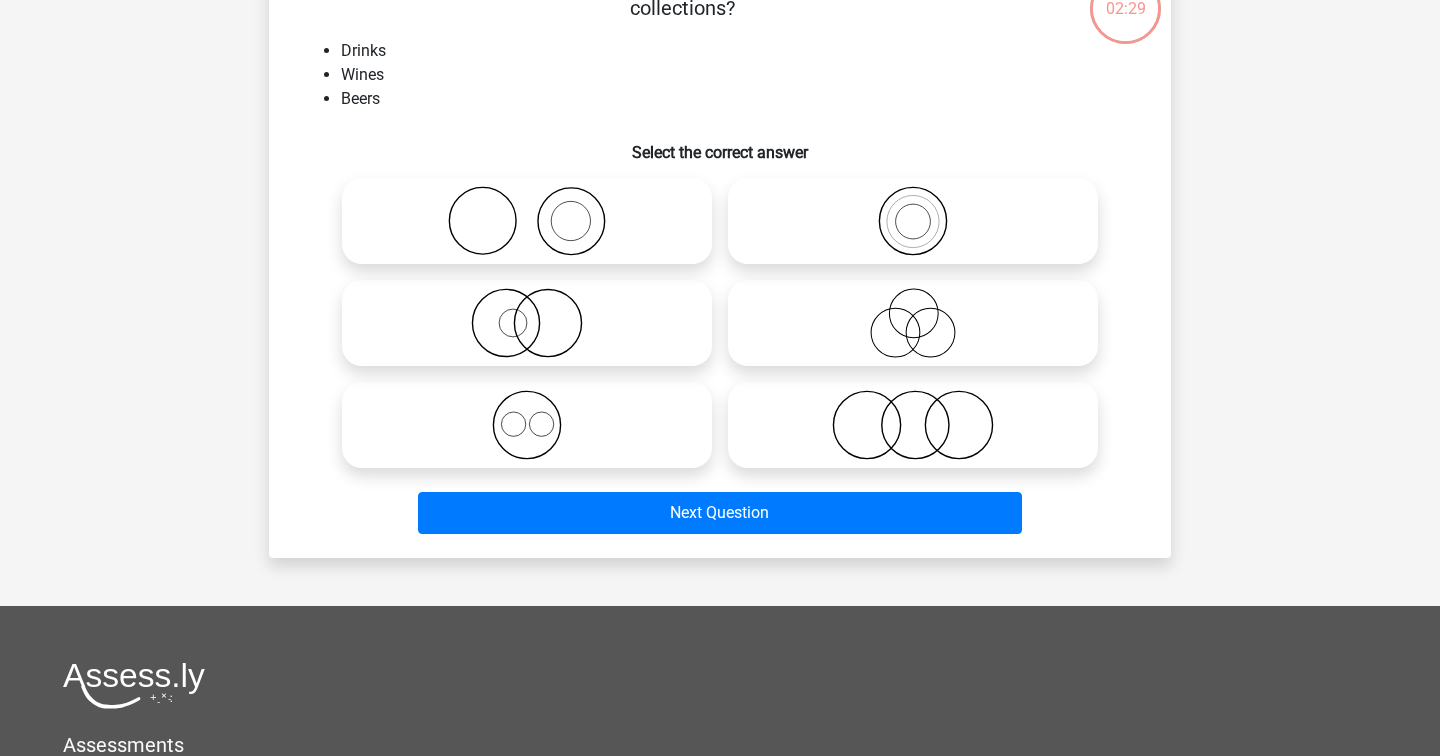 scroll, scrollTop: 92, scrollLeft: 0, axis: vertical 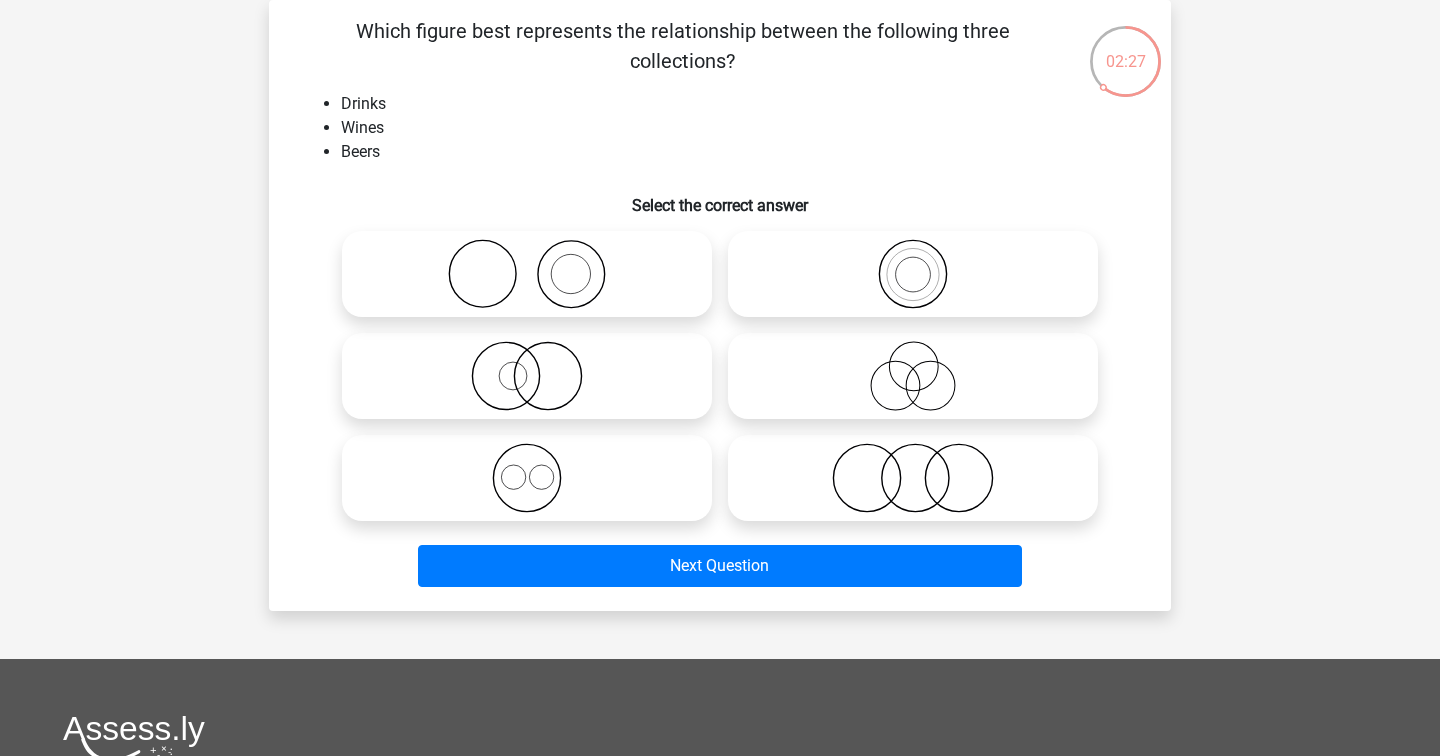 click 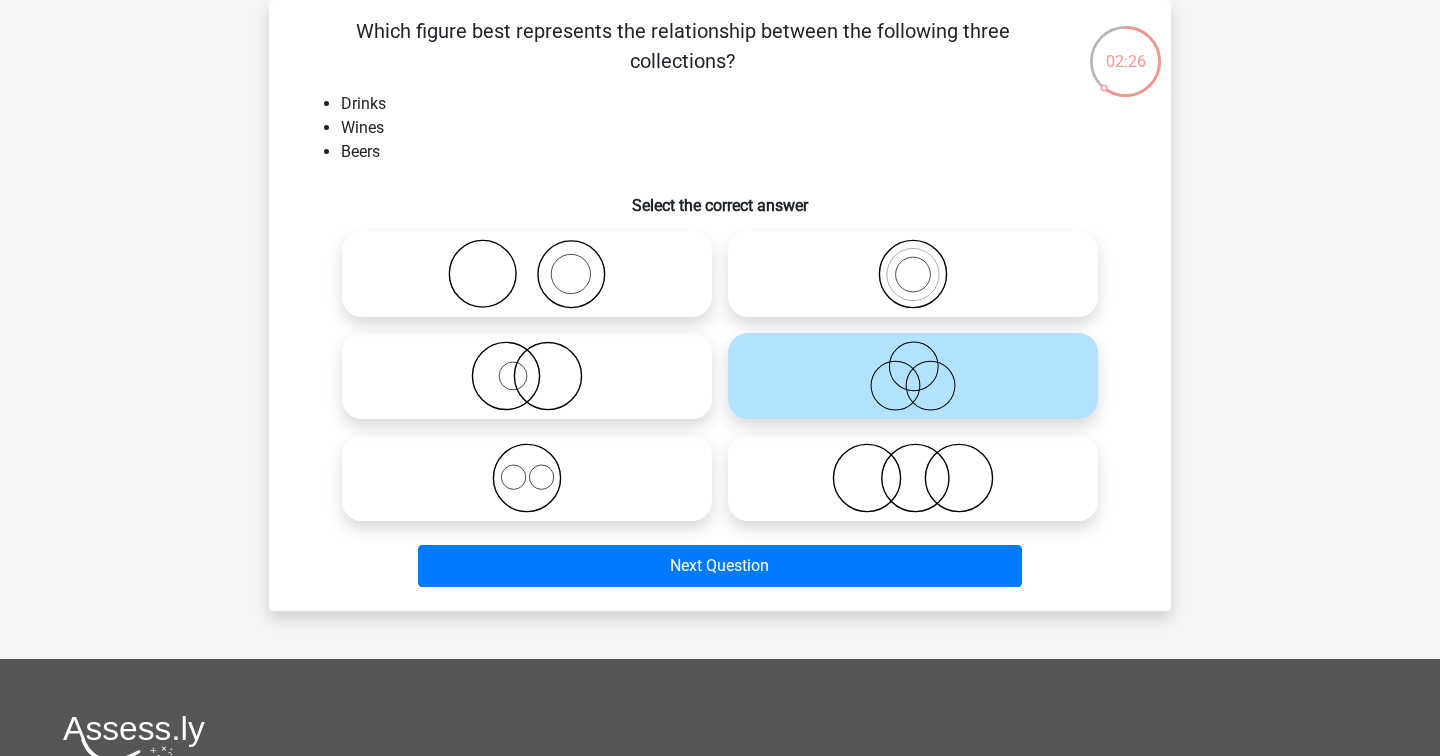 click at bounding box center [913, 478] 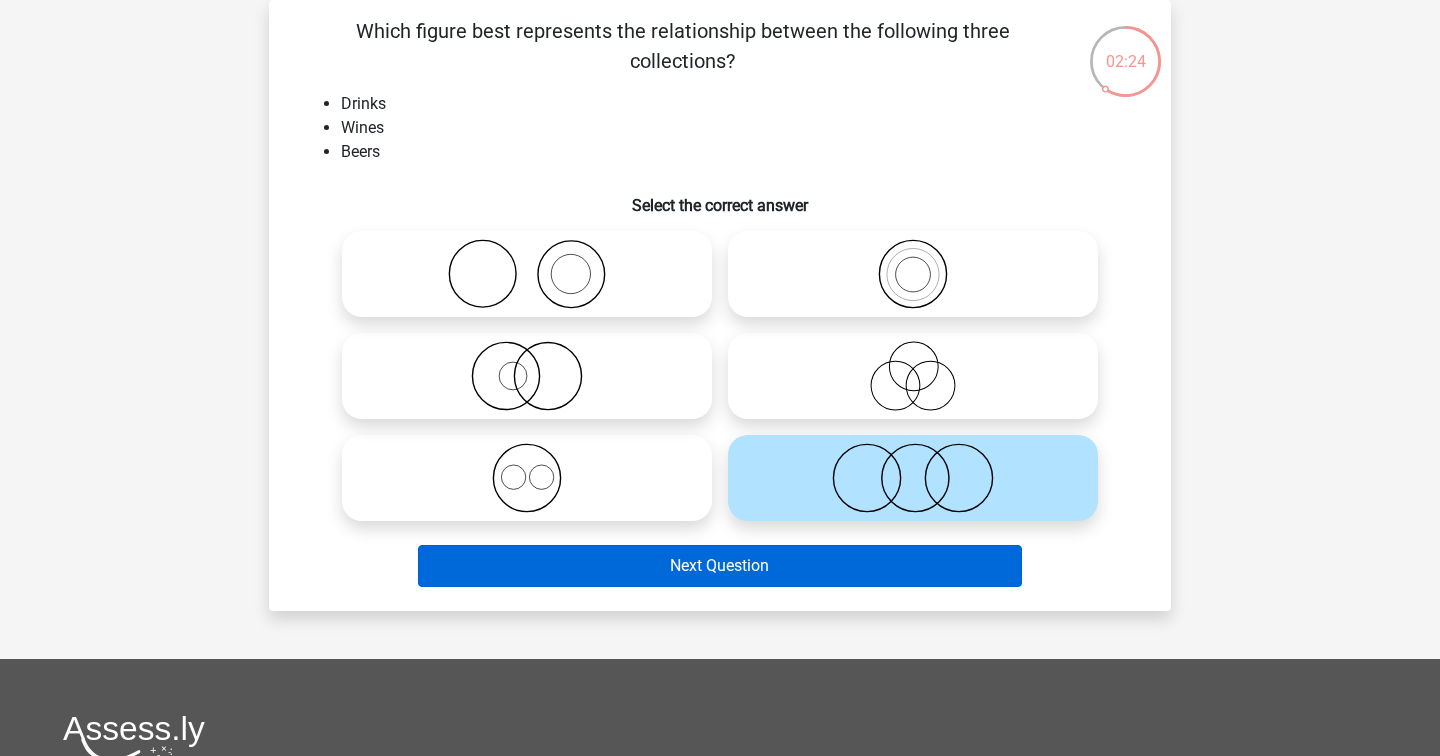 click on "Next Question" at bounding box center [720, 566] 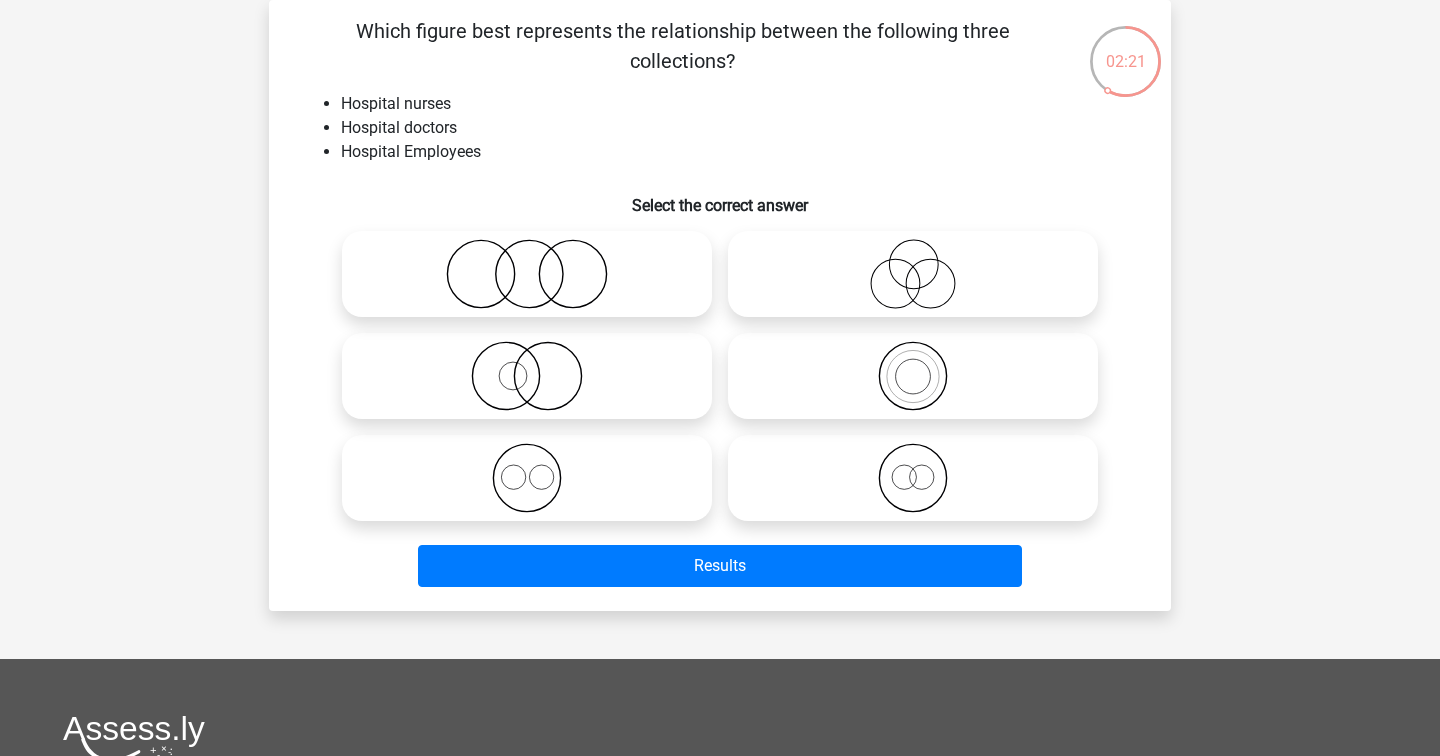 click 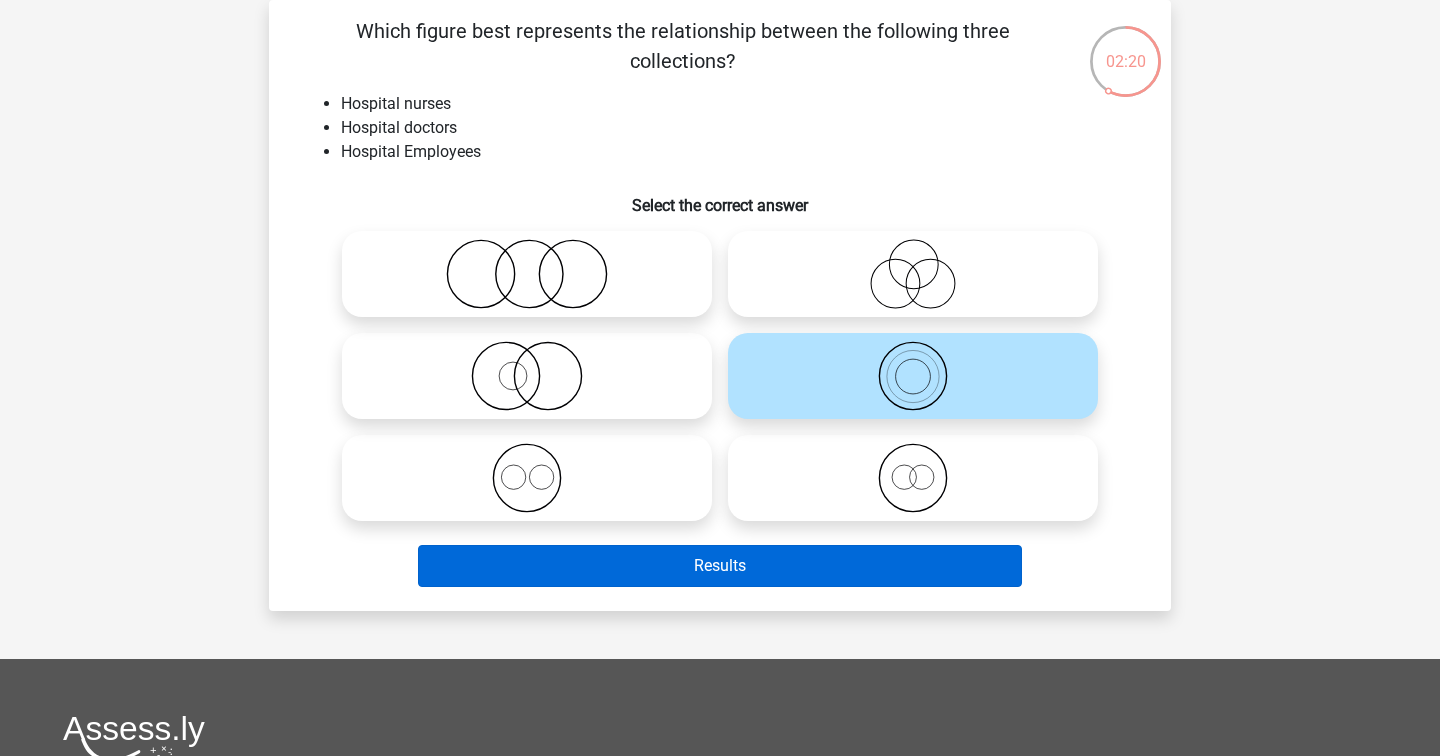 click on "Results" at bounding box center (720, 566) 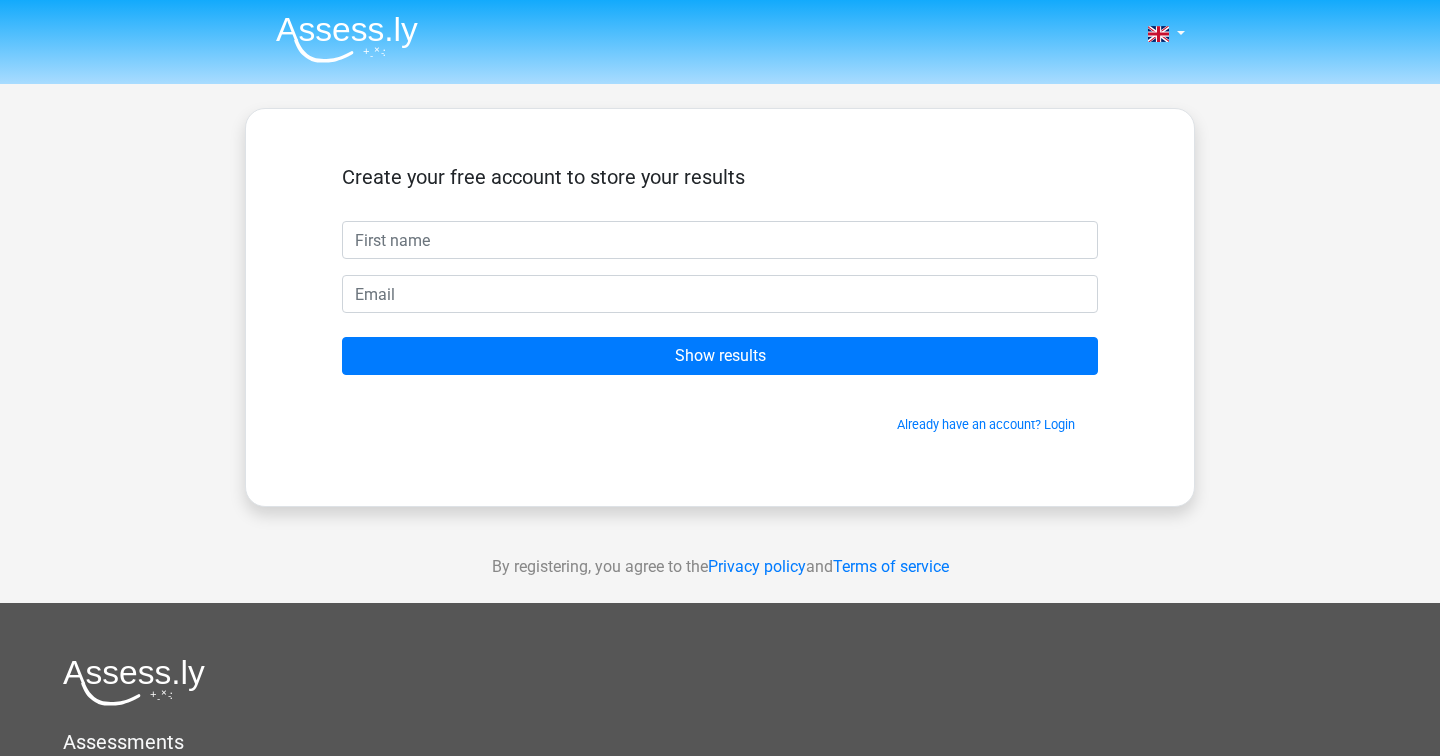 scroll, scrollTop: 0, scrollLeft: 0, axis: both 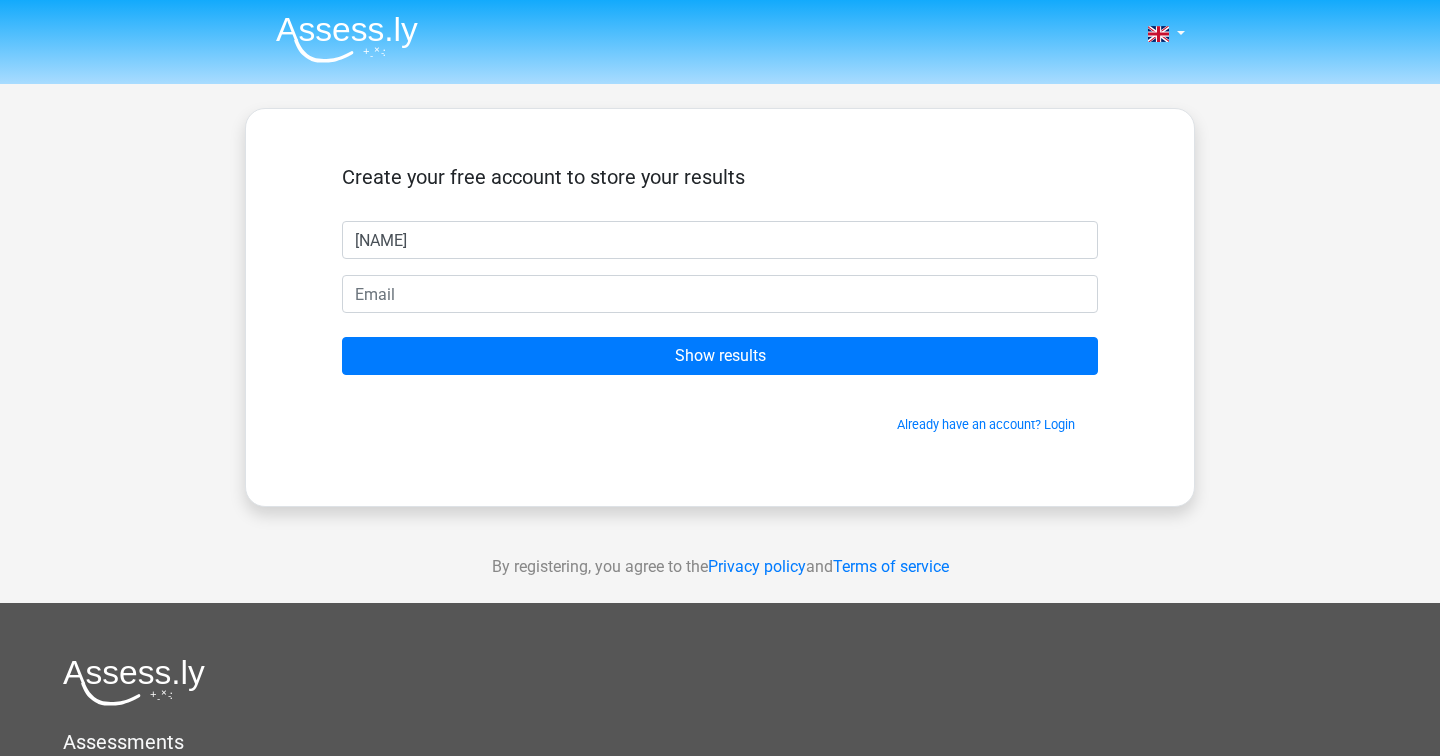 type on "[NAME]" 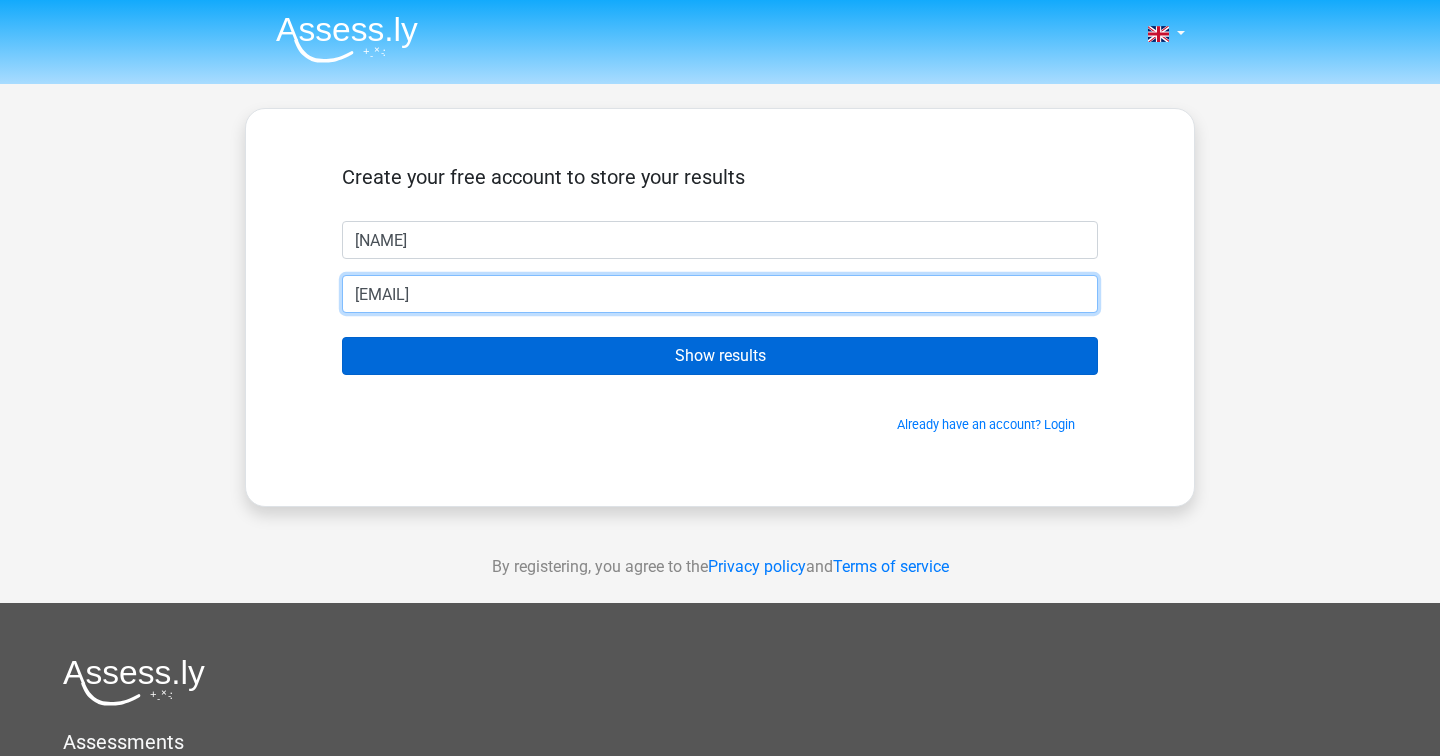 type on "[EMAIL]" 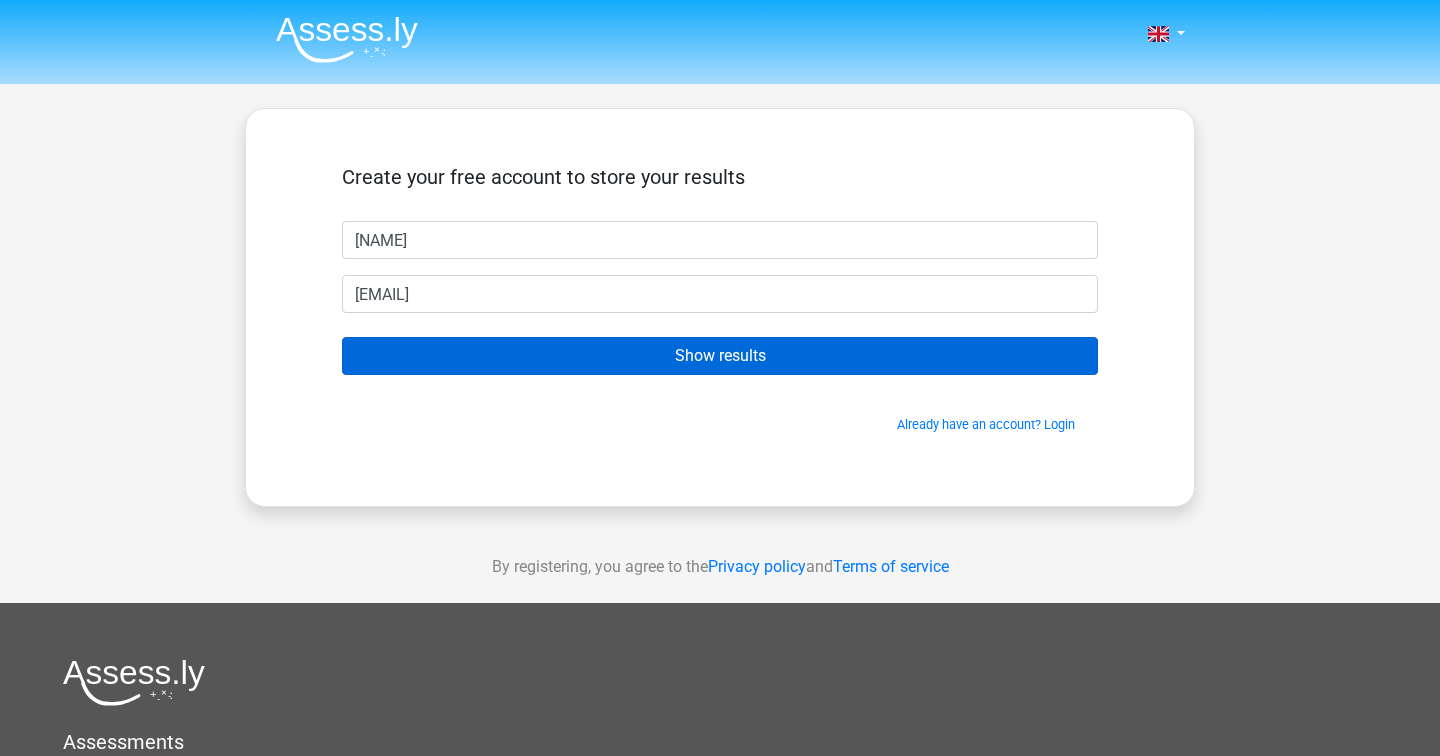 click on "Show results" at bounding box center [720, 356] 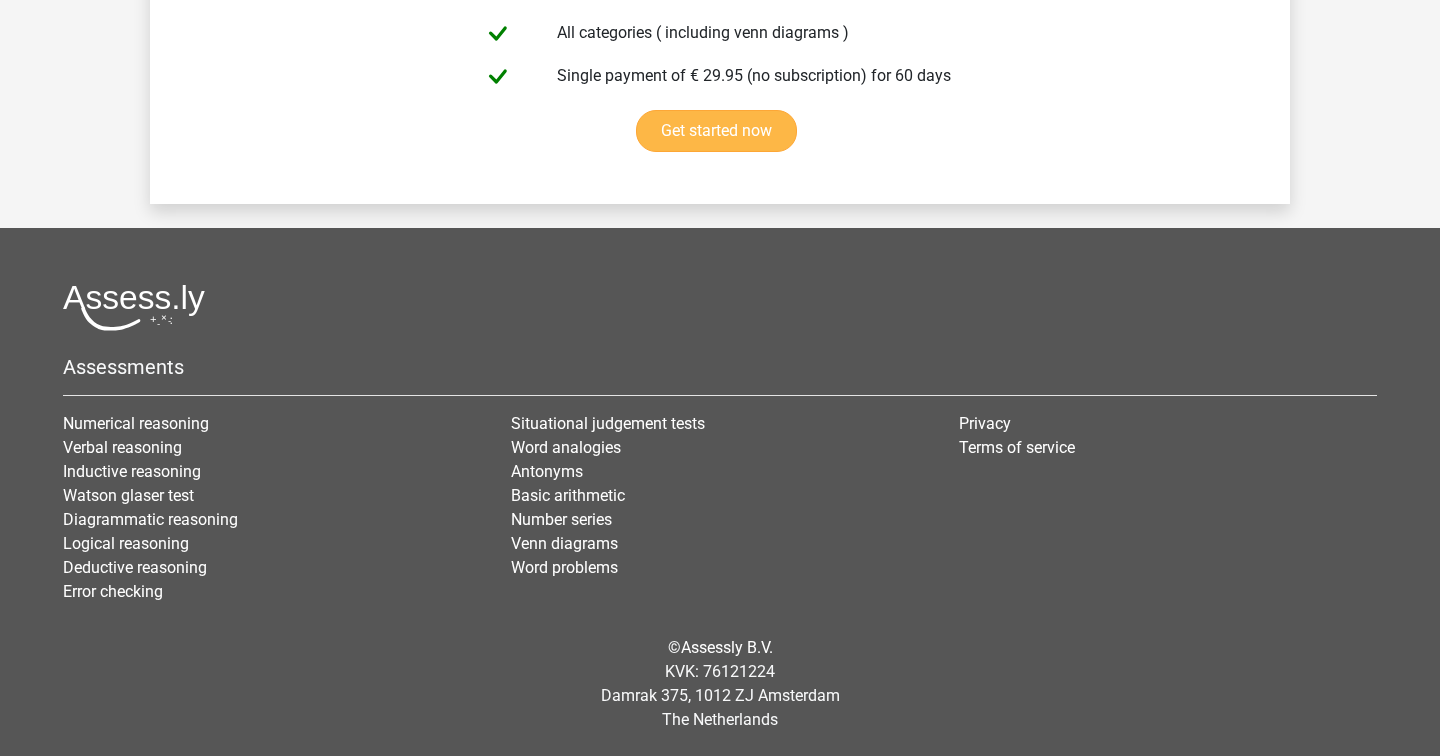 scroll, scrollTop: 3562, scrollLeft: 0, axis: vertical 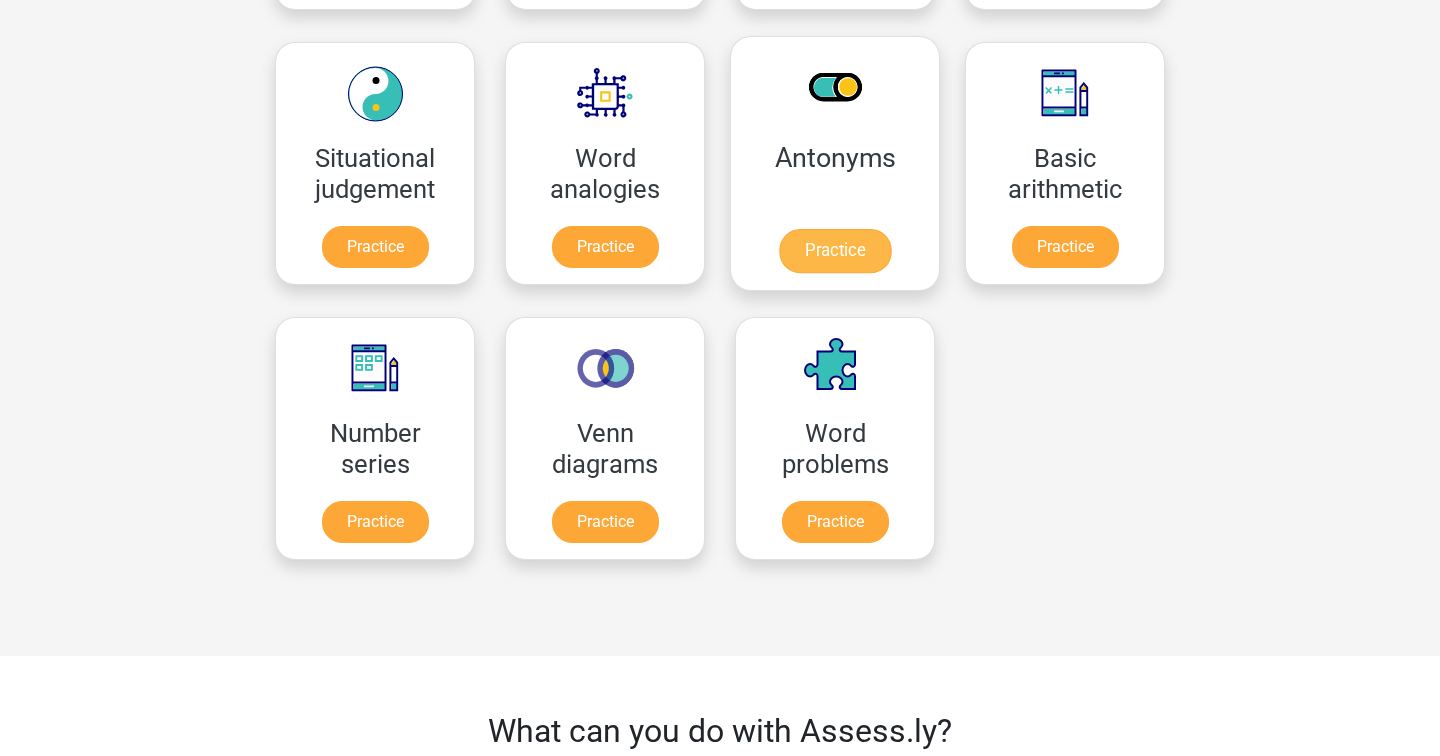 click on "Practice" at bounding box center [835, 251] 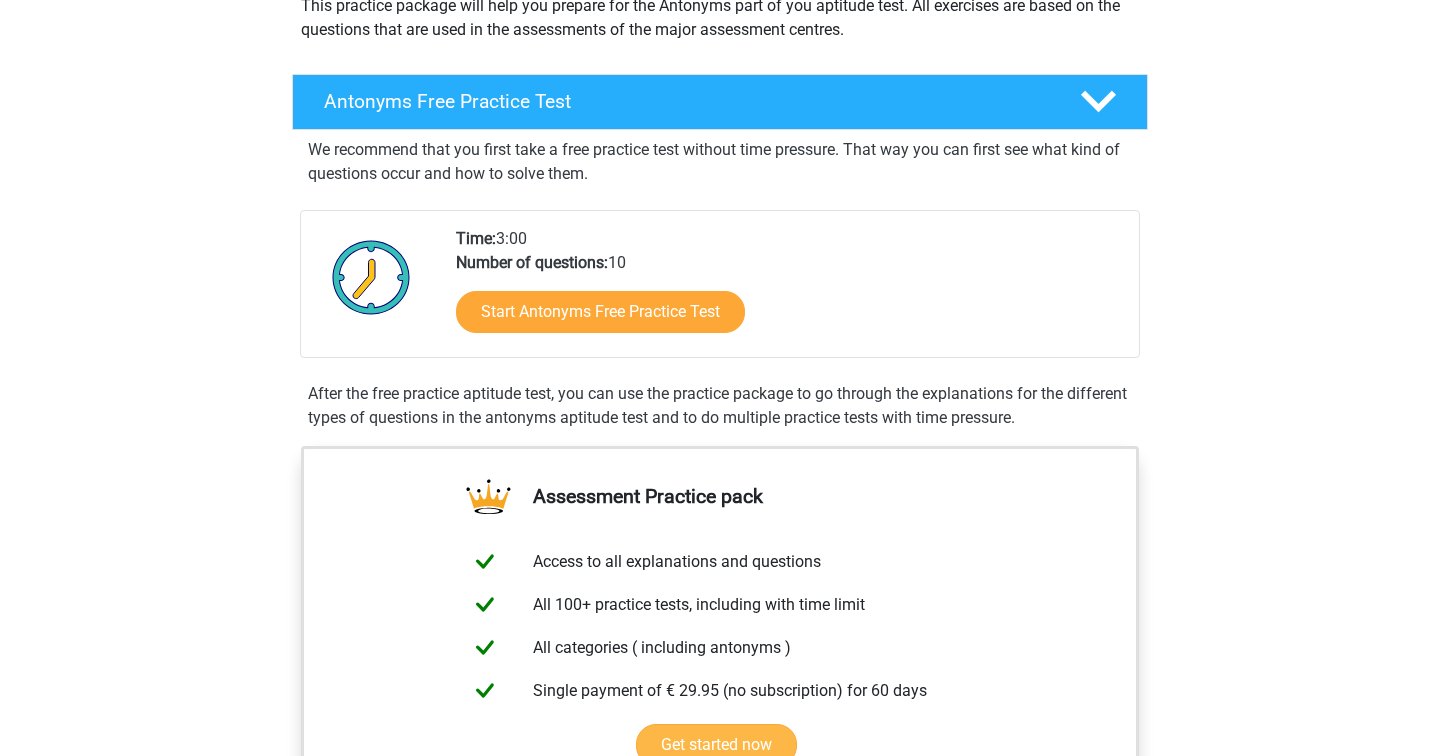 scroll, scrollTop: 256, scrollLeft: 0, axis: vertical 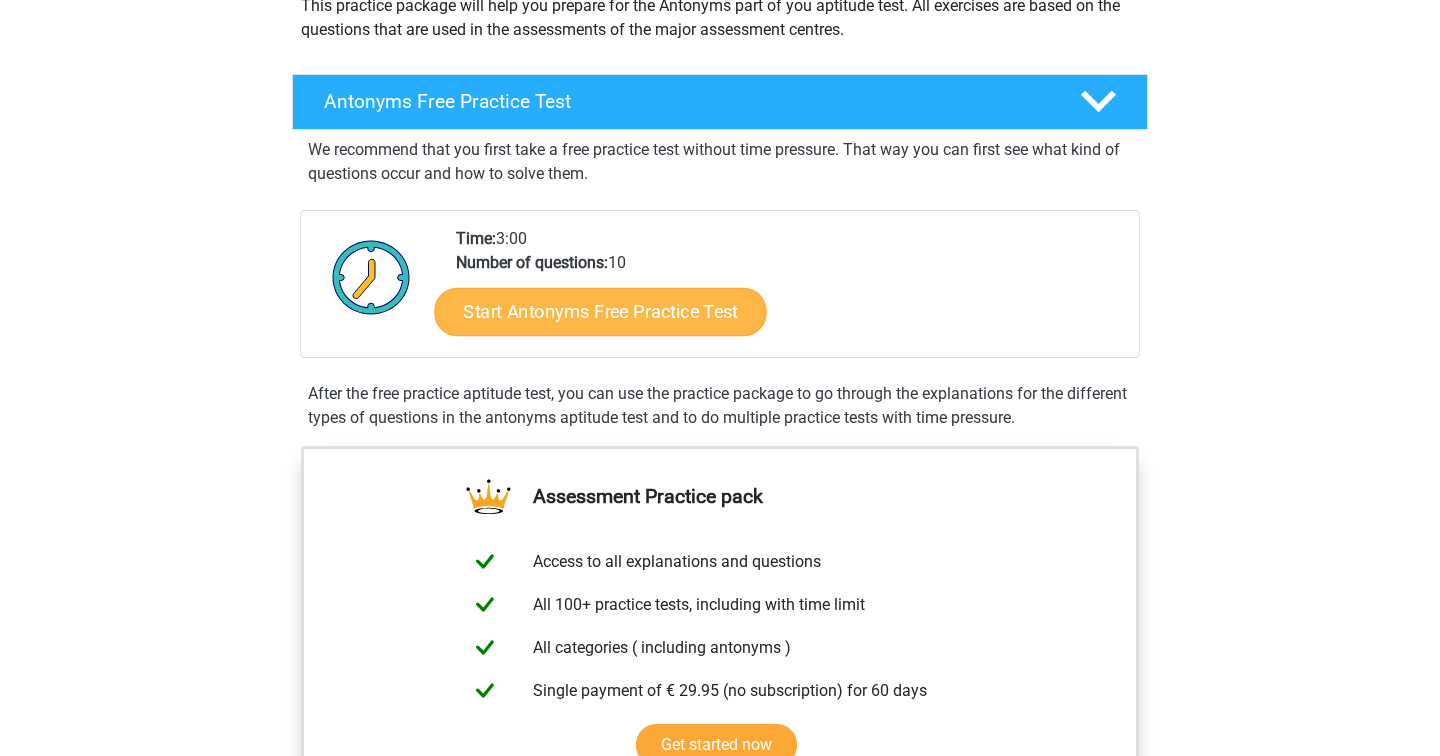 click on "Start Antonyms
Free Practice Test" at bounding box center (601, 311) 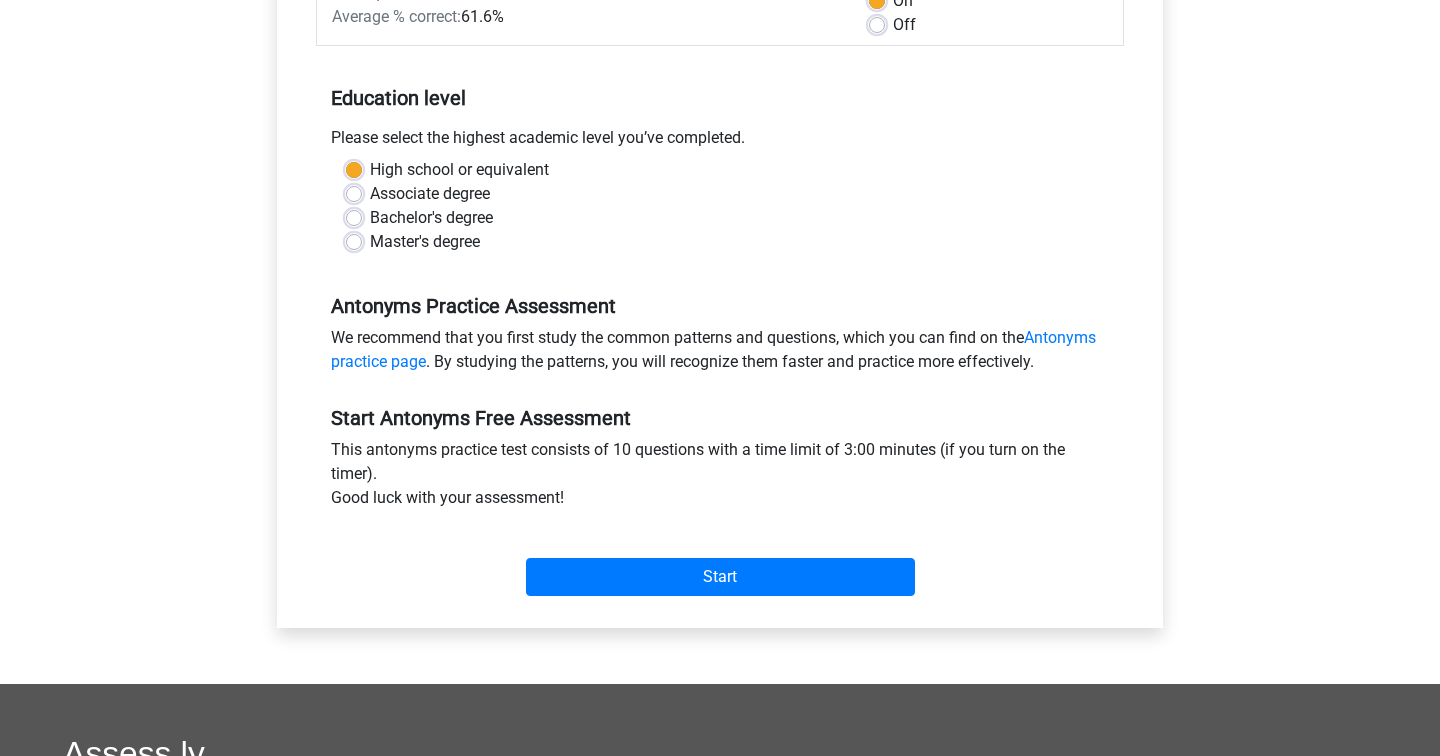 scroll, scrollTop: 352, scrollLeft: 0, axis: vertical 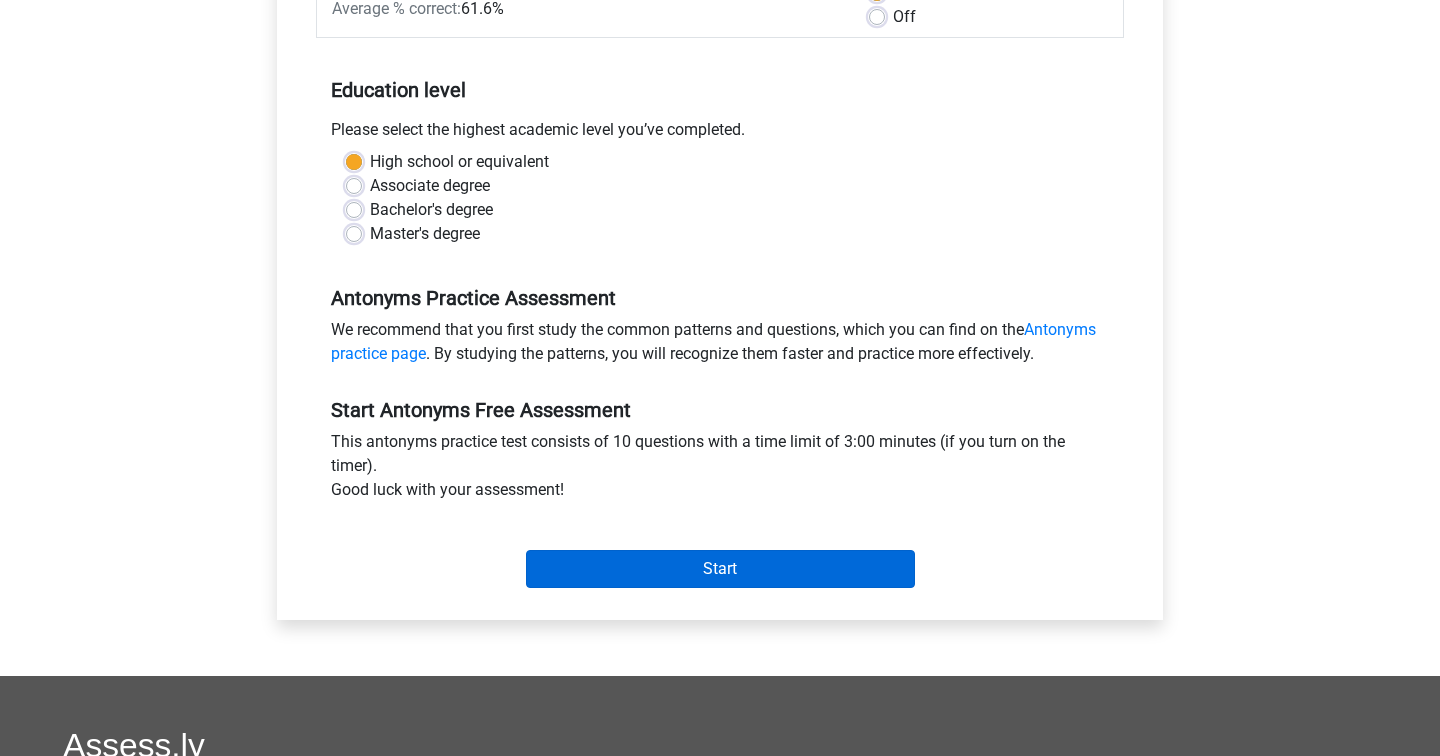click on "Start" at bounding box center [720, 569] 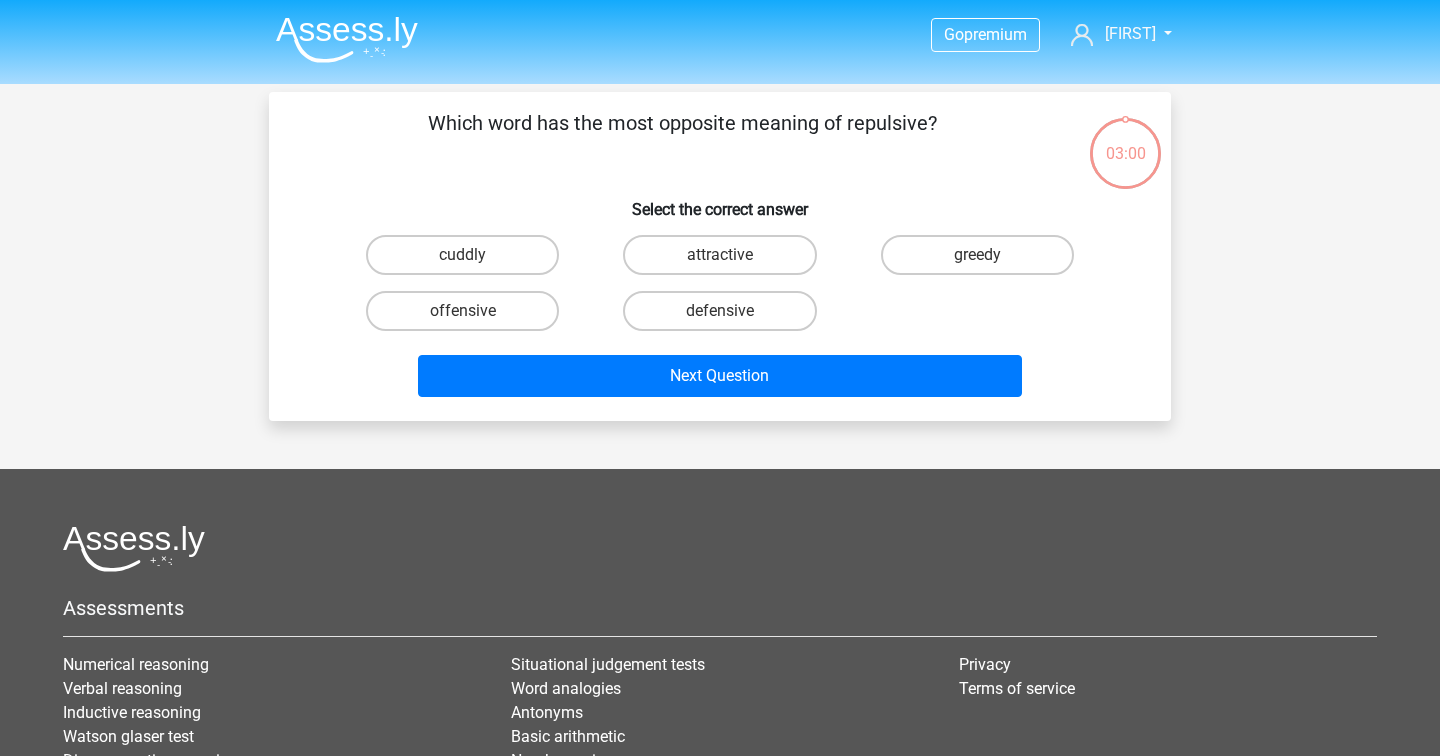 scroll, scrollTop: 0, scrollLeft: 0, axis: both 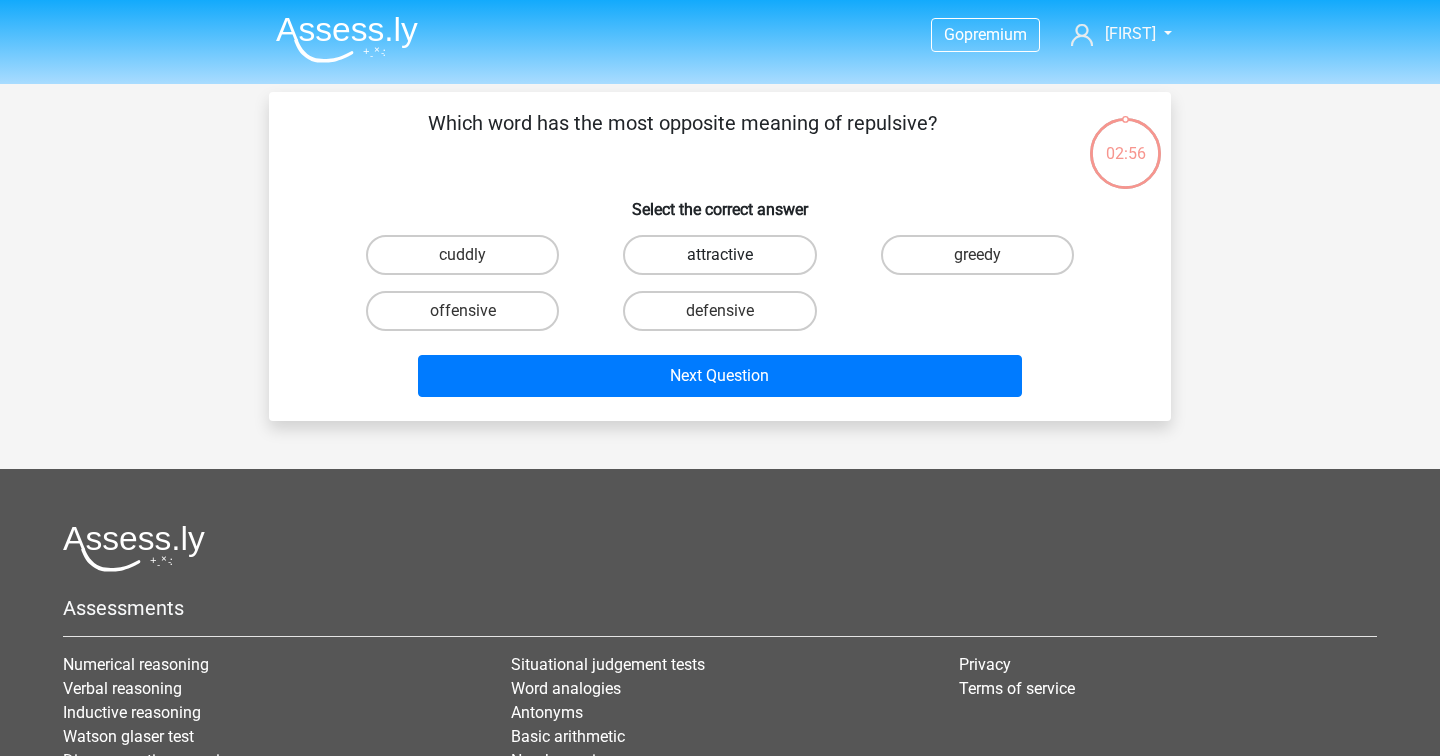 click on "attractive" at bounding box center (719, 255) 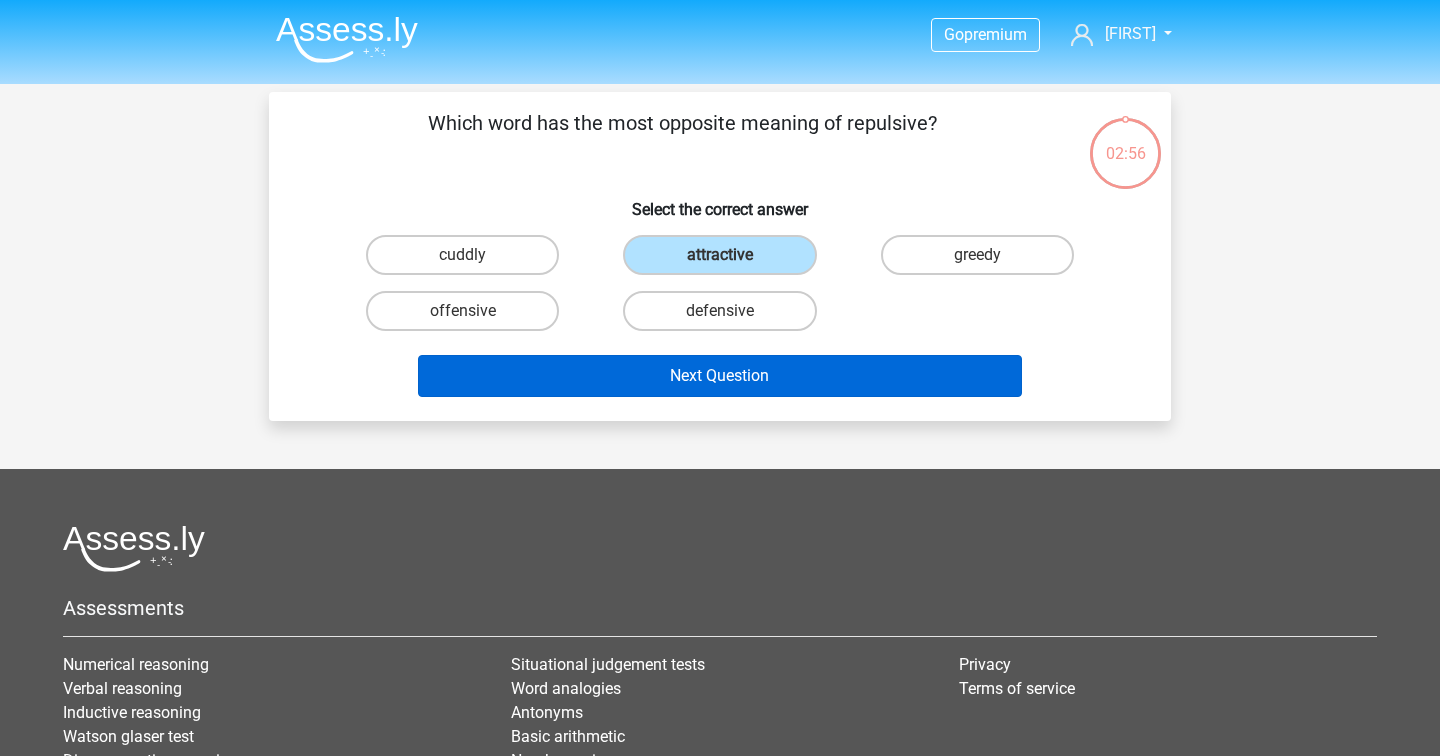 click on "Next Question" at bounding box center [720, 376] 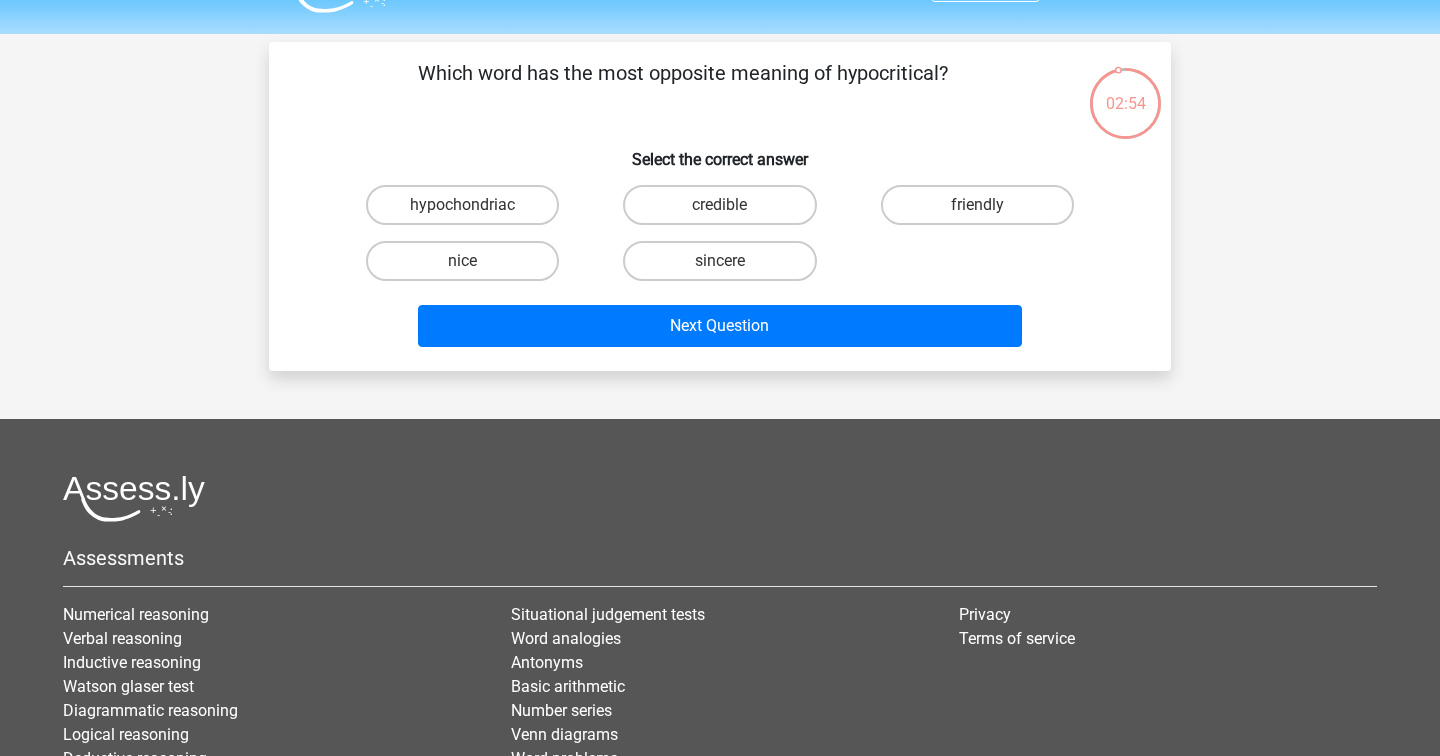 scroll, scrollTop: 47, scrollLeft: 0, axis: vertical 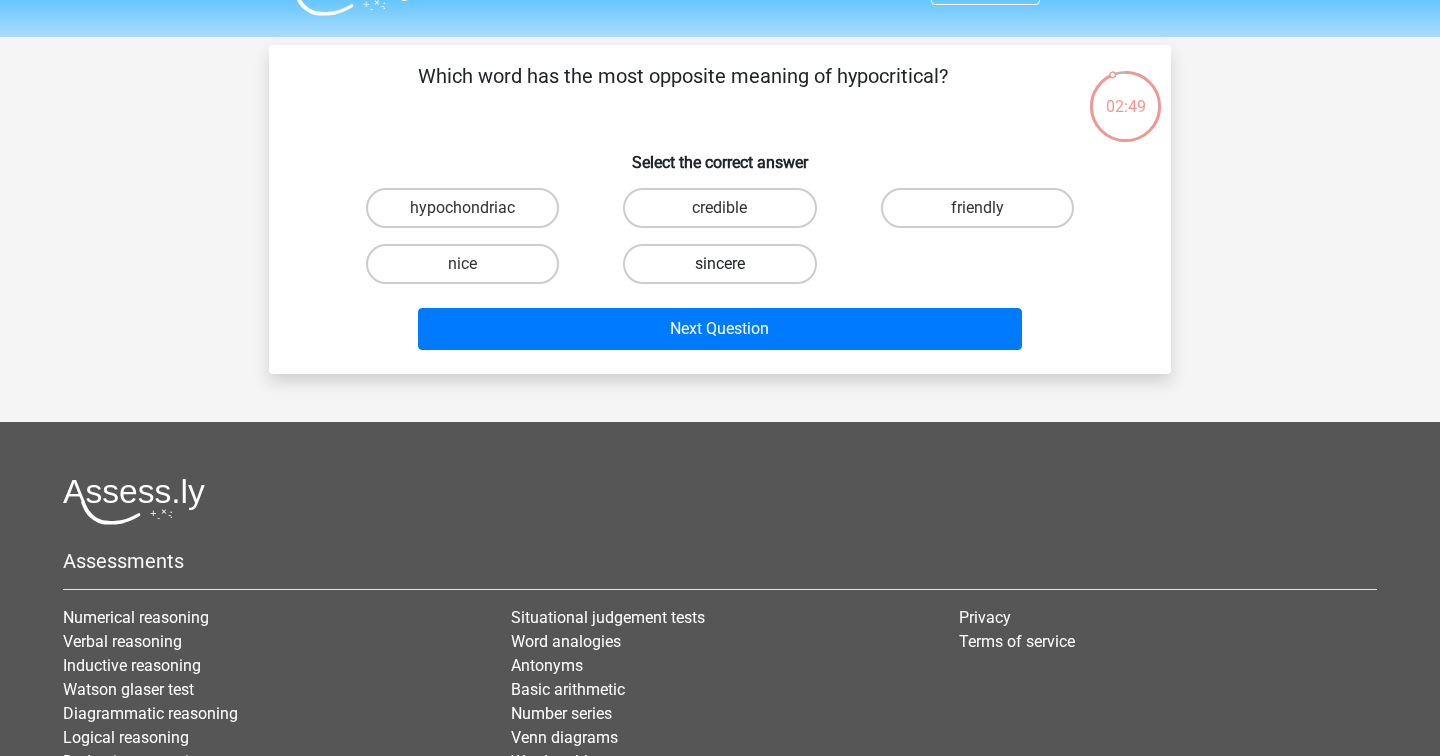 click on "sincere" at bounding box center (719, 264) 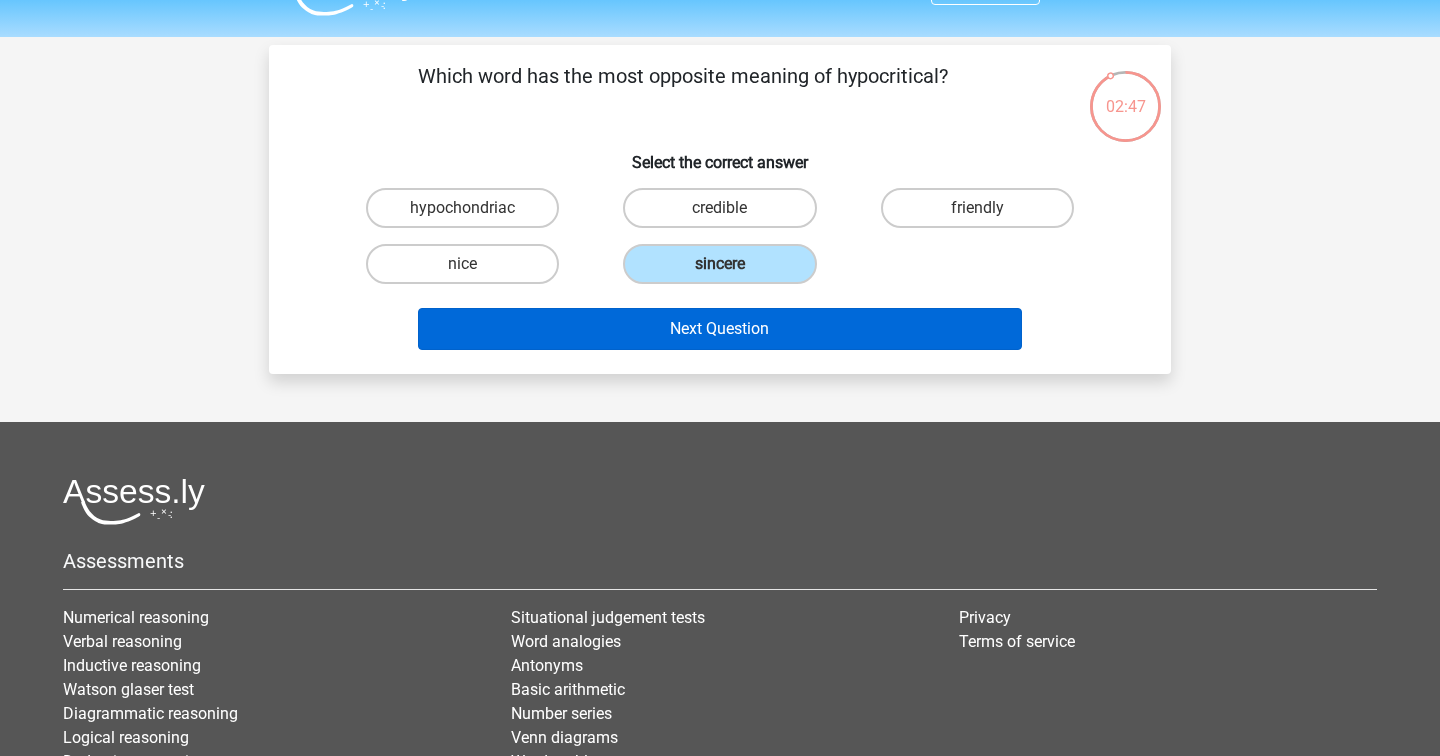 click on "Next Question" at bounding box center (720, 329) 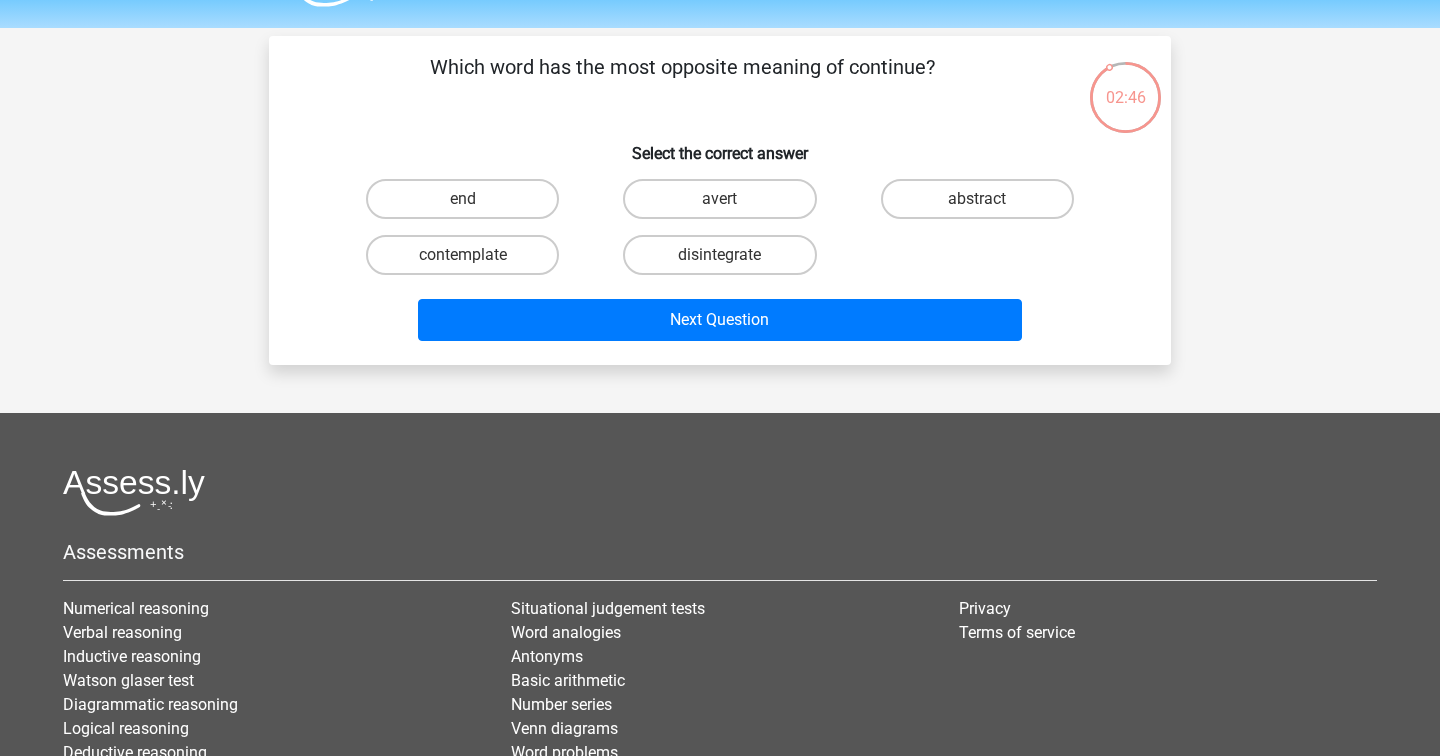 scroll, scrollTop: 46, scrollLeft: 0, axis: vertical 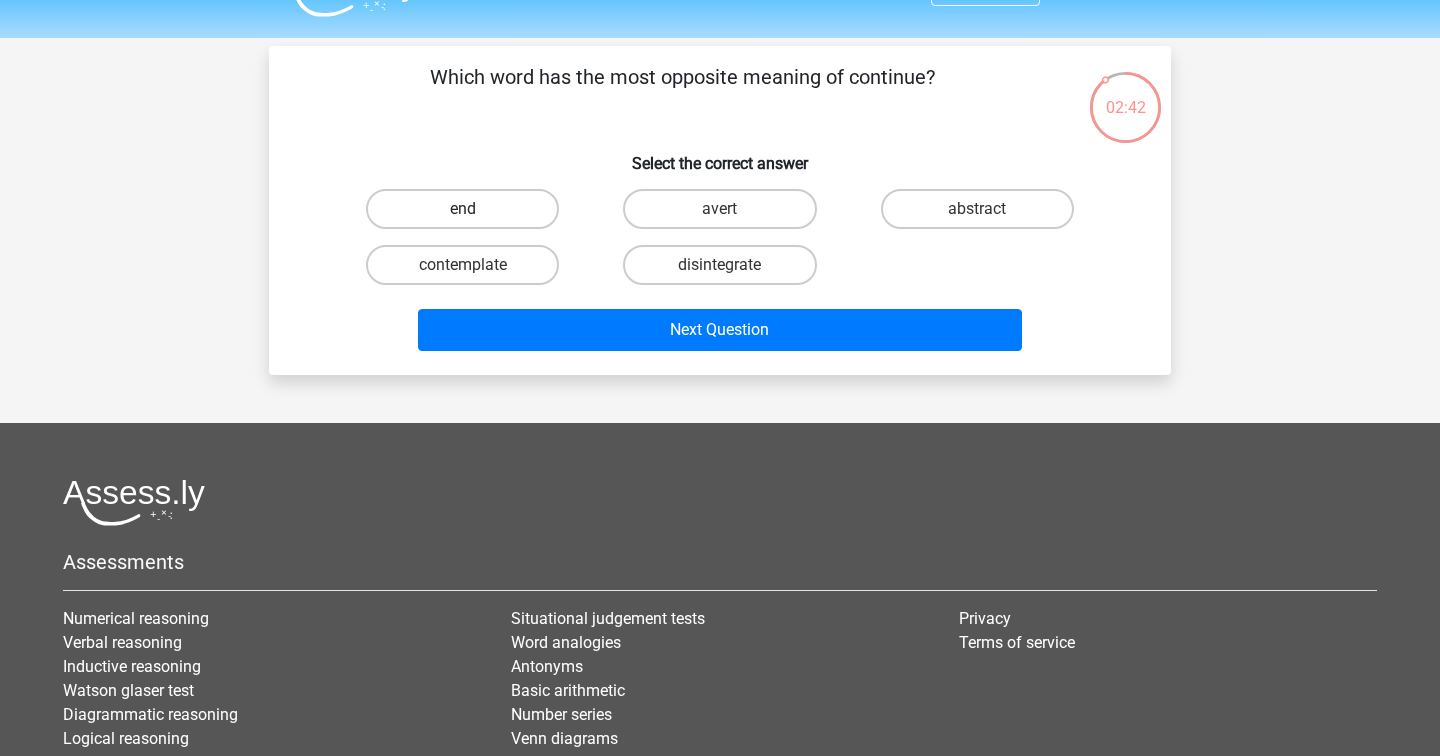 click on "end" at bounding box center (462, 209) 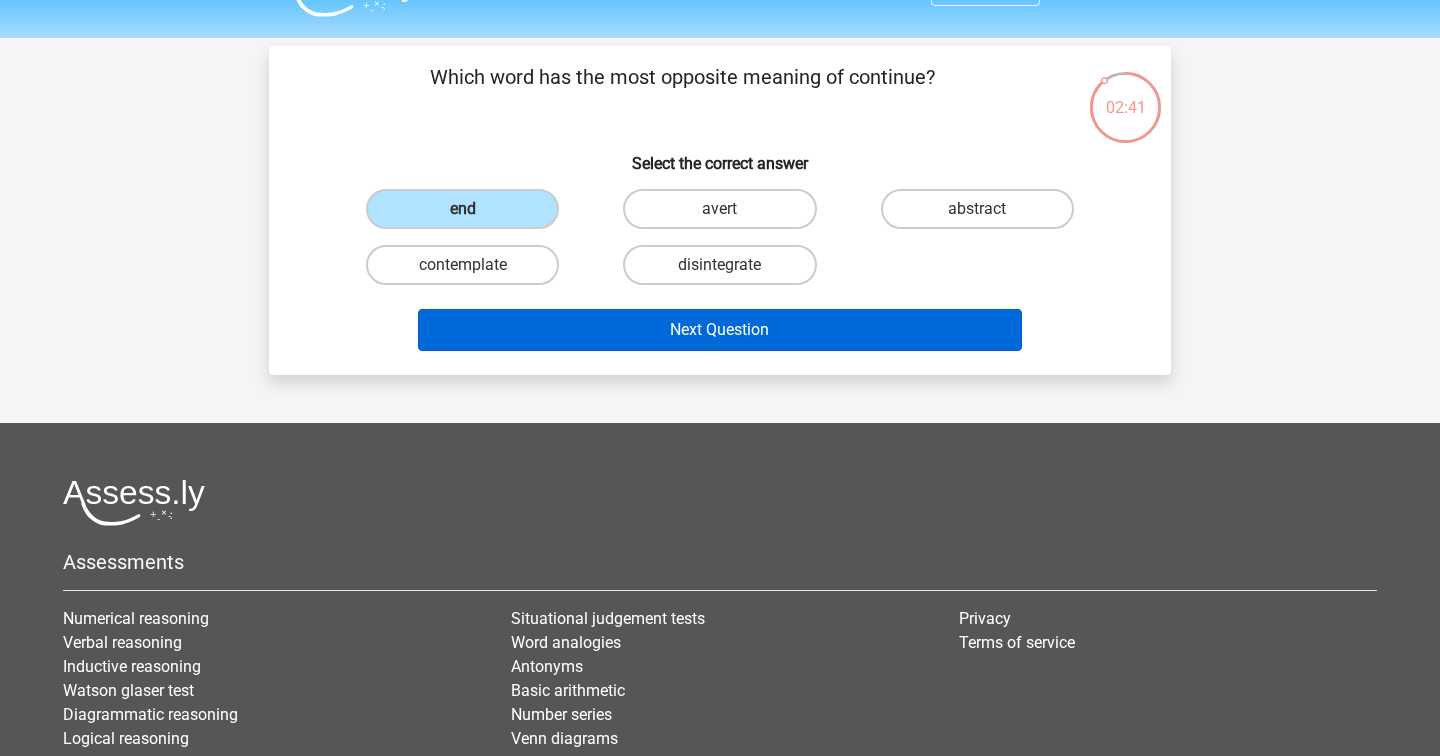 click on "Next Question" at bounding box center [720, 330] 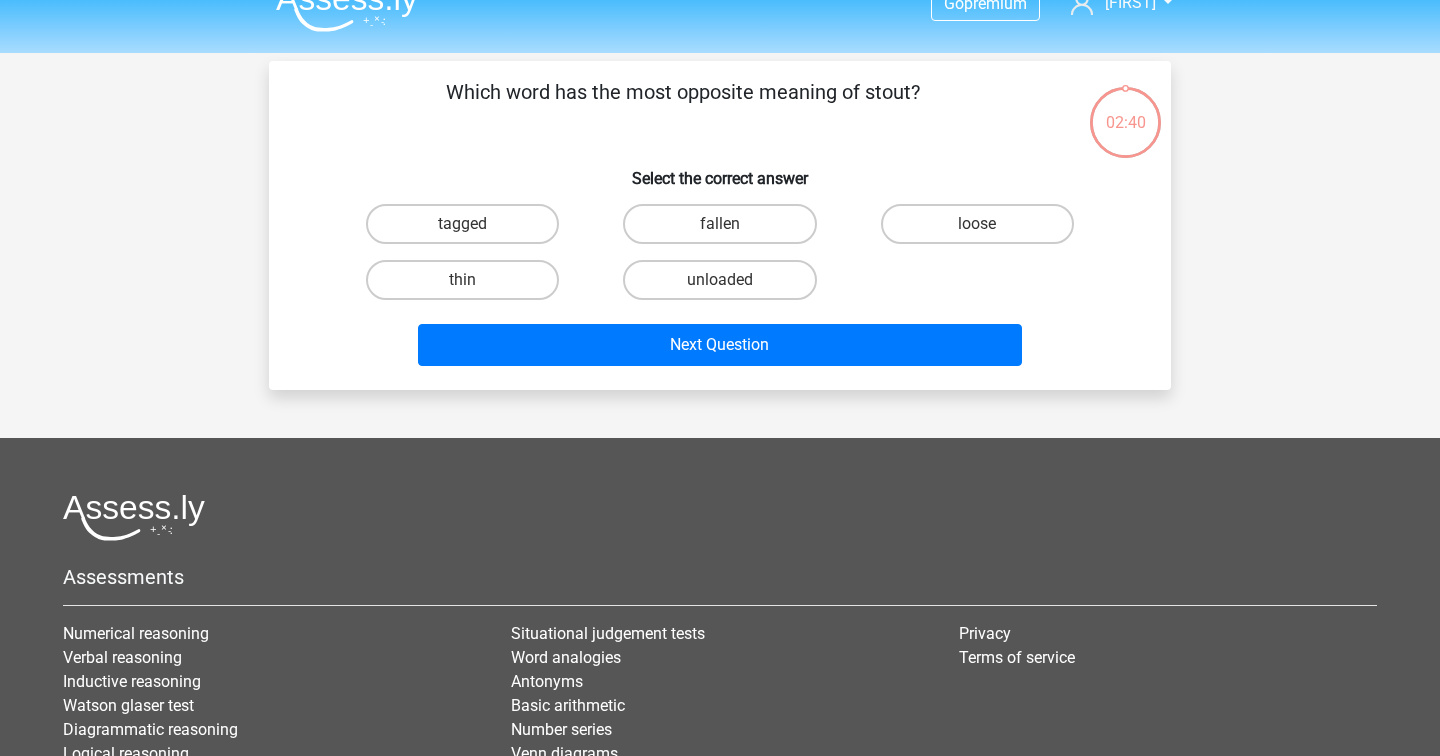 scroll, scrollTop: 19, scrollLeft: 0, axis: vertical 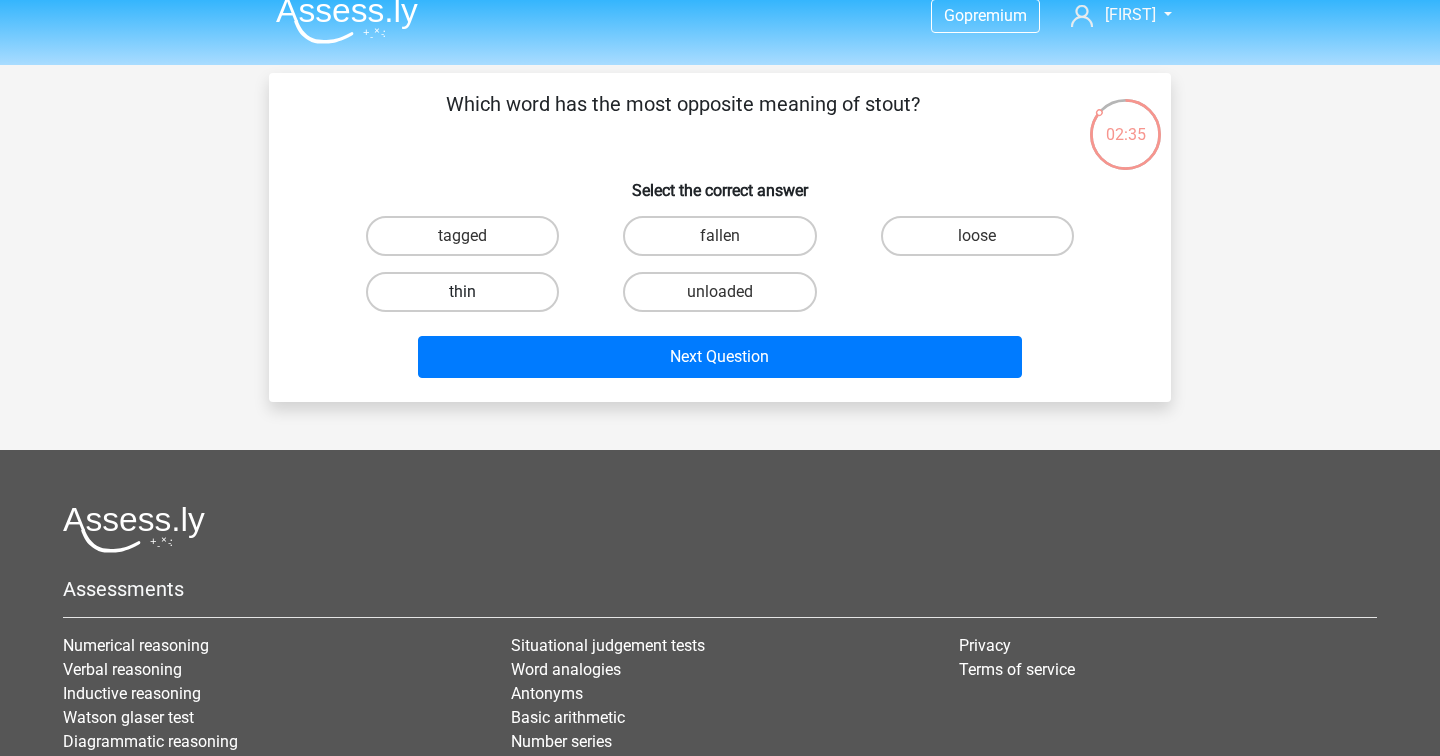 click on "thin" at bounding box center (462, 292) 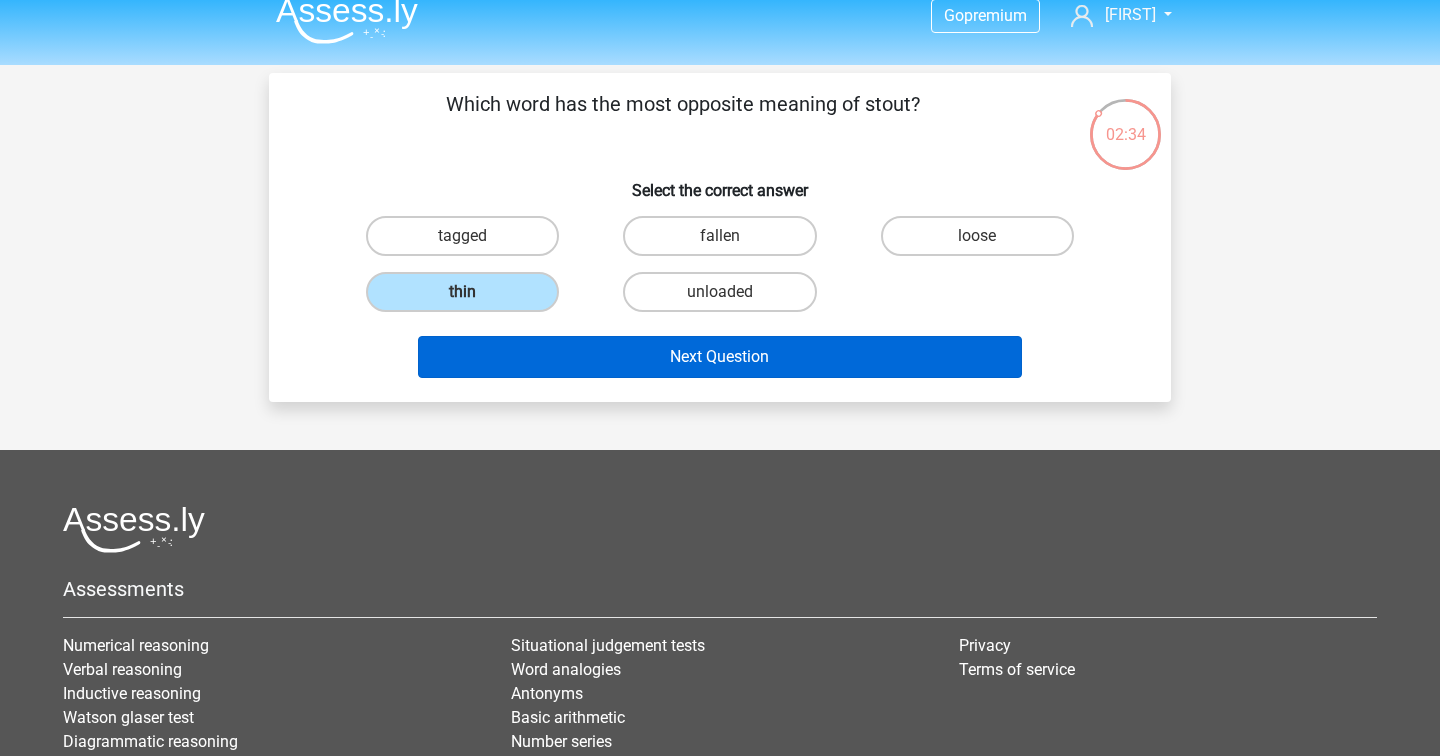 click on "Next Question" at bounding box center [720, 357] 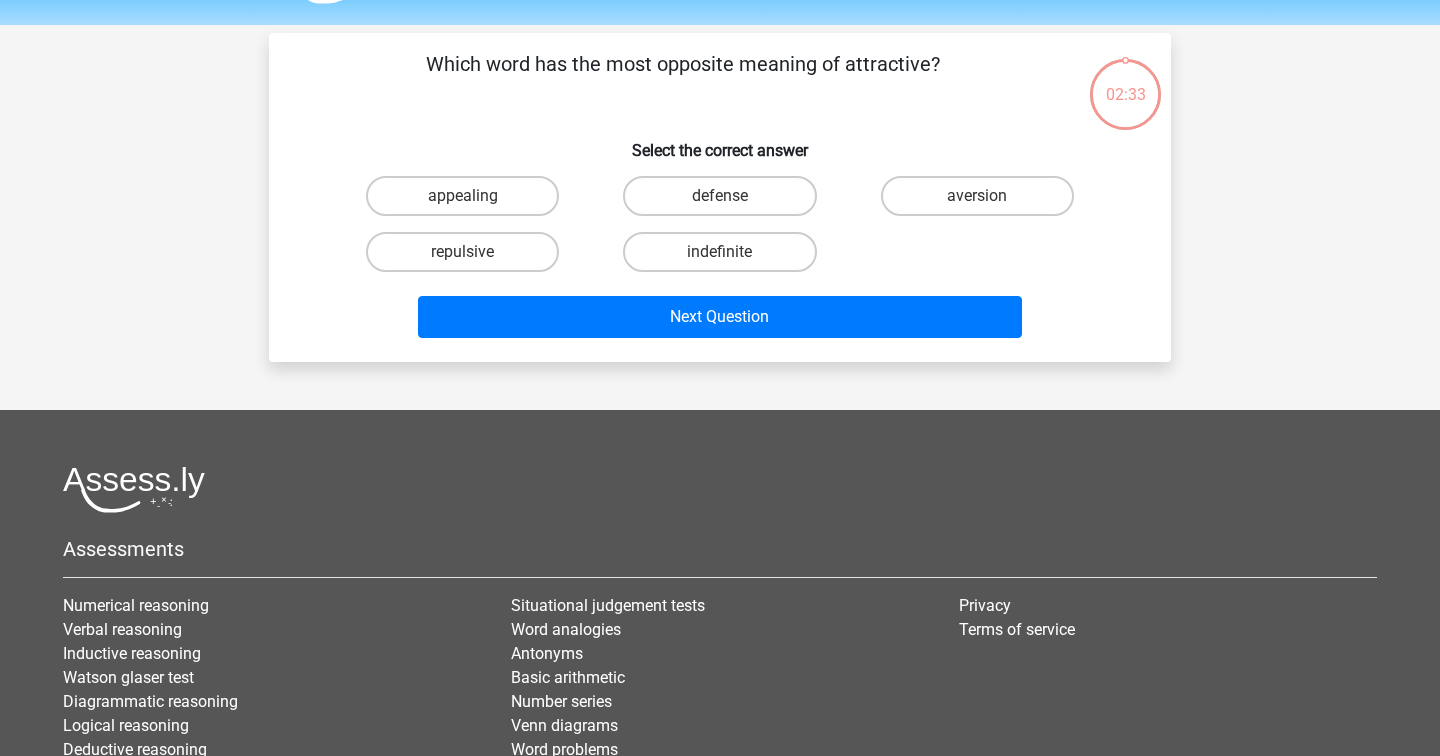 scroll, scrollTop: 58, scrollLeft: 0, axis: vertical 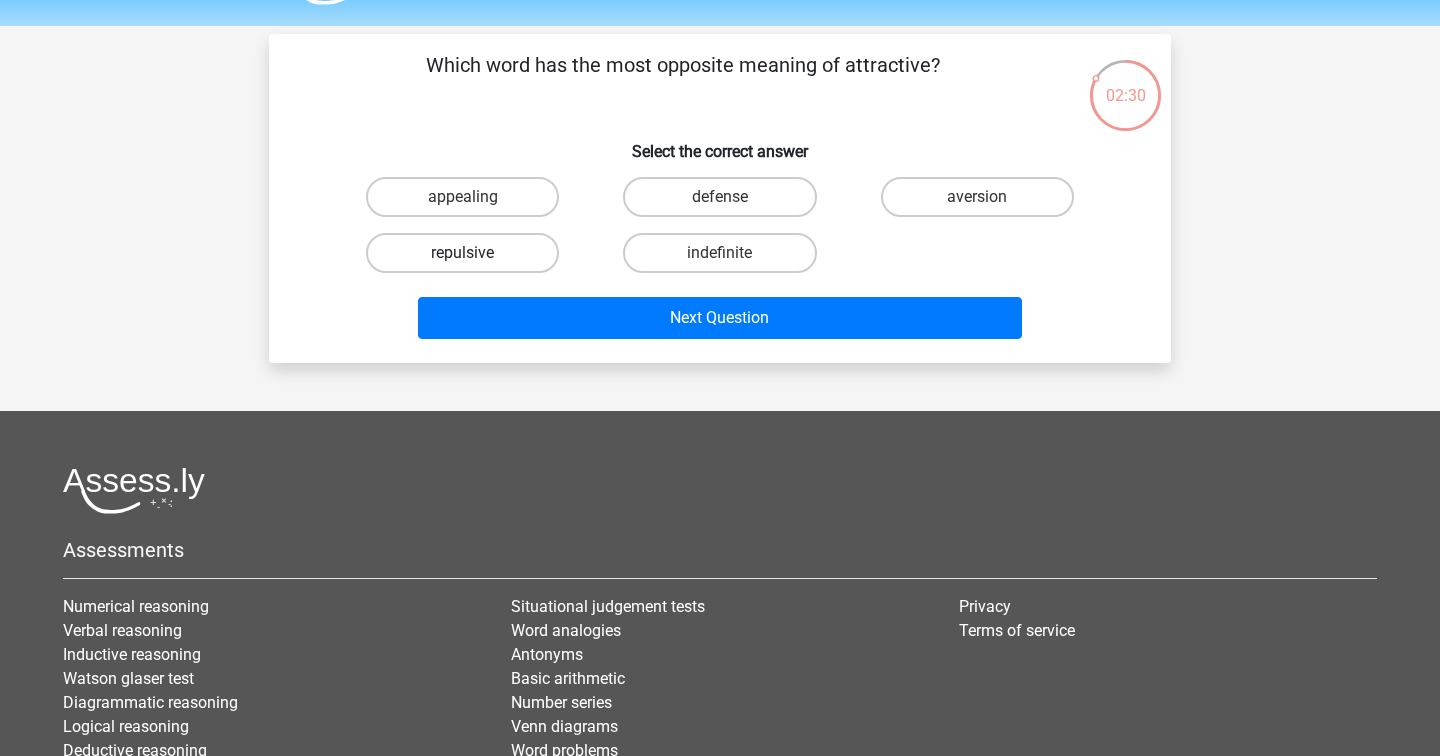 click on "repulsive" at bounding box center (462, 253) 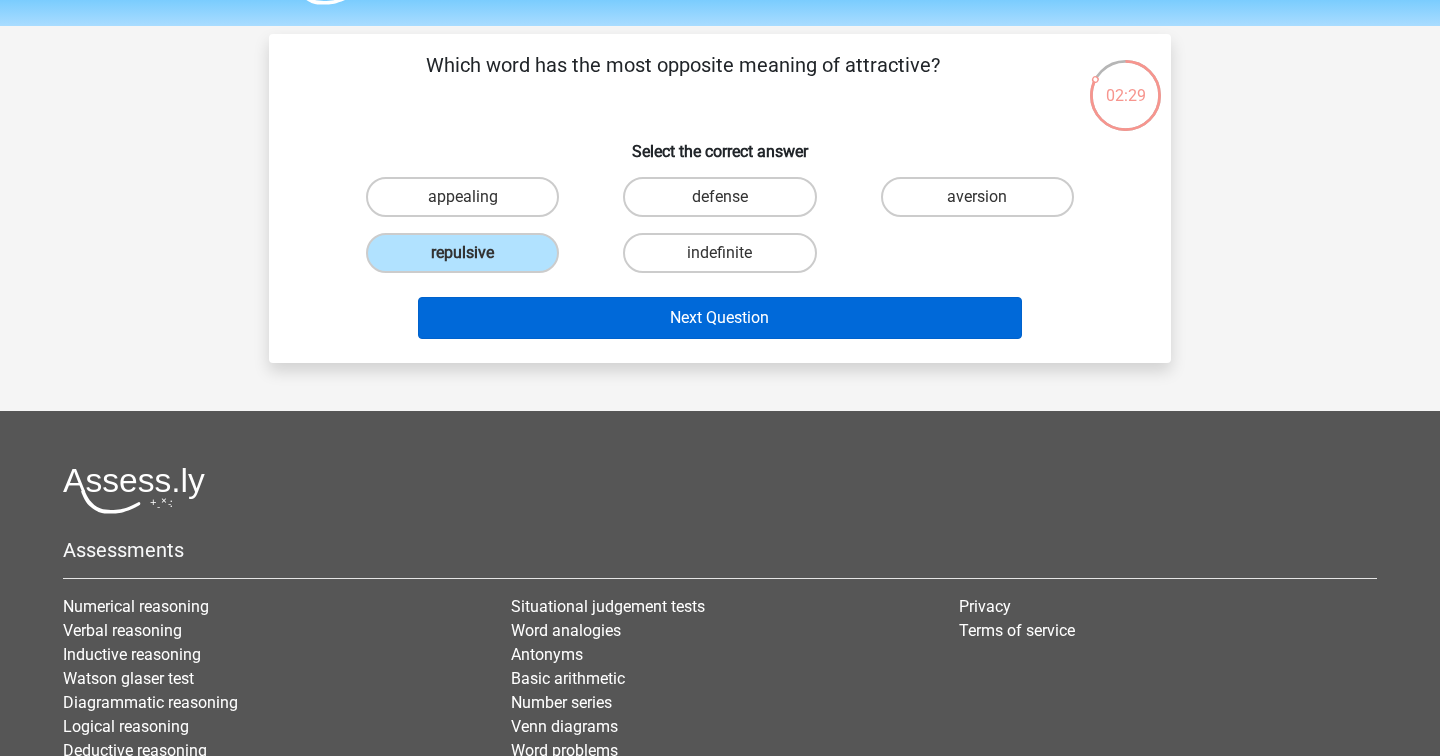 click on "Next Question" at bounding box center [720, 318] 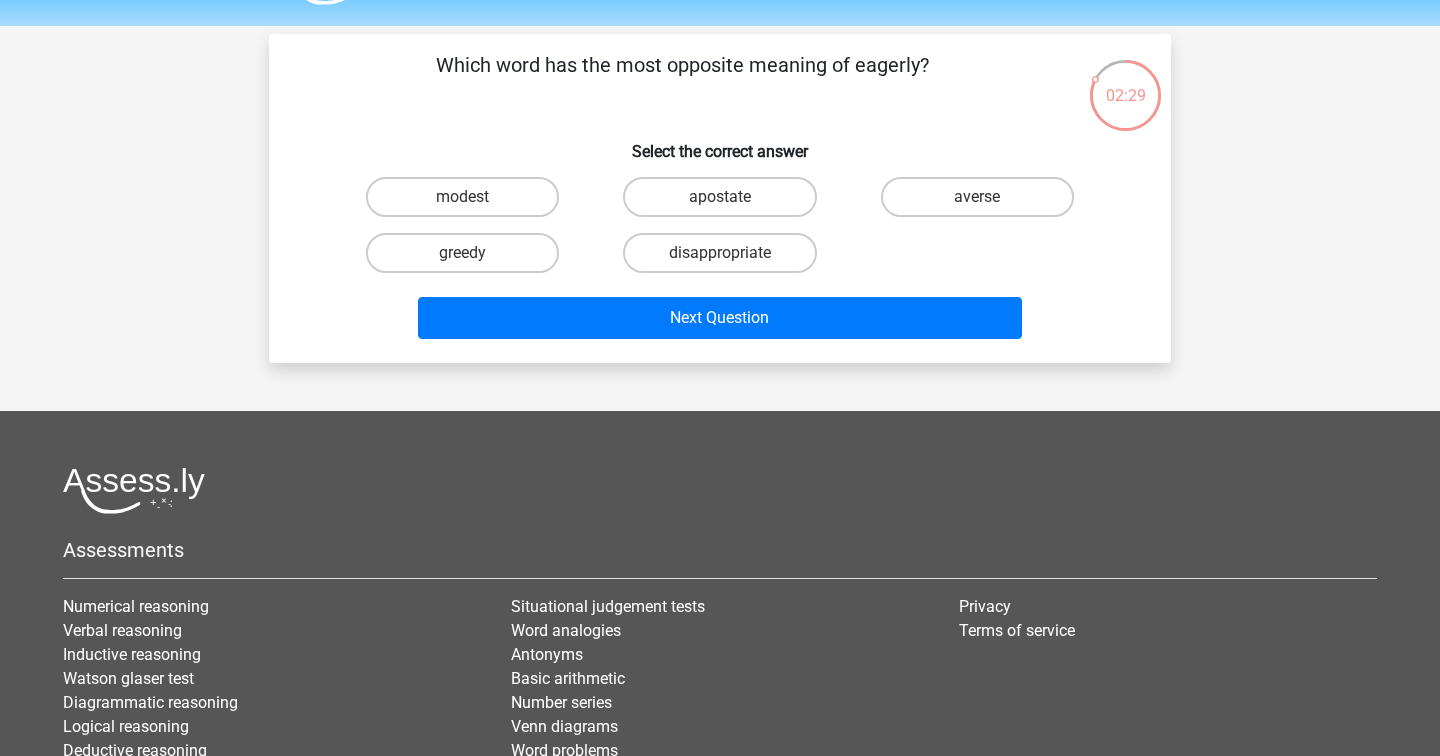 scroll, scrollTop: 92, scrollLeft: 0, axis: vertical 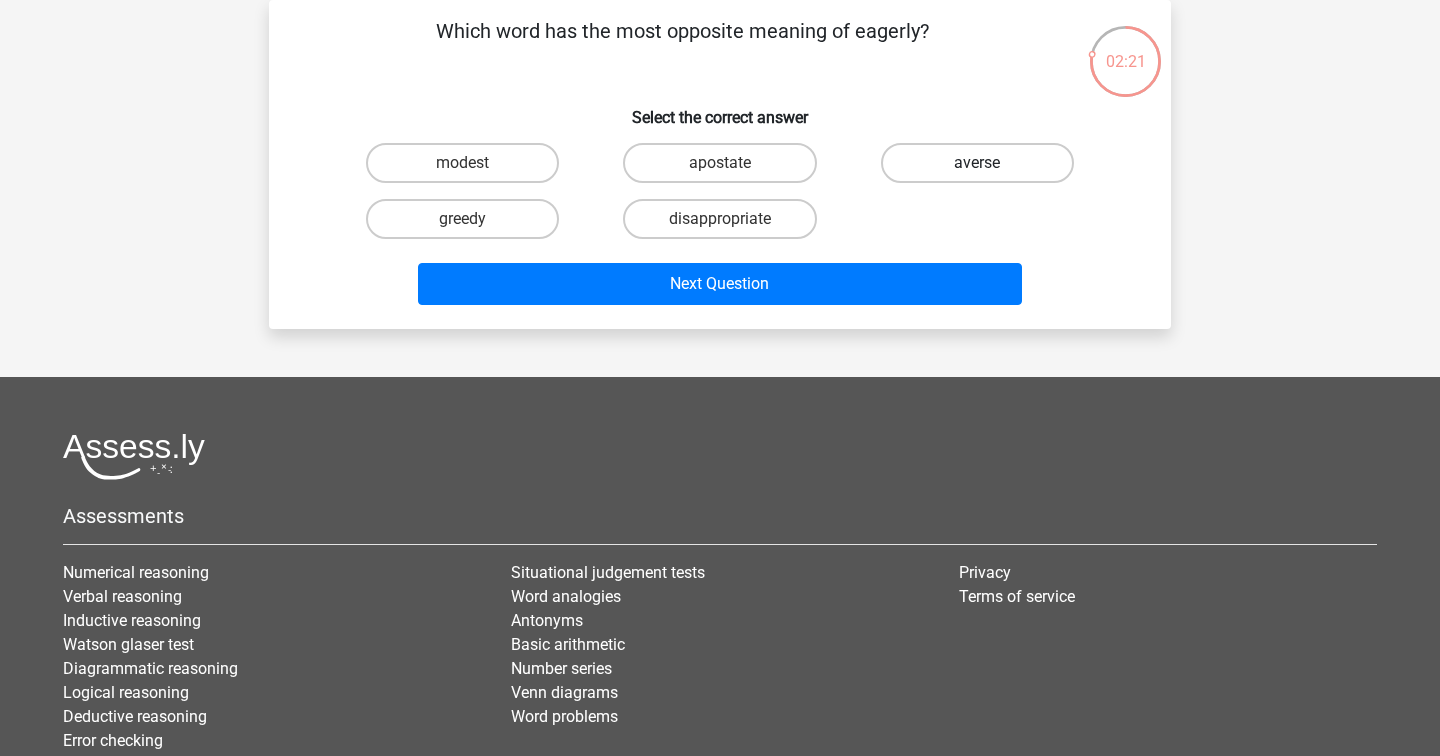click on "averse" at bounding box center (977, 163) 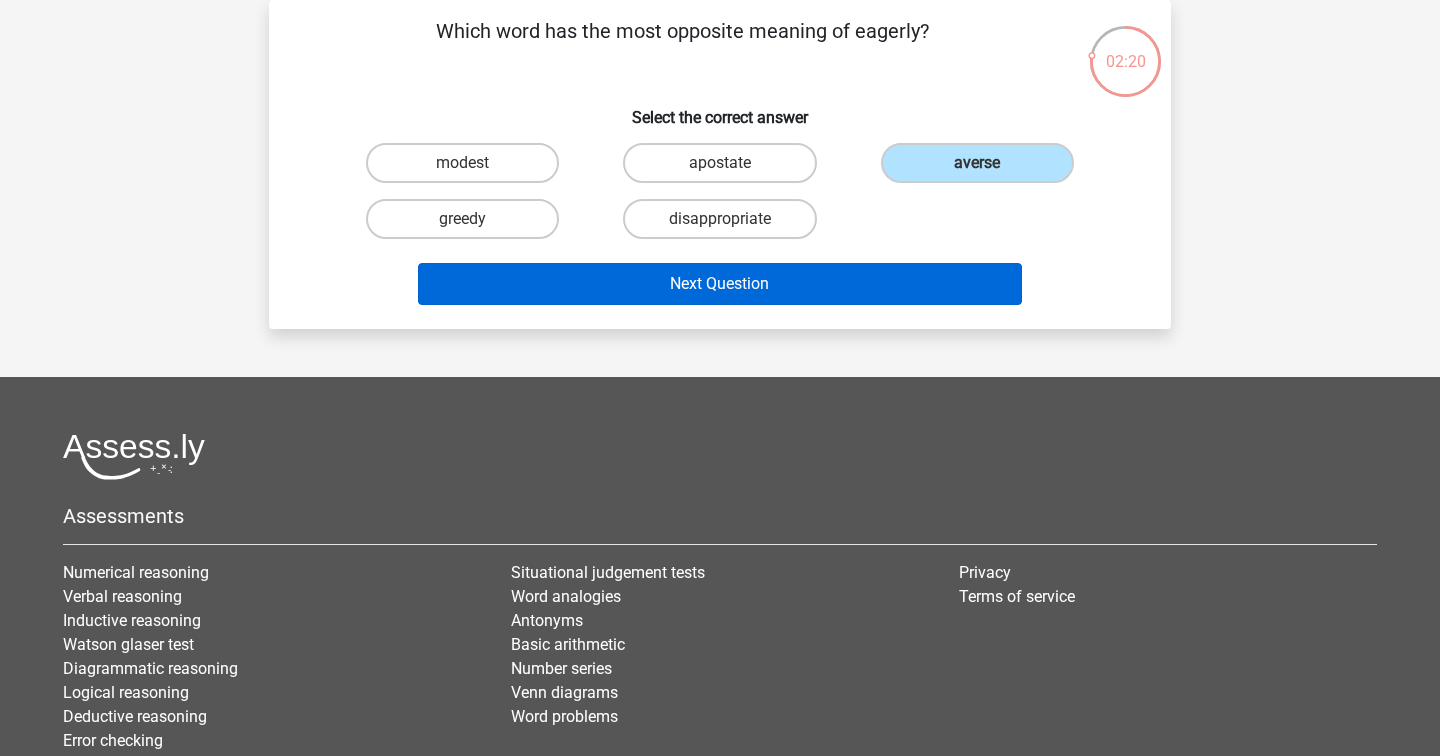 click on "Next Question" at bounding box center (720, 284) 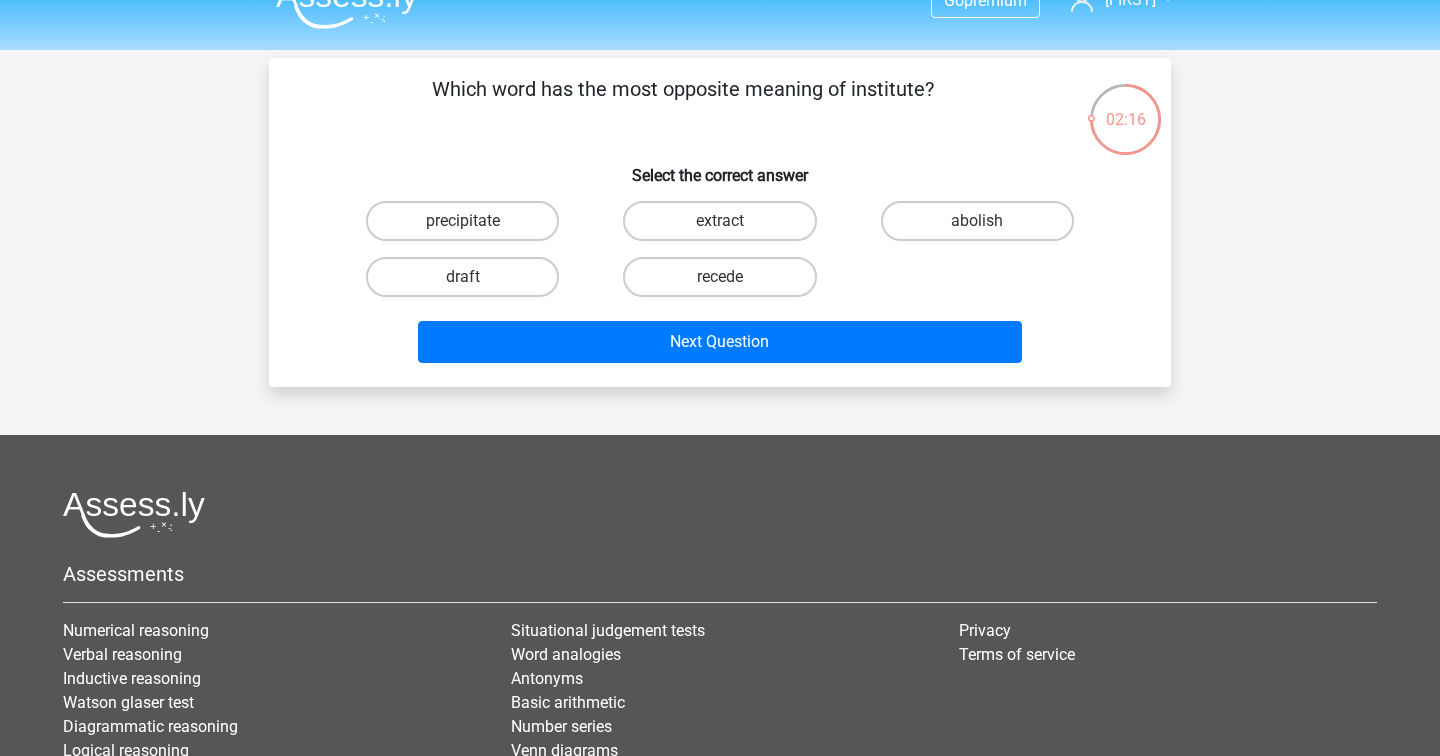 scroll, scrollTop: 32, scrollLeft: 0, axis: vertical 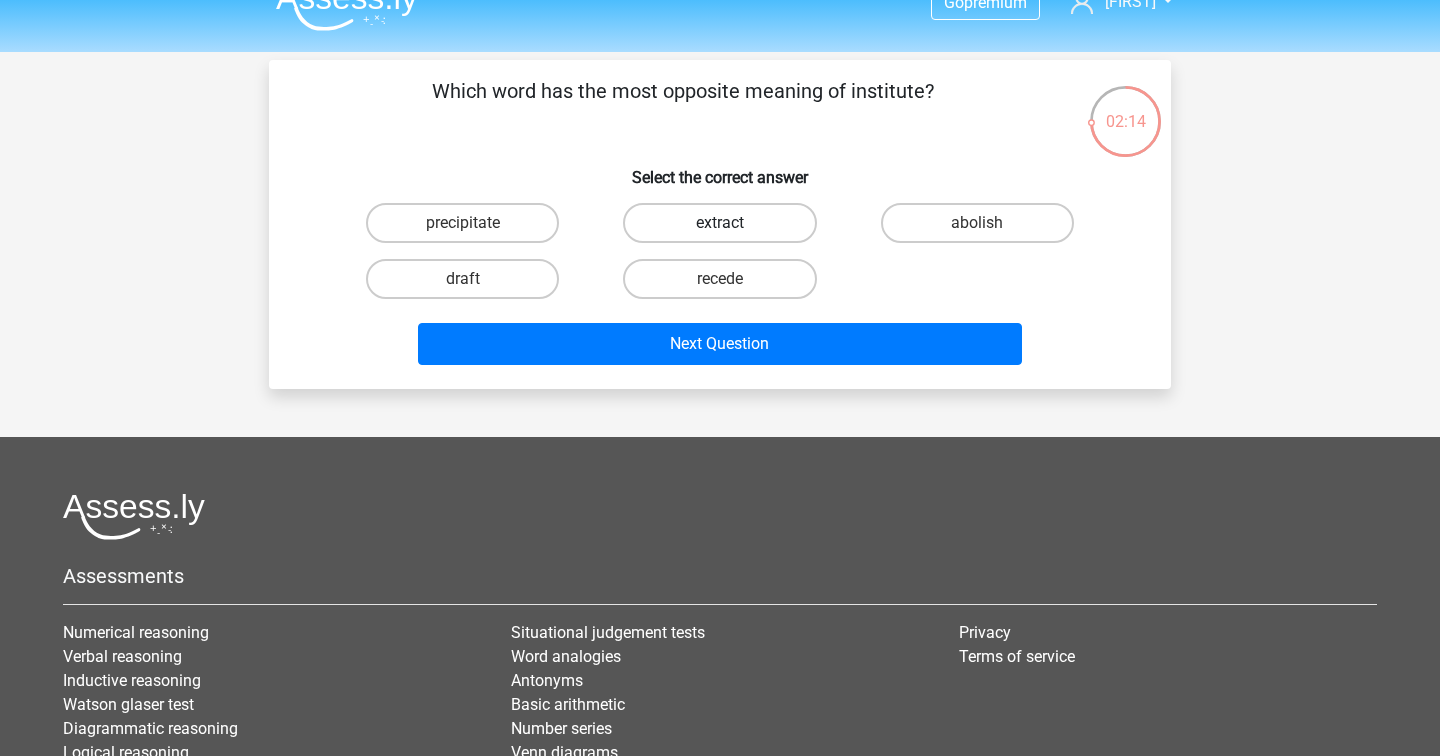 click on "extract" at bounding box center [719, 223] 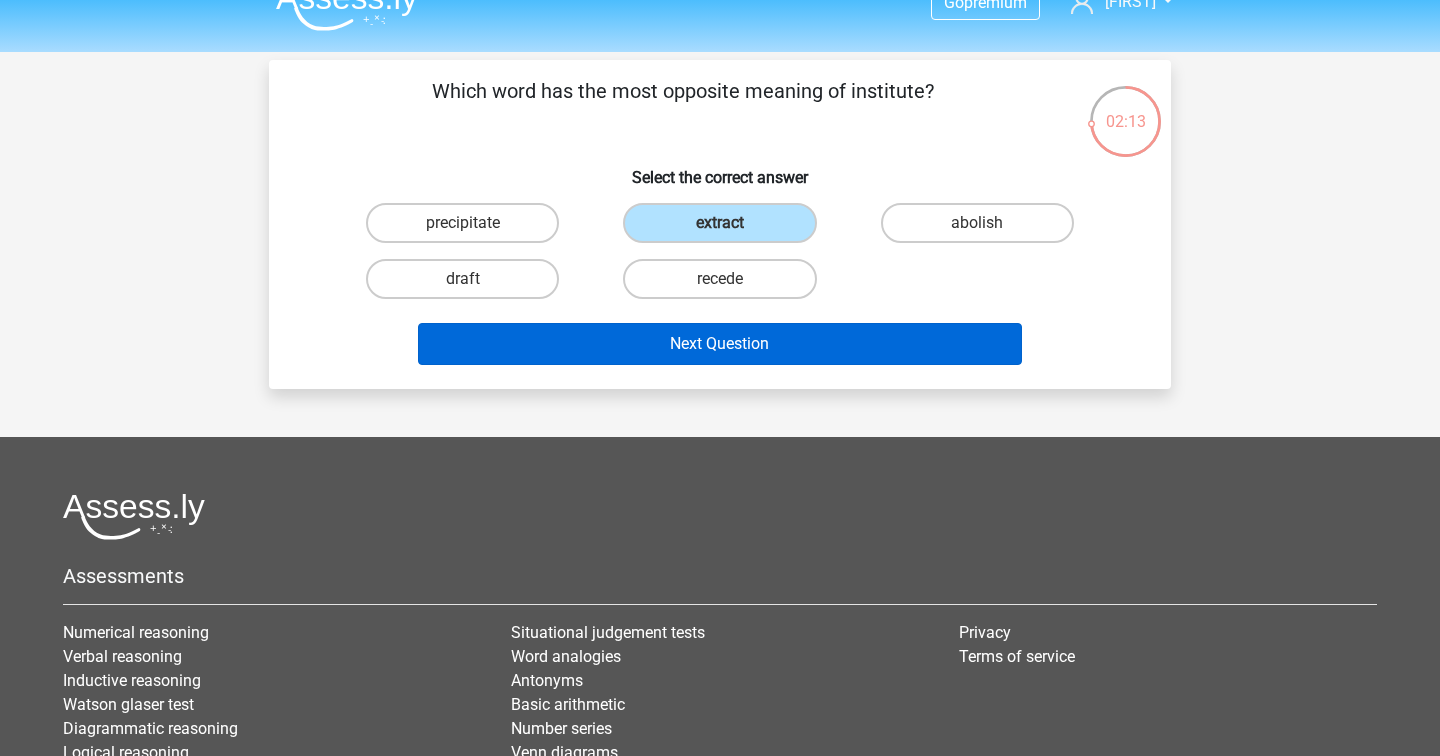 click on "Next Question" at bounding box center (720, 344) 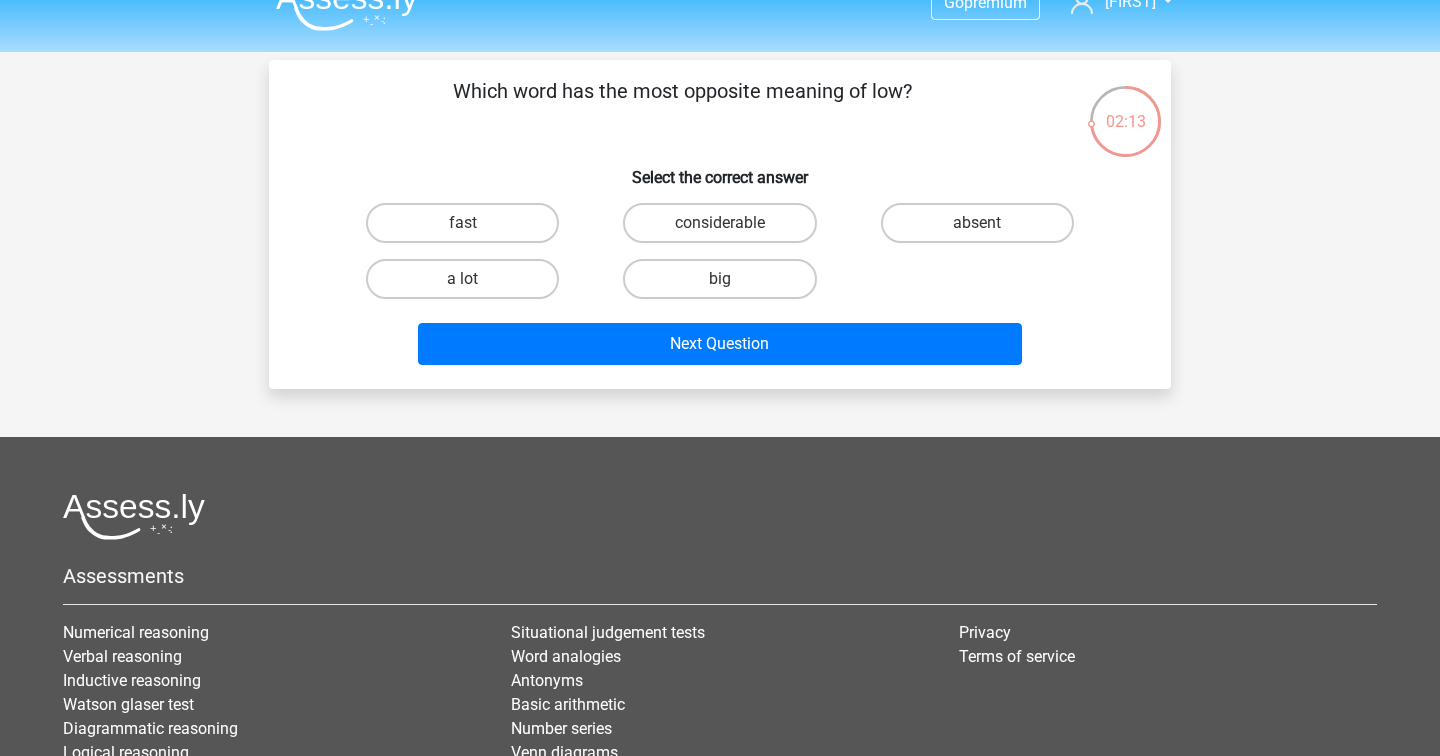 scroll, scrollTop: 92, scrollLeft: 0, axis: vertical 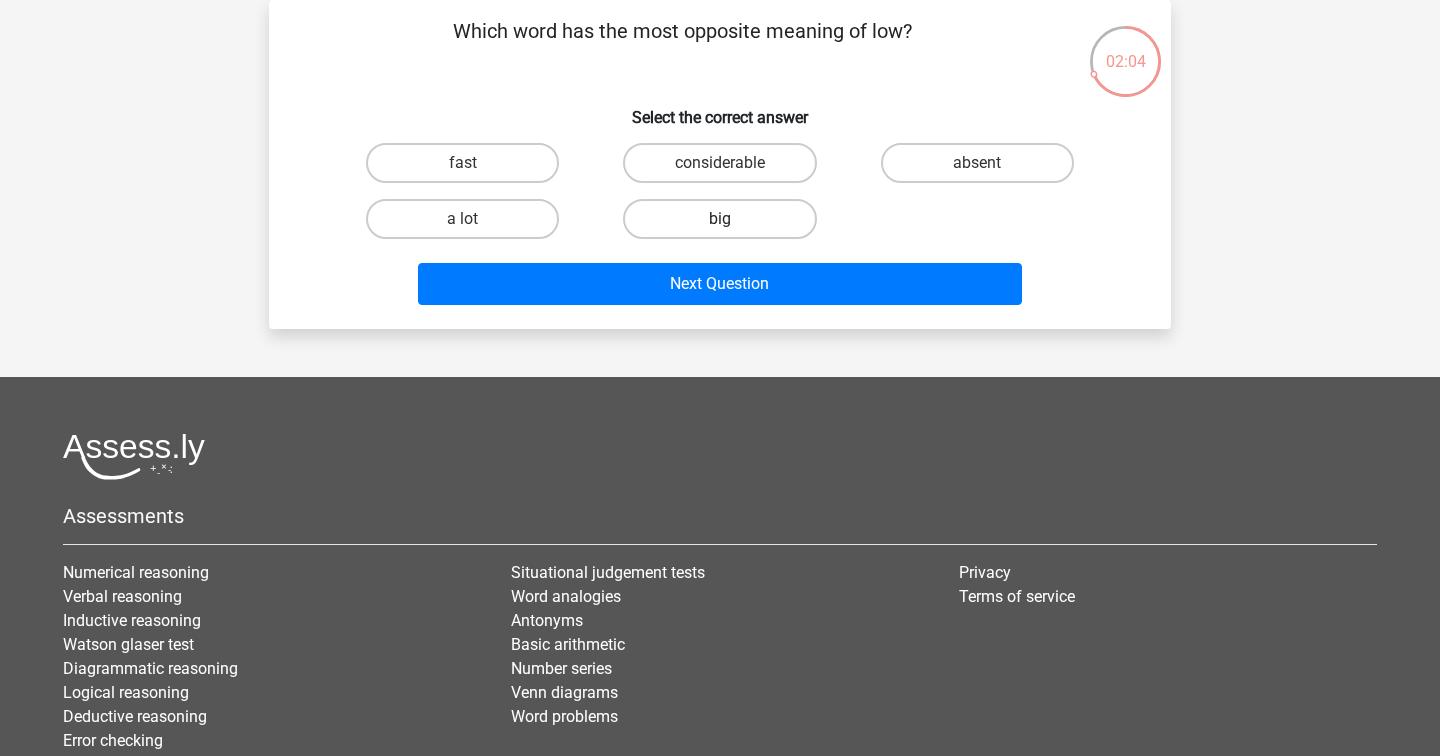 click on "big" at bounding box center (719, 219) 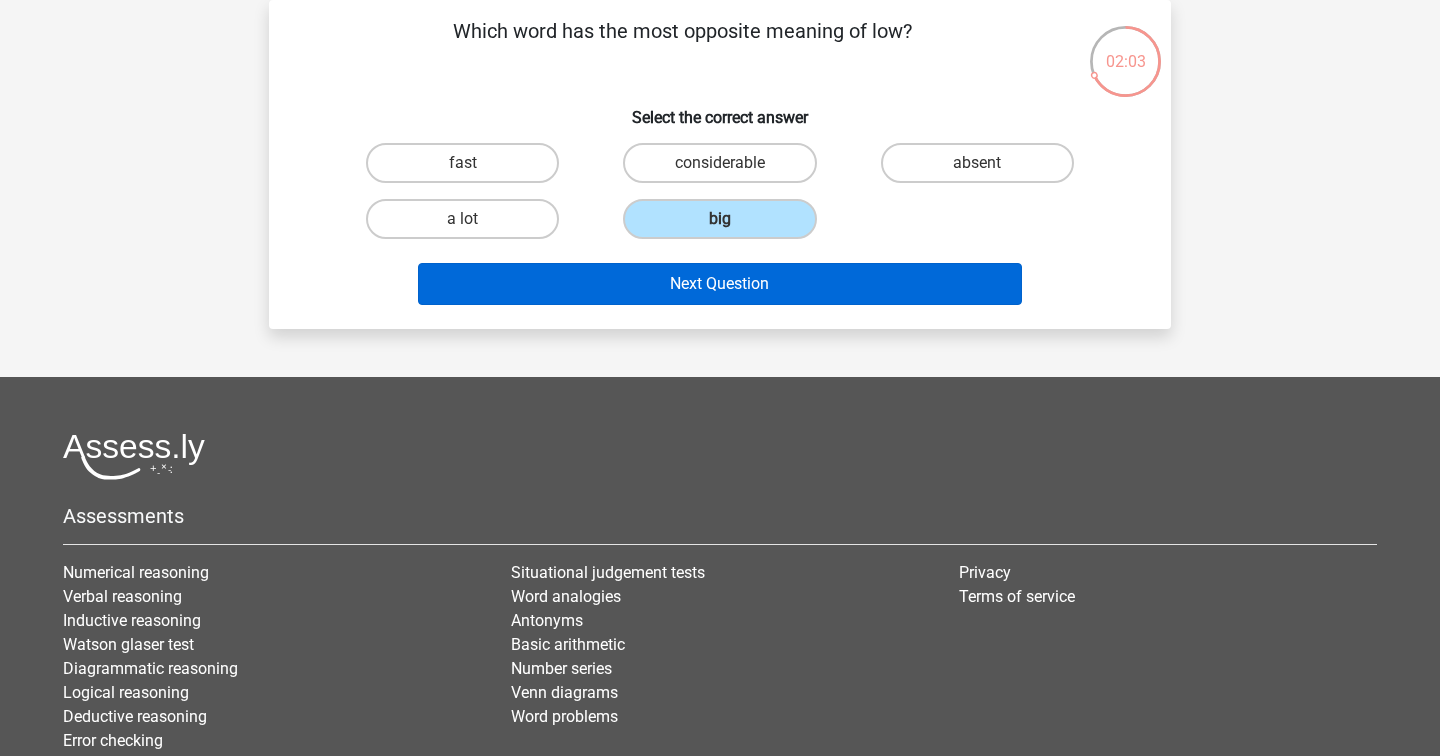 click on "Next Question" at bounding box center (720, 284) 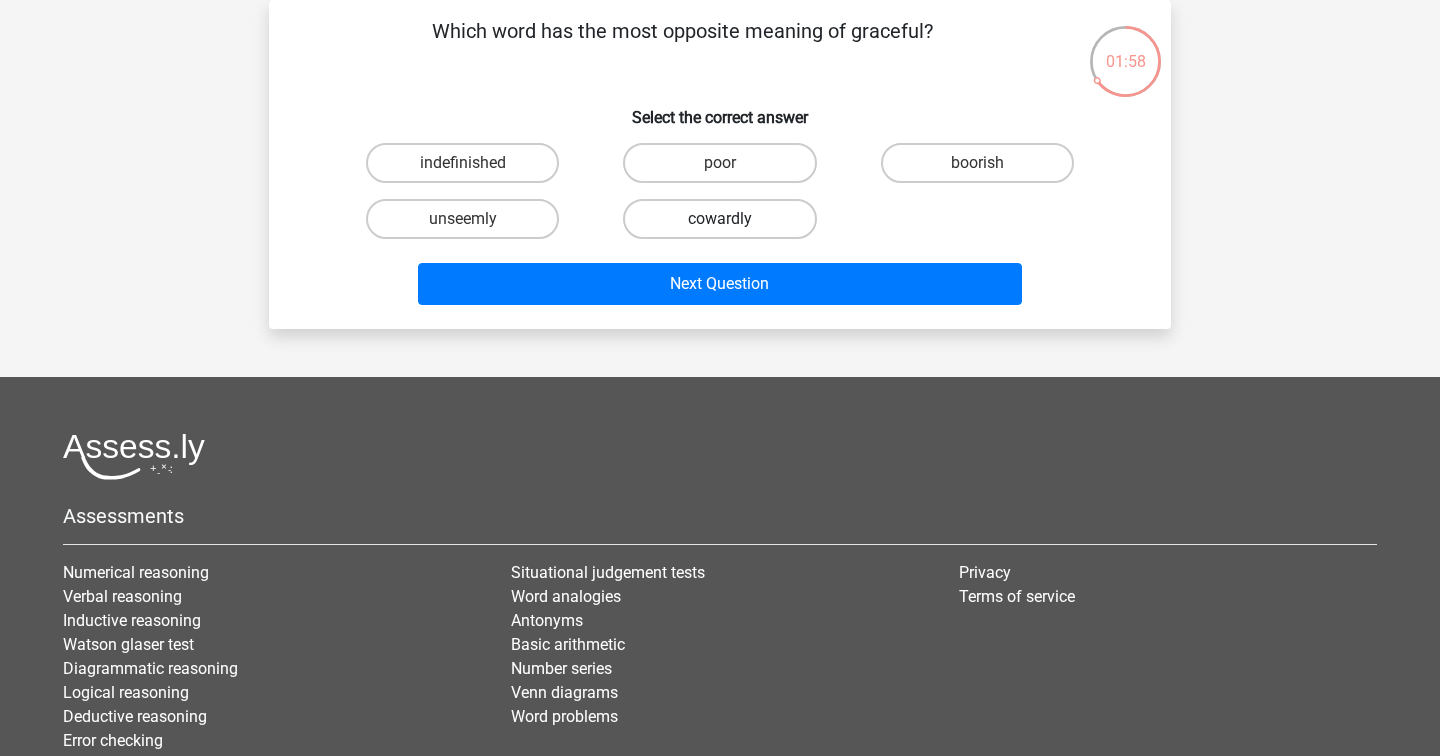click on "cowardly" at bounding box center [719, 219] 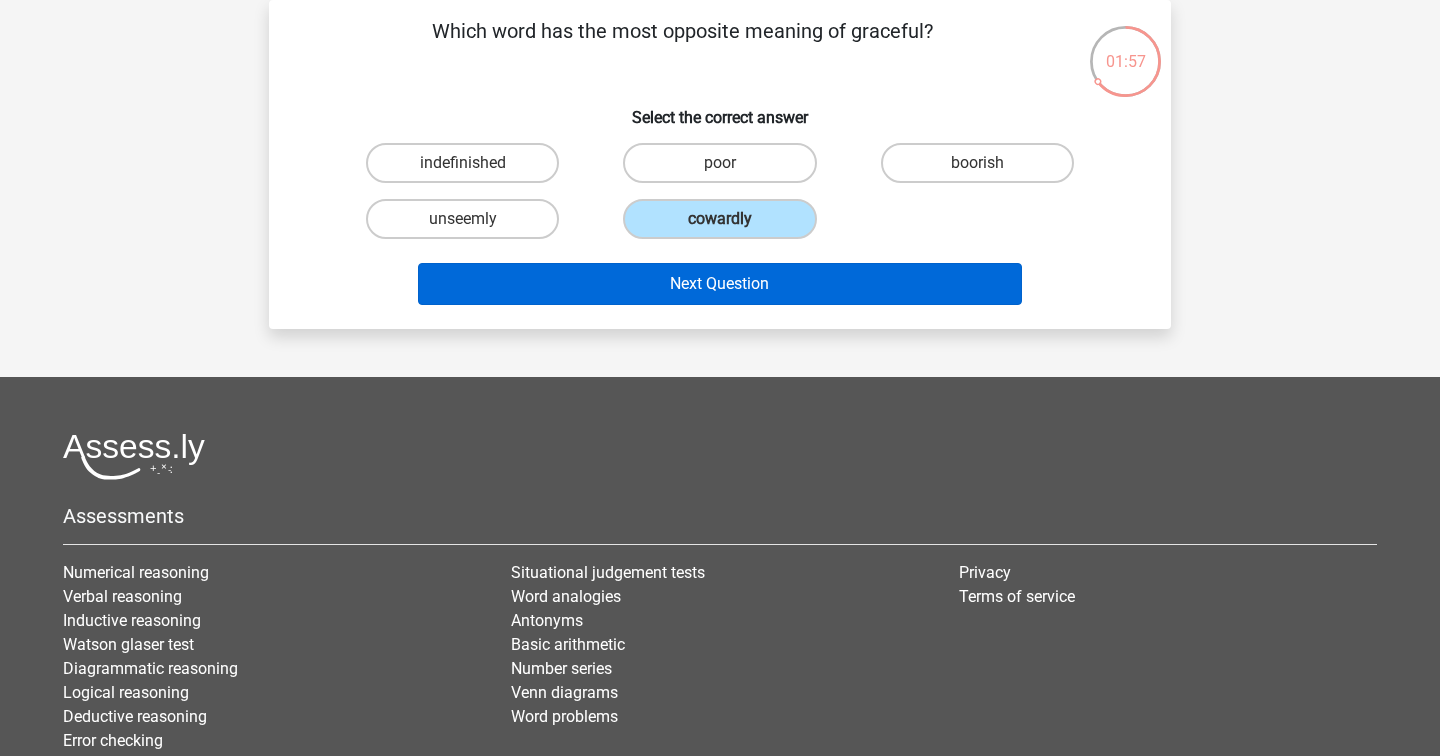 click on "Next Question" at bounding box center [720, 284] 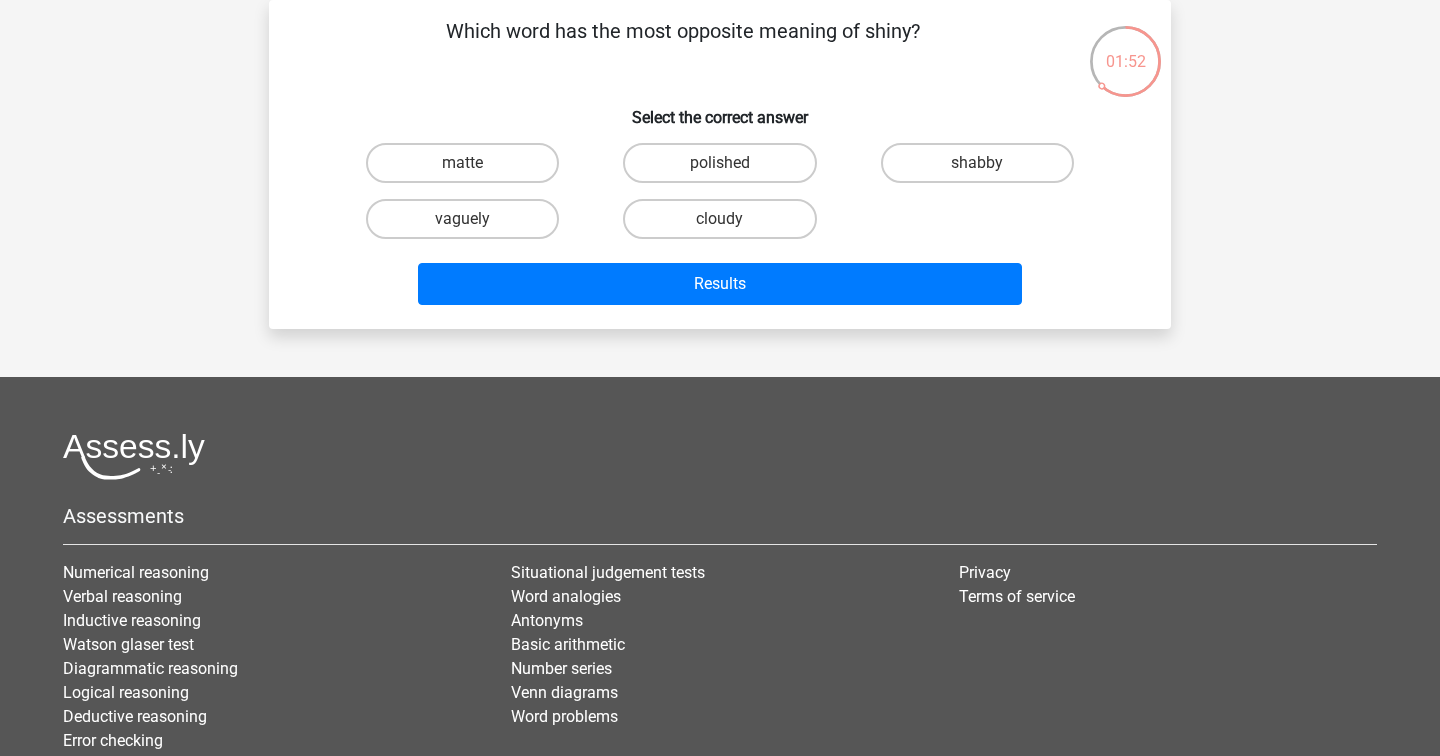 click on "matte" at bounding box center [469, 169] 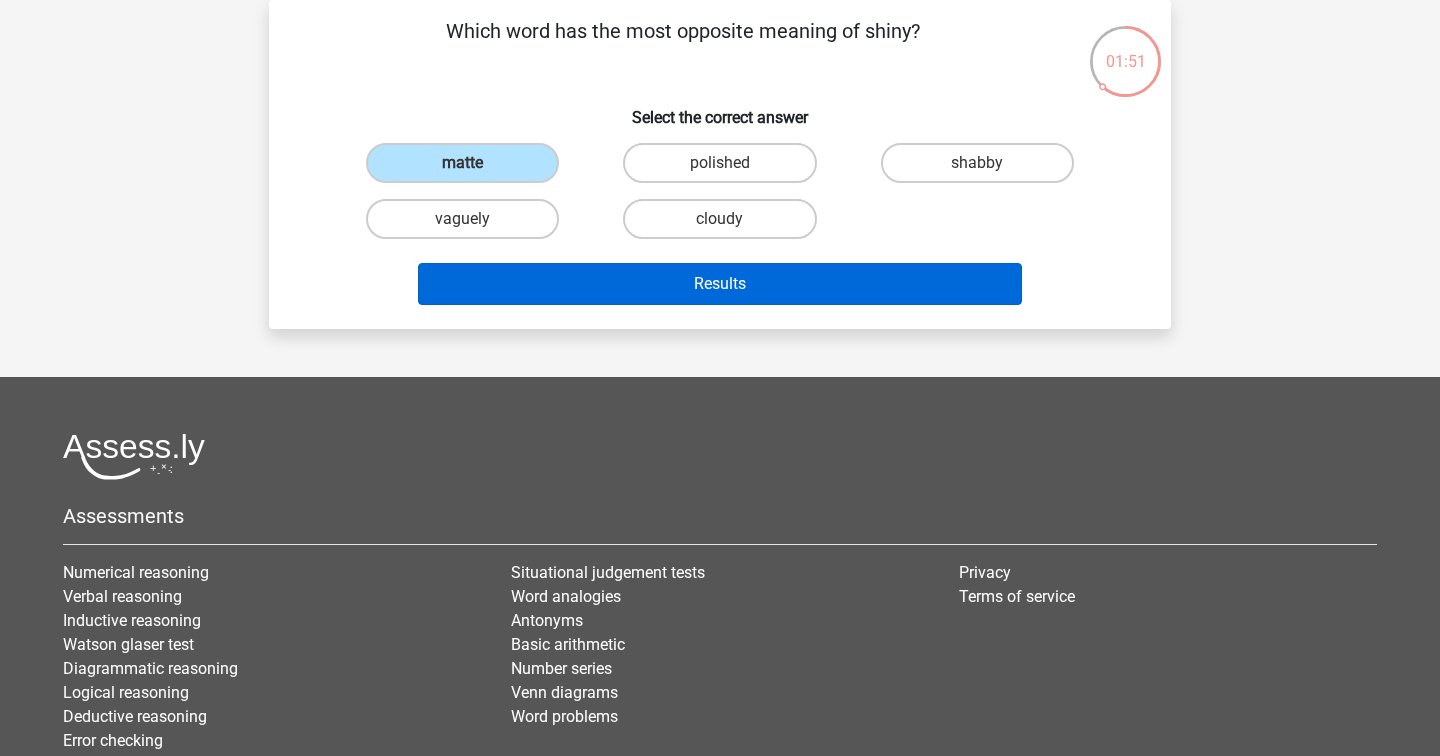 click on "Results" at bounding box center (720, 284) 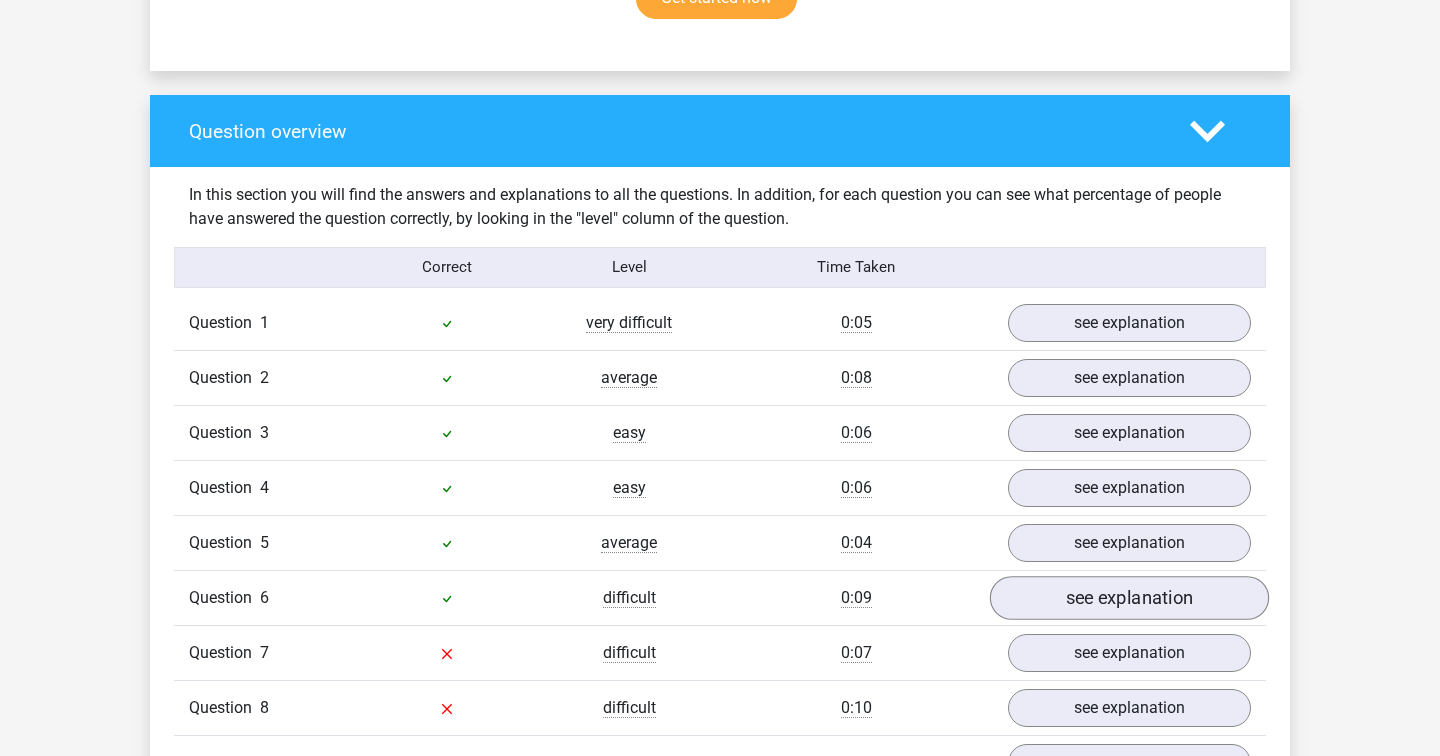 scroll, scrollTop: 1383, scrollLeft: 0, axis: vertical 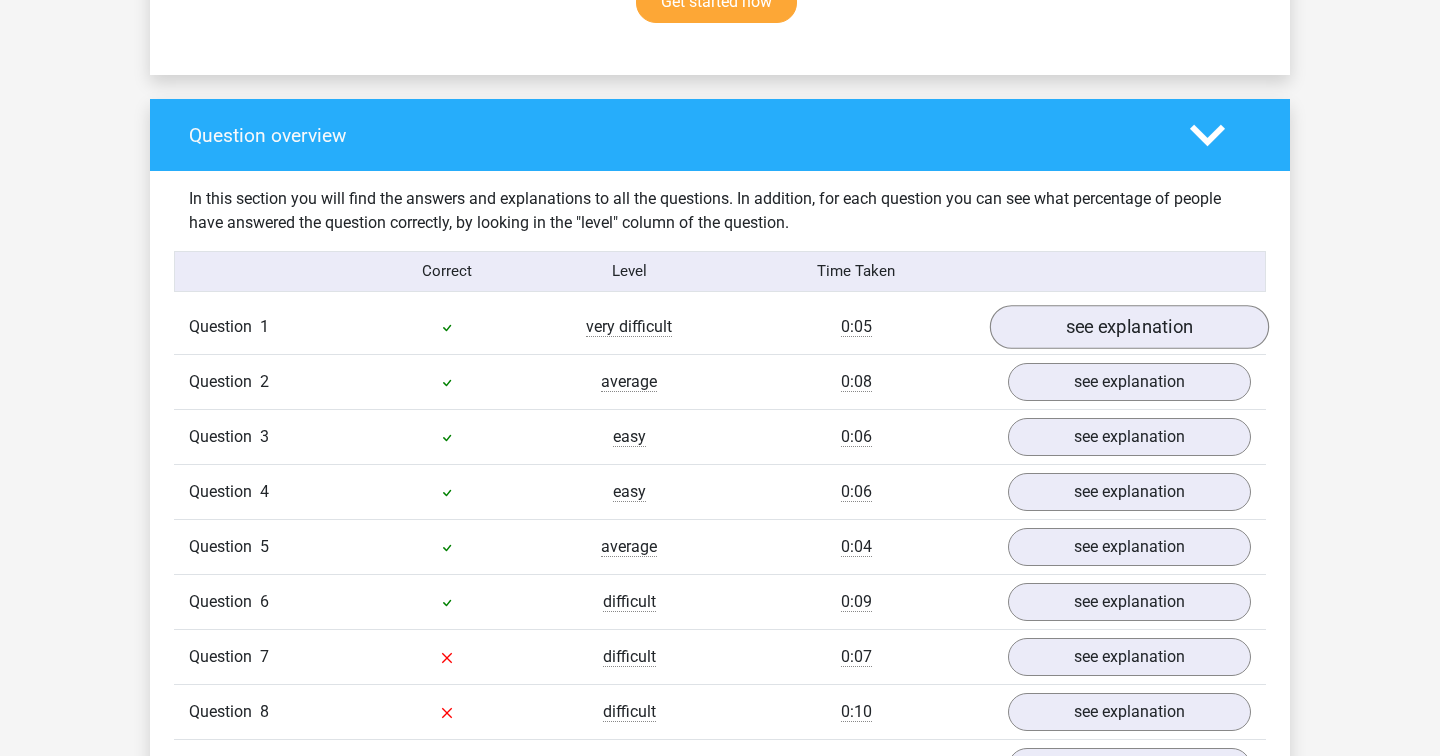 click on "see explanation" at bounding box center [1129, 327] 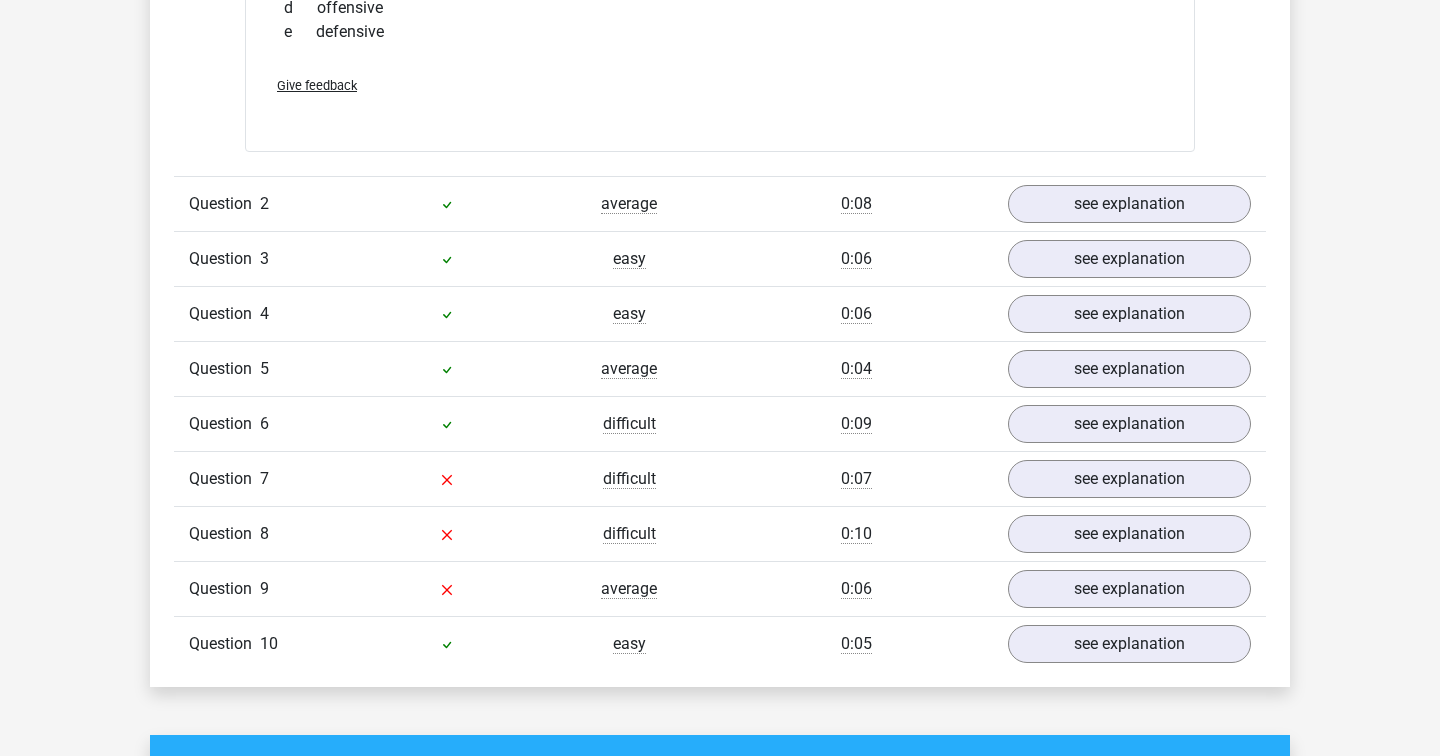 scroll, scrollTop: 2017, scrollLeft: 0, axis: vertical 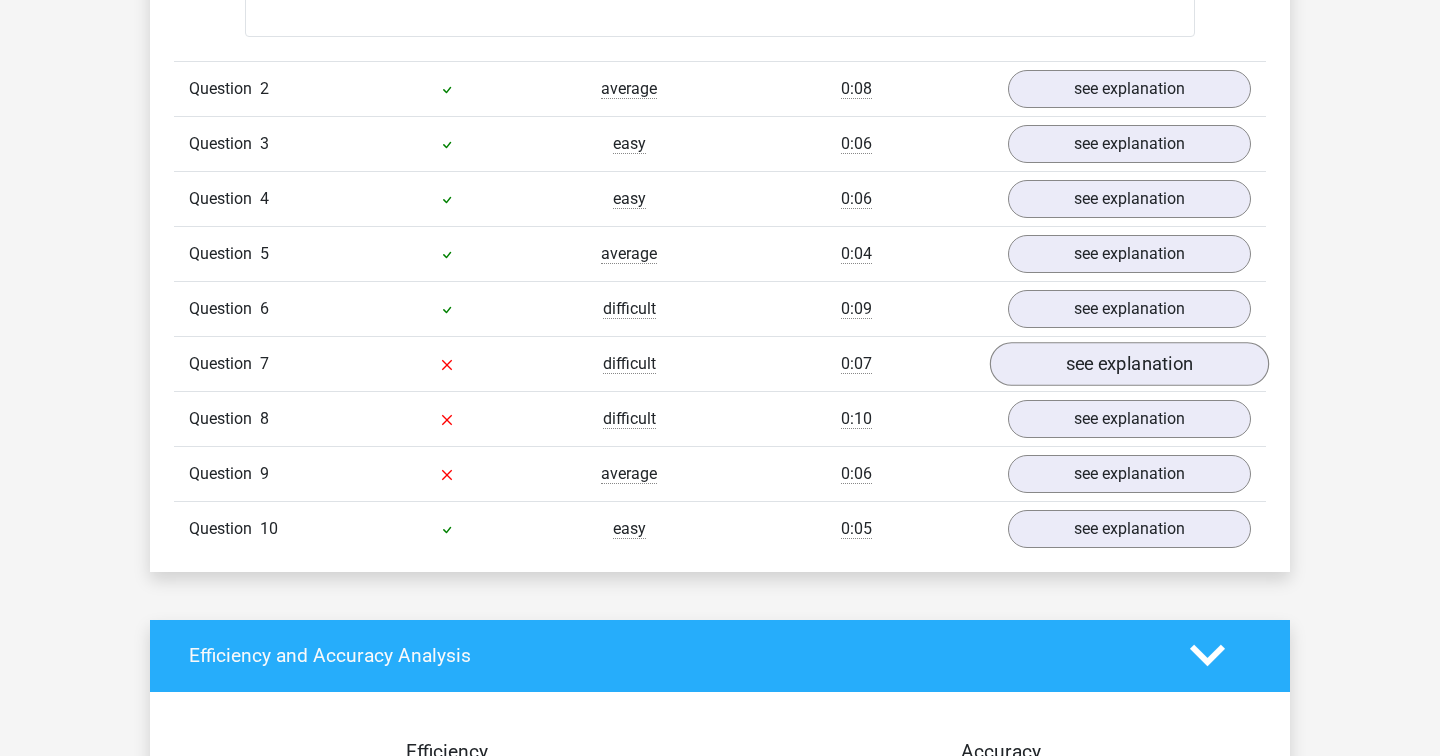click on "see explanation" at bounding box center [1129, 364] 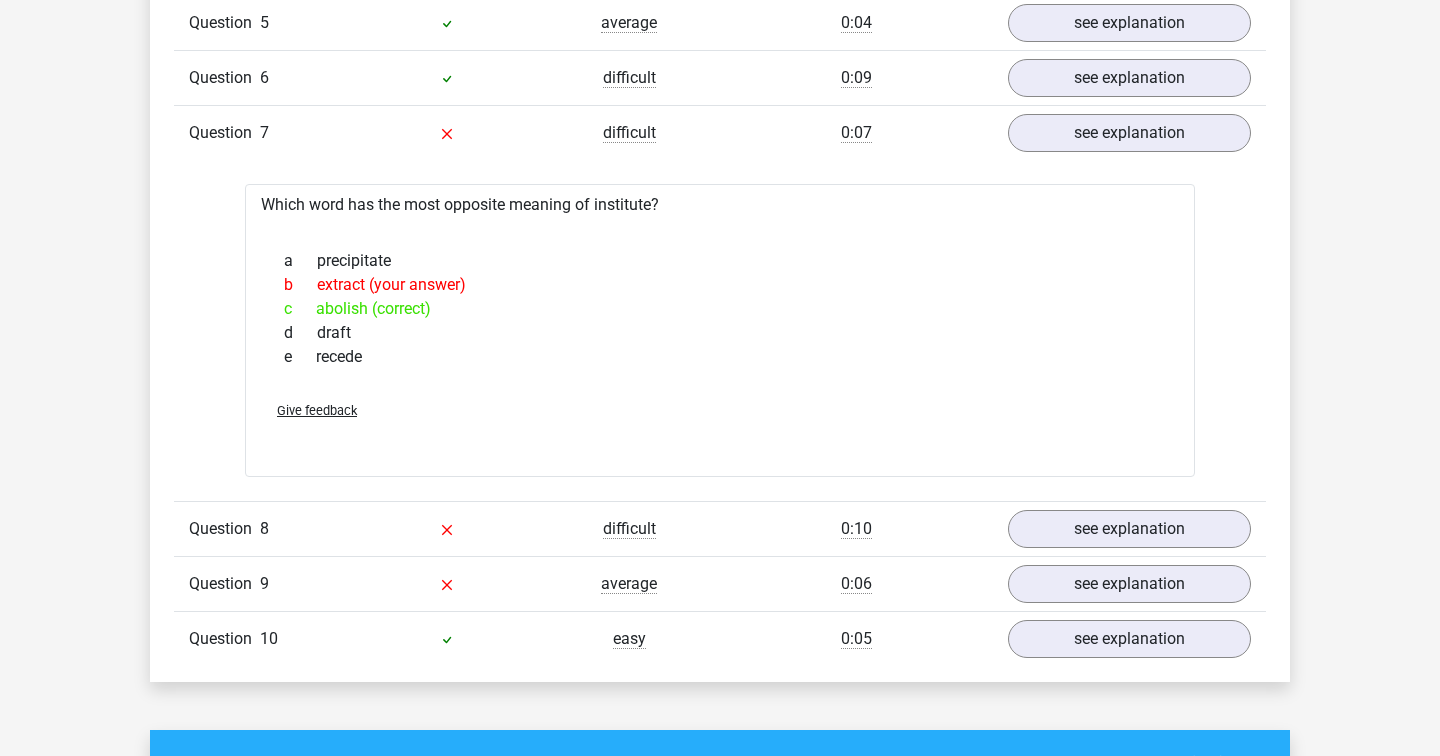 scroll, scrollTop: 2268, scrollLeft: 0, axis: vertical 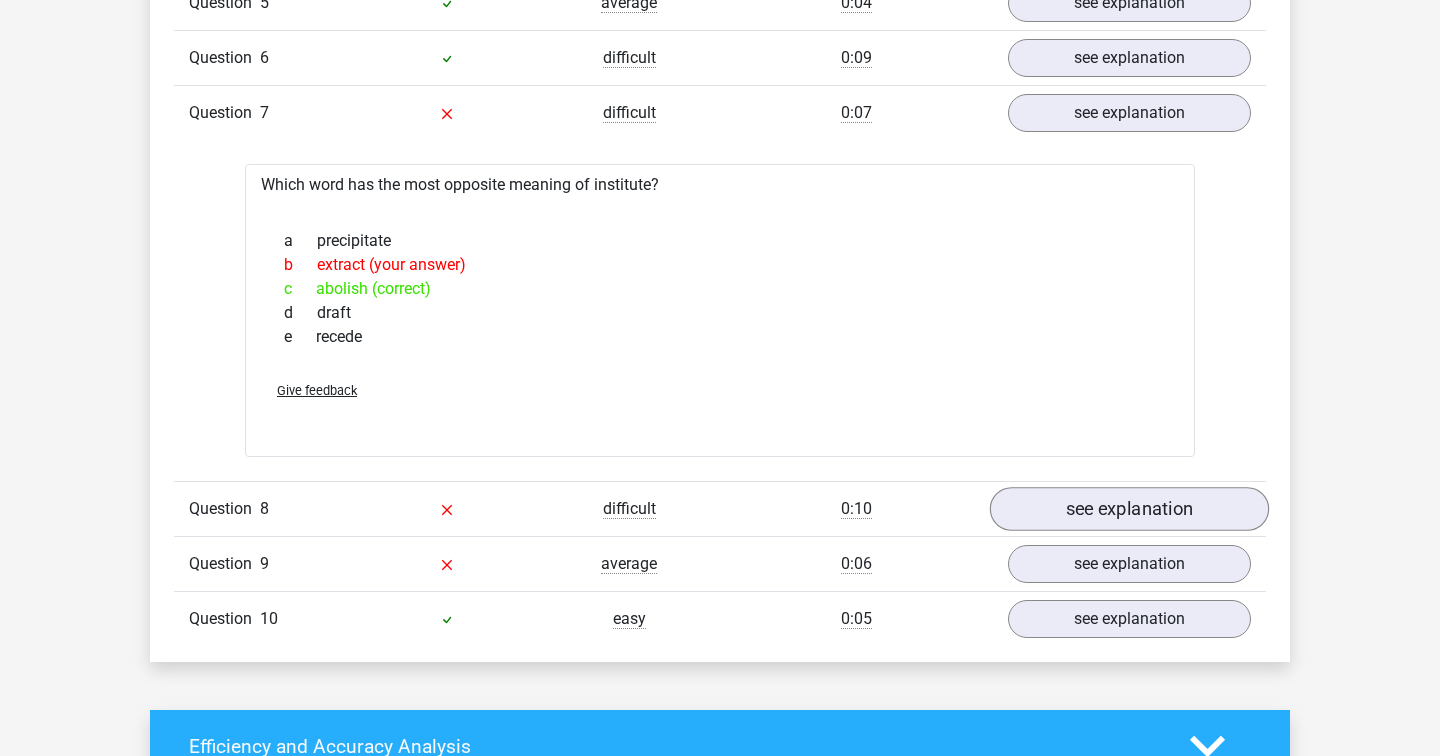 click on "see explanation" at bounding box center [1129, 509] 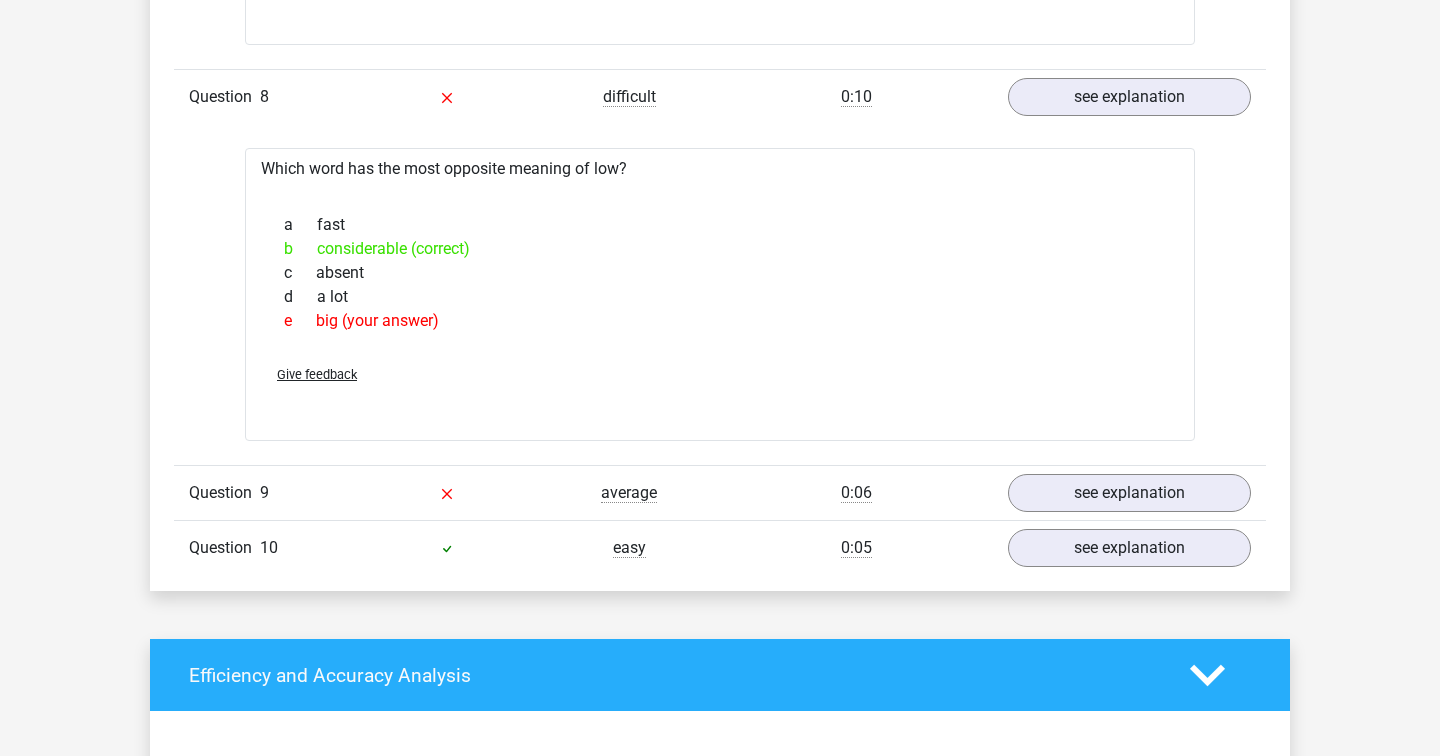 scroll, scrollTop: 2680, scrollLeft: 0, axis: vertical 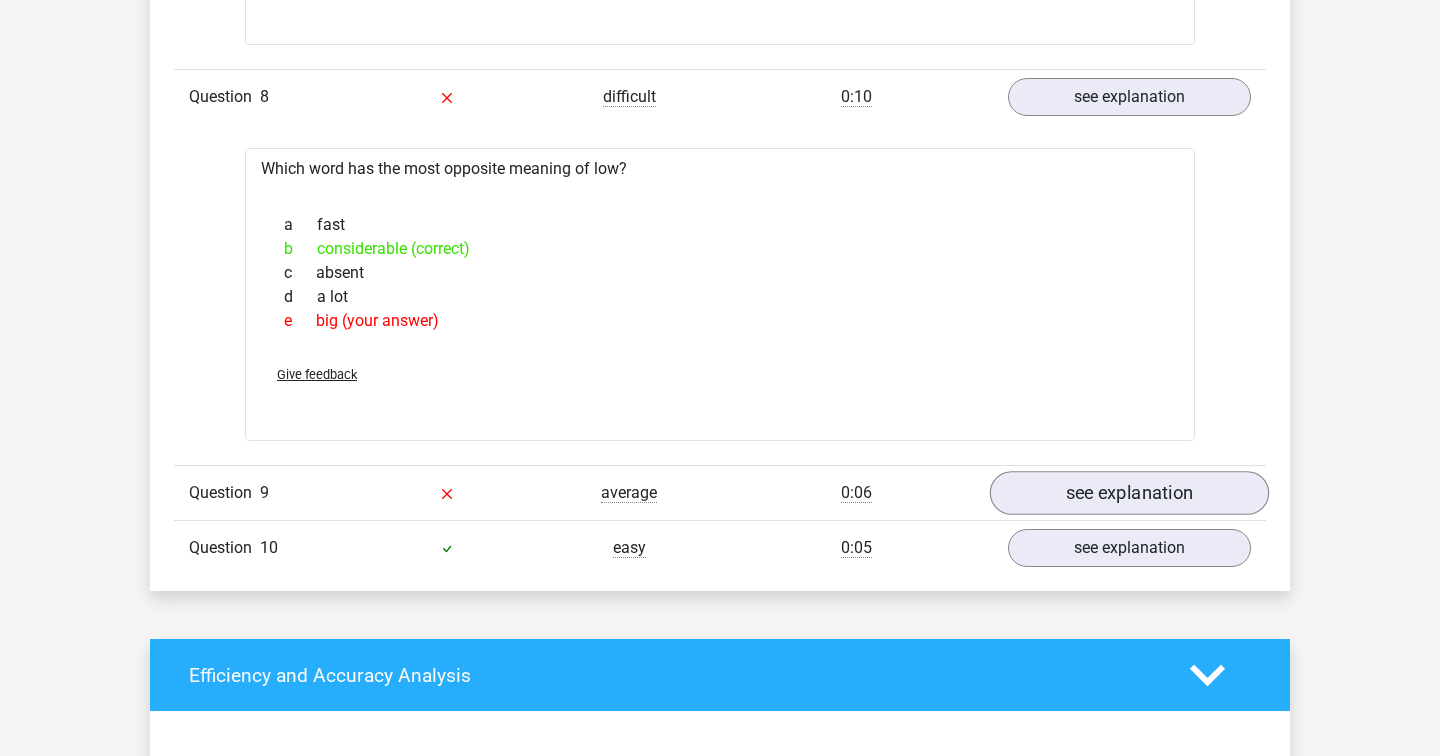click on "see explanation" at bounding box center (1129, 493) 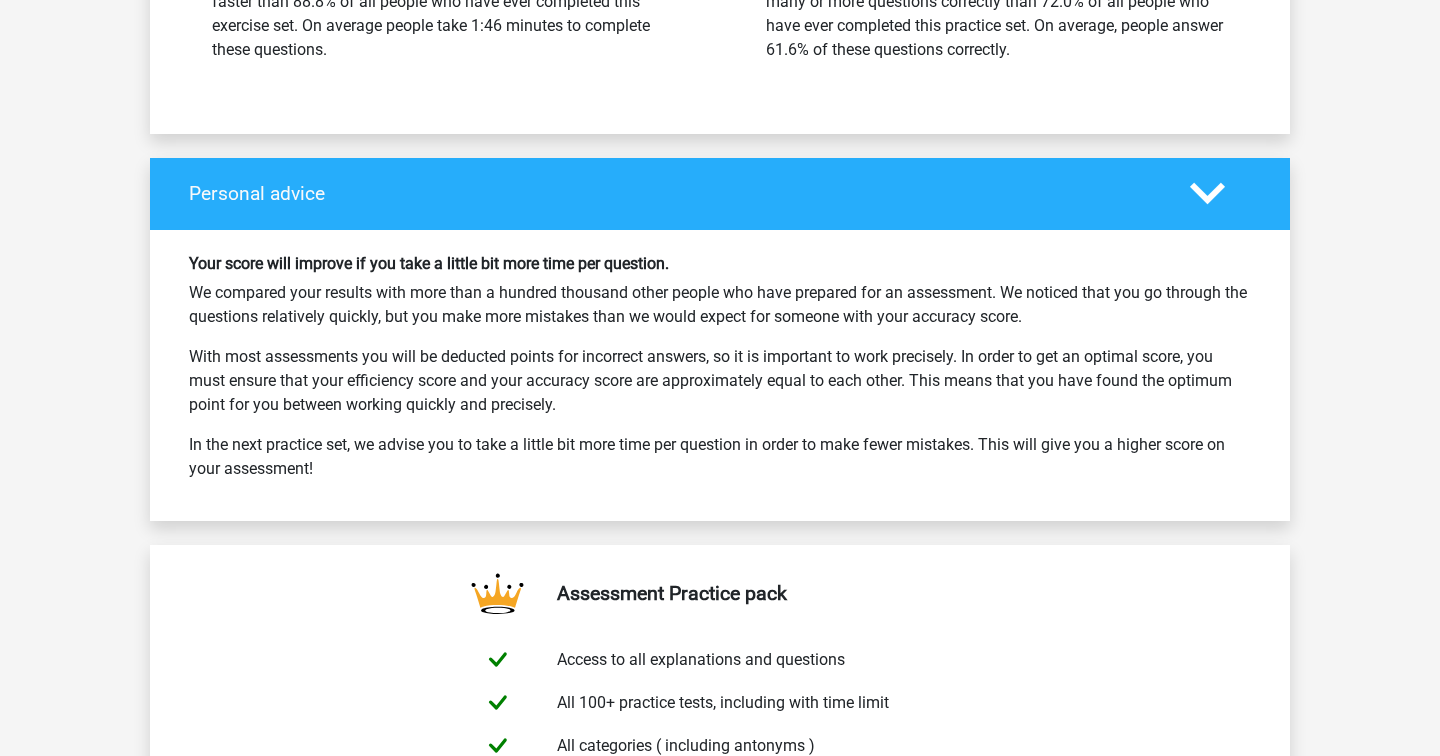scroll, scrollTop: 2635, scrollLeft: 0, axis: vertical 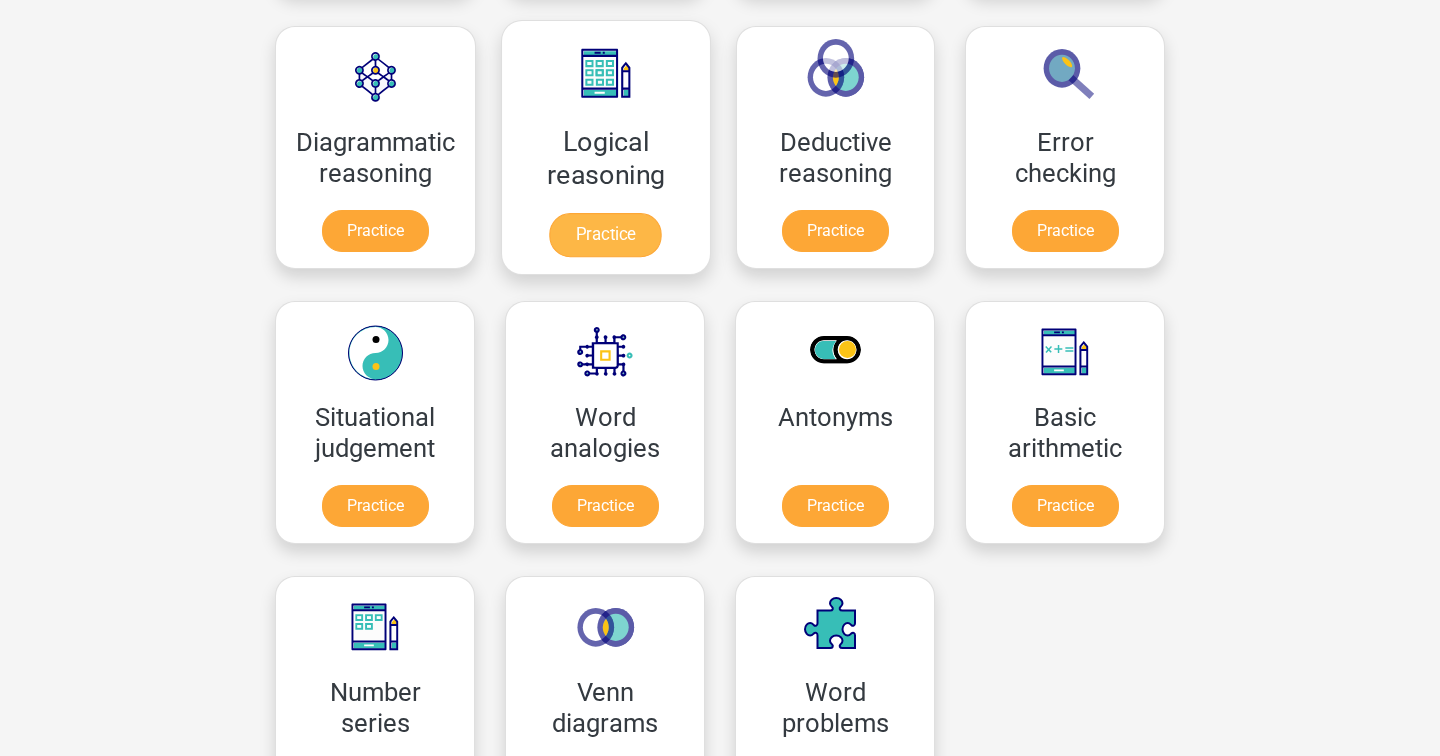 click on "Practice" at bounding box center [606, 235] 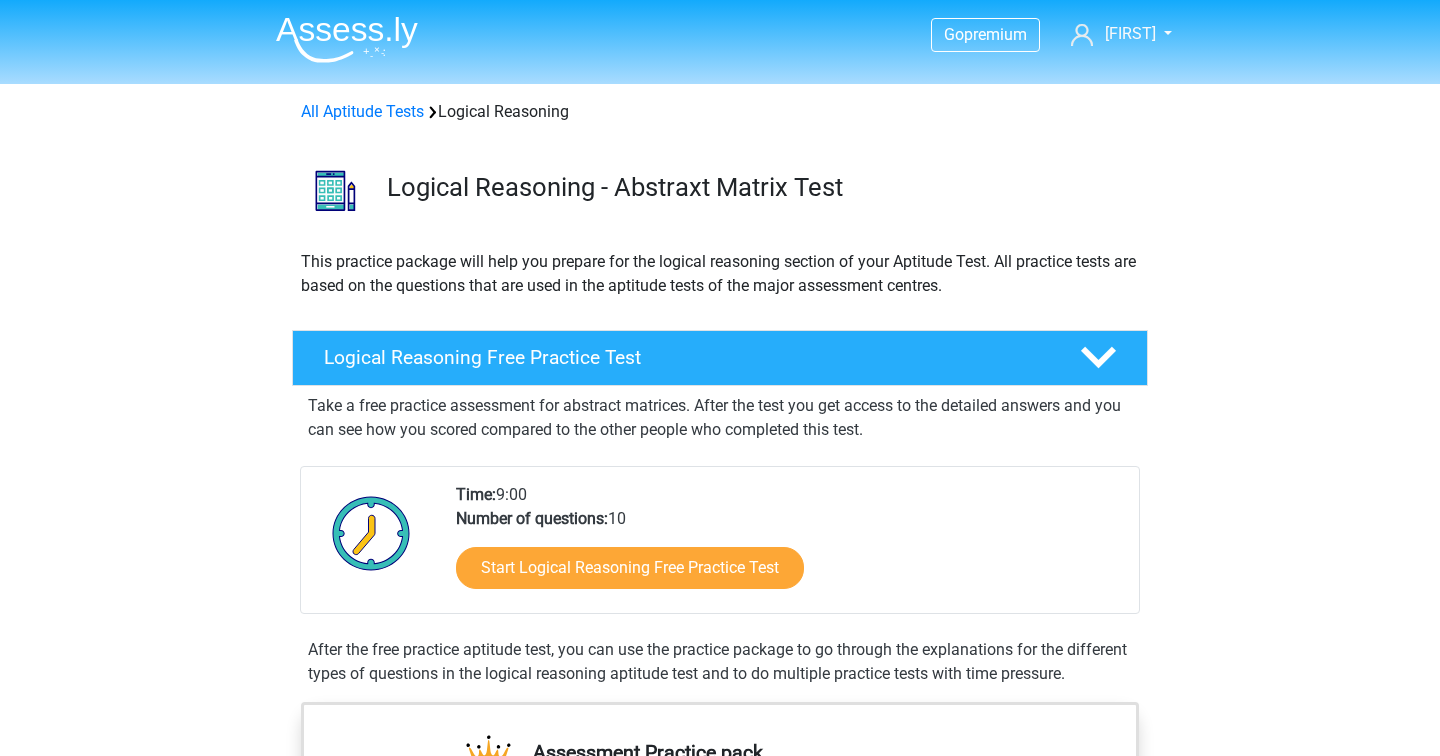 scroll, scrollTop: 0, scrollLeft: 0, axis: both 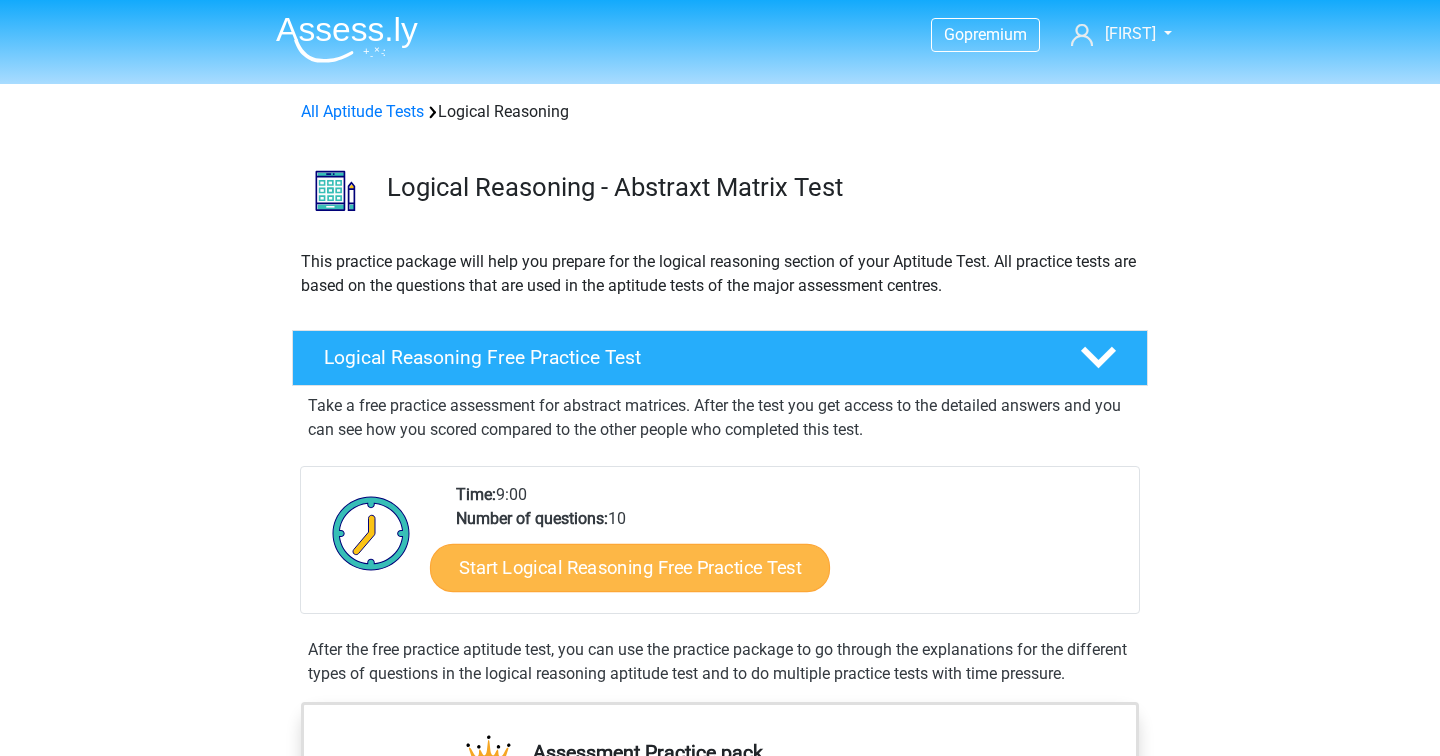 click on "Start Logical Reasoning
Free Practice Test" at bounding box center [630, 567] 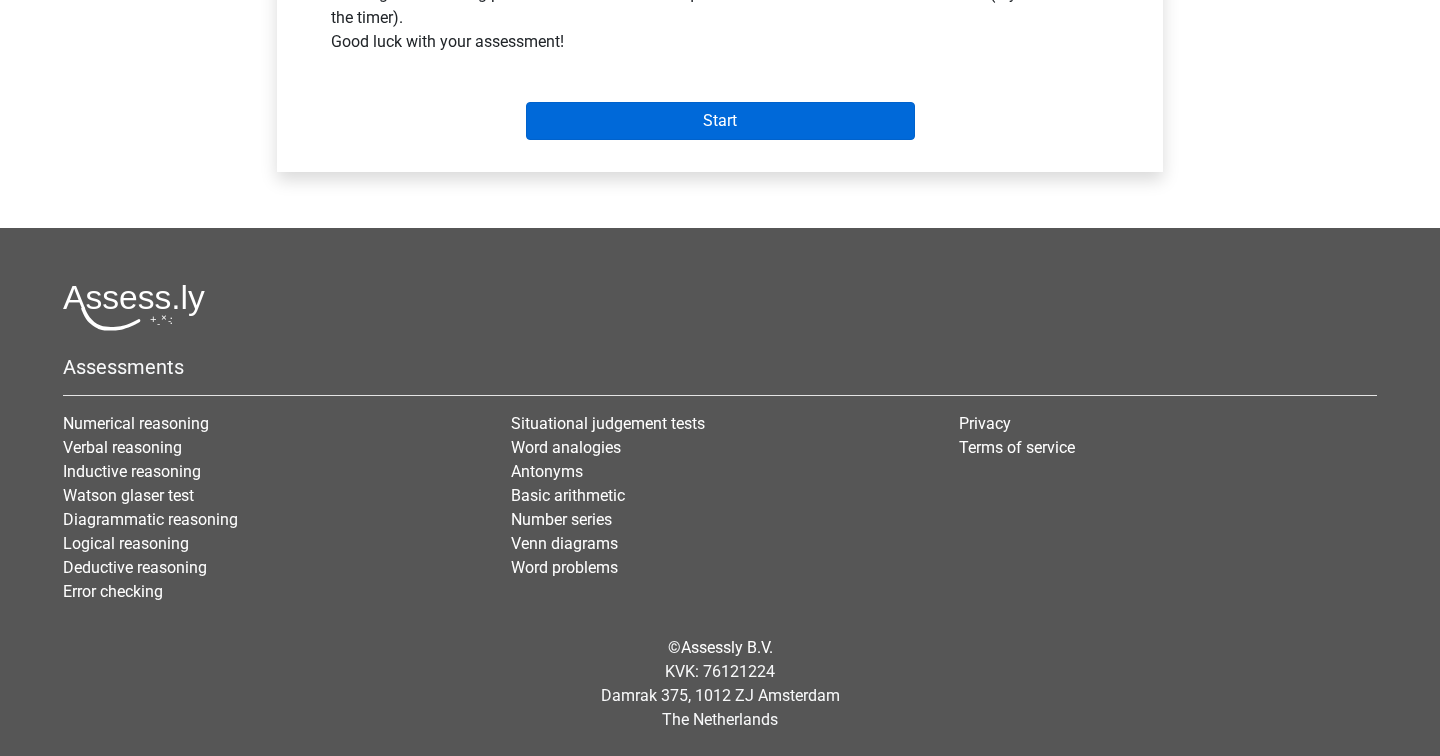 scroll, scrollTop: 824, scrollLeft: 0, axis: vertical 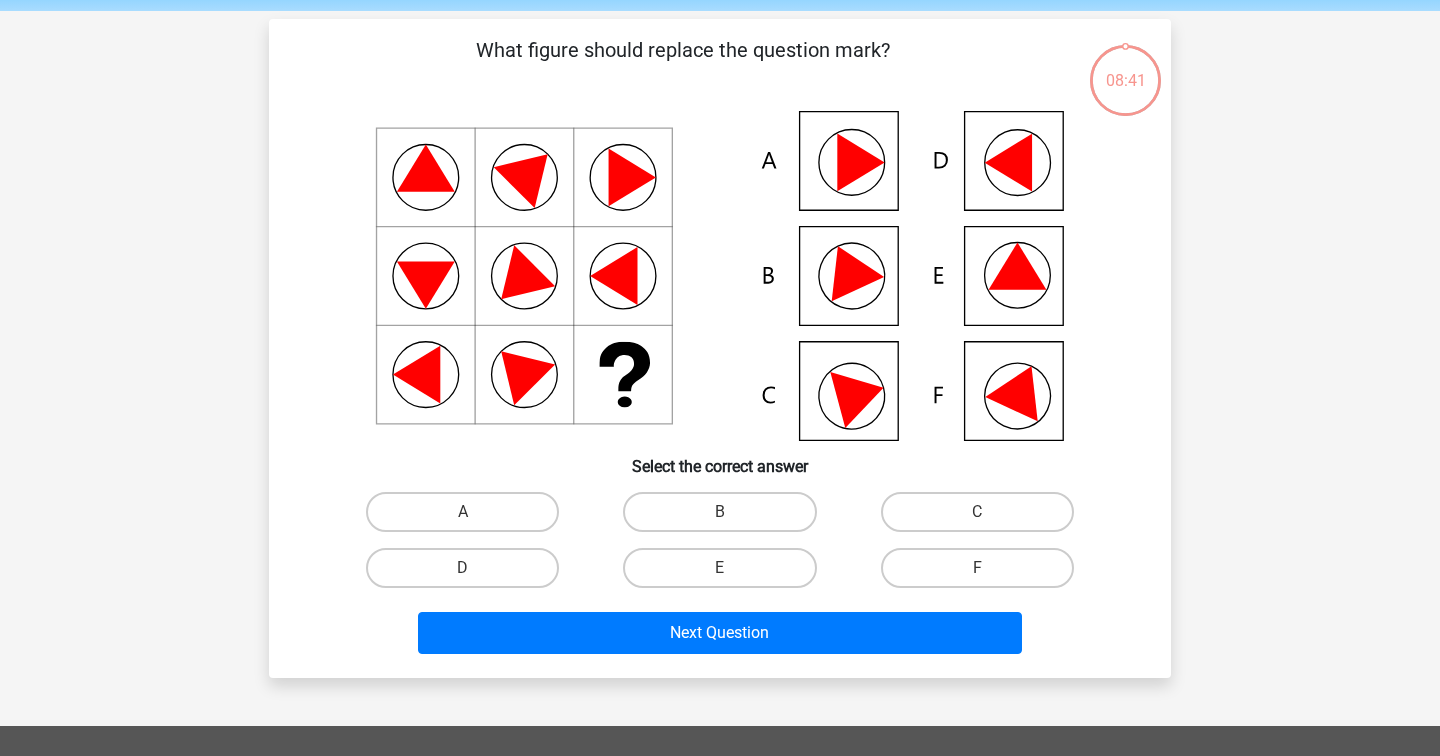 click 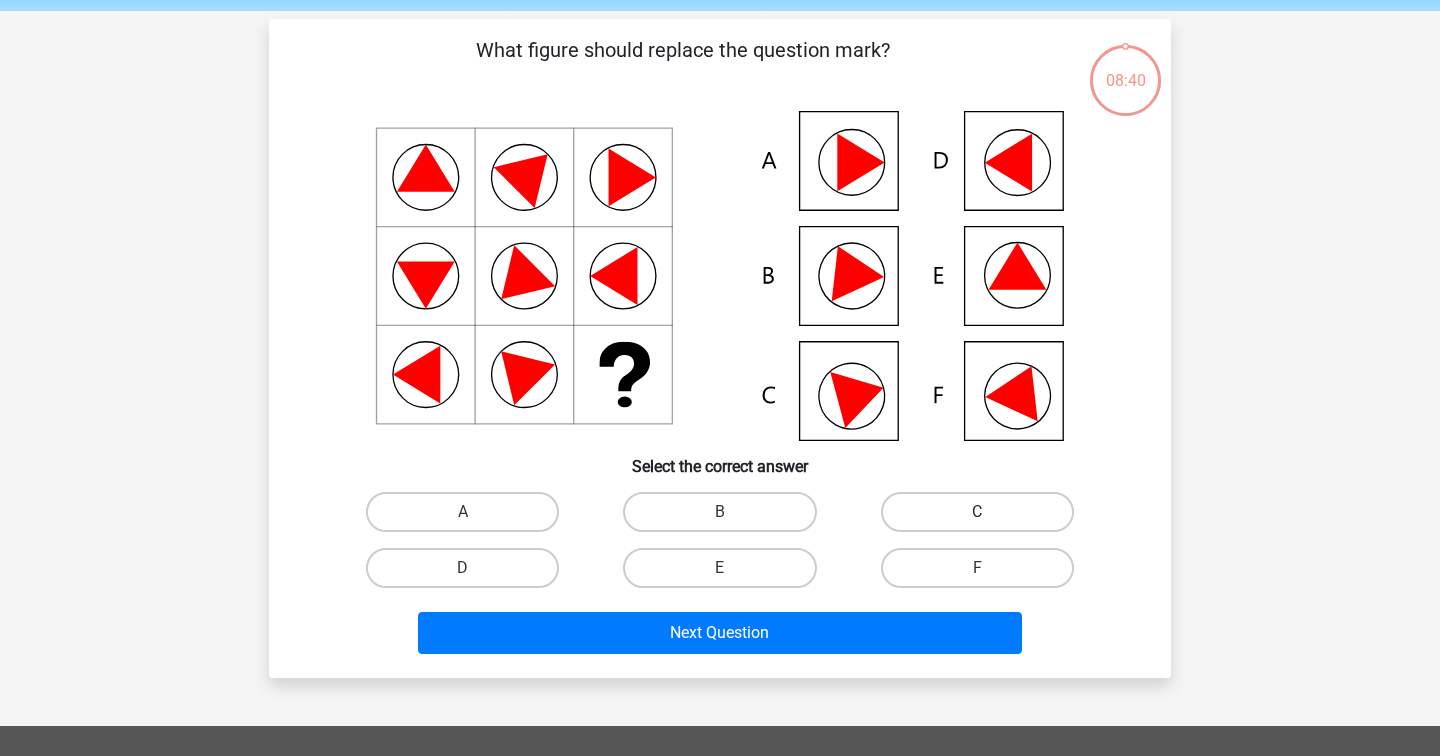 click on "C" at bounding box center (977, 512) 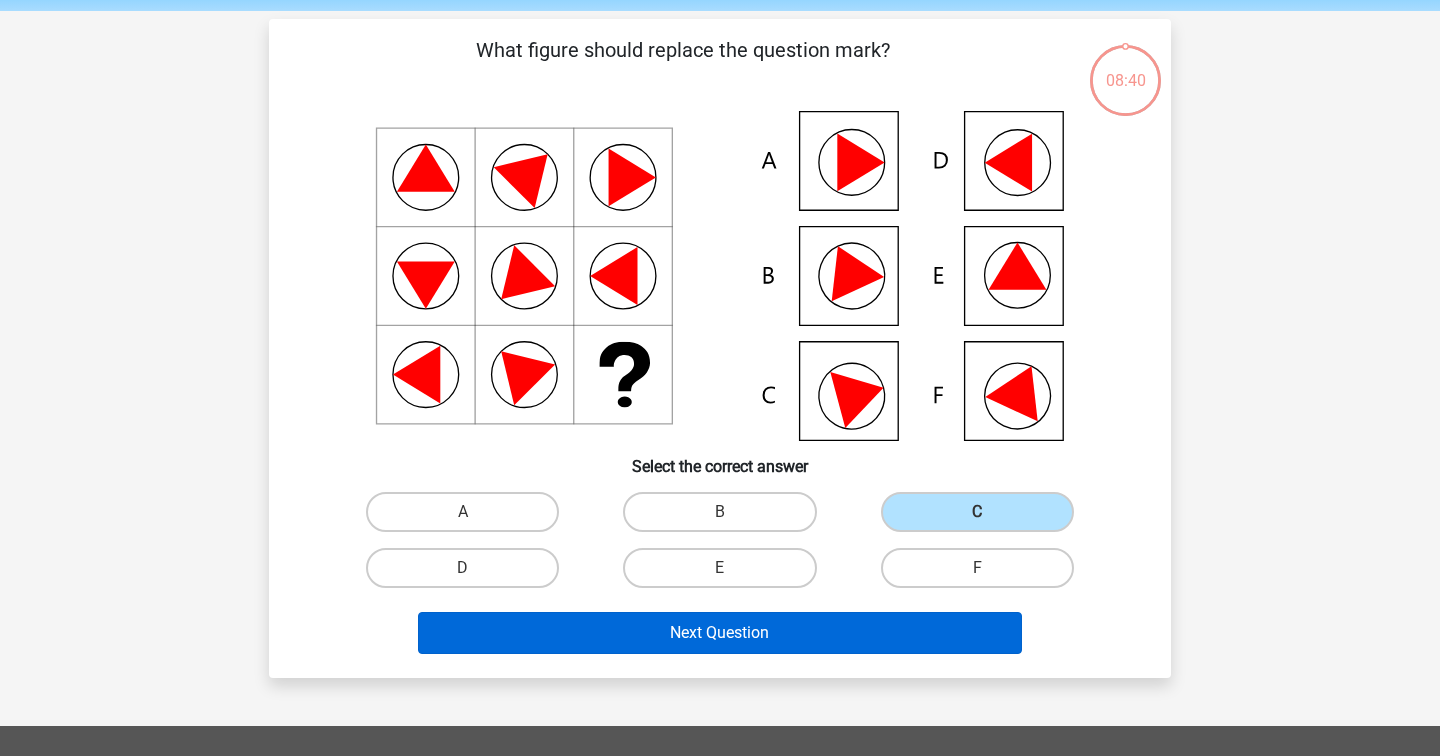 click on "Next Question" at bounding box center [720, 633] 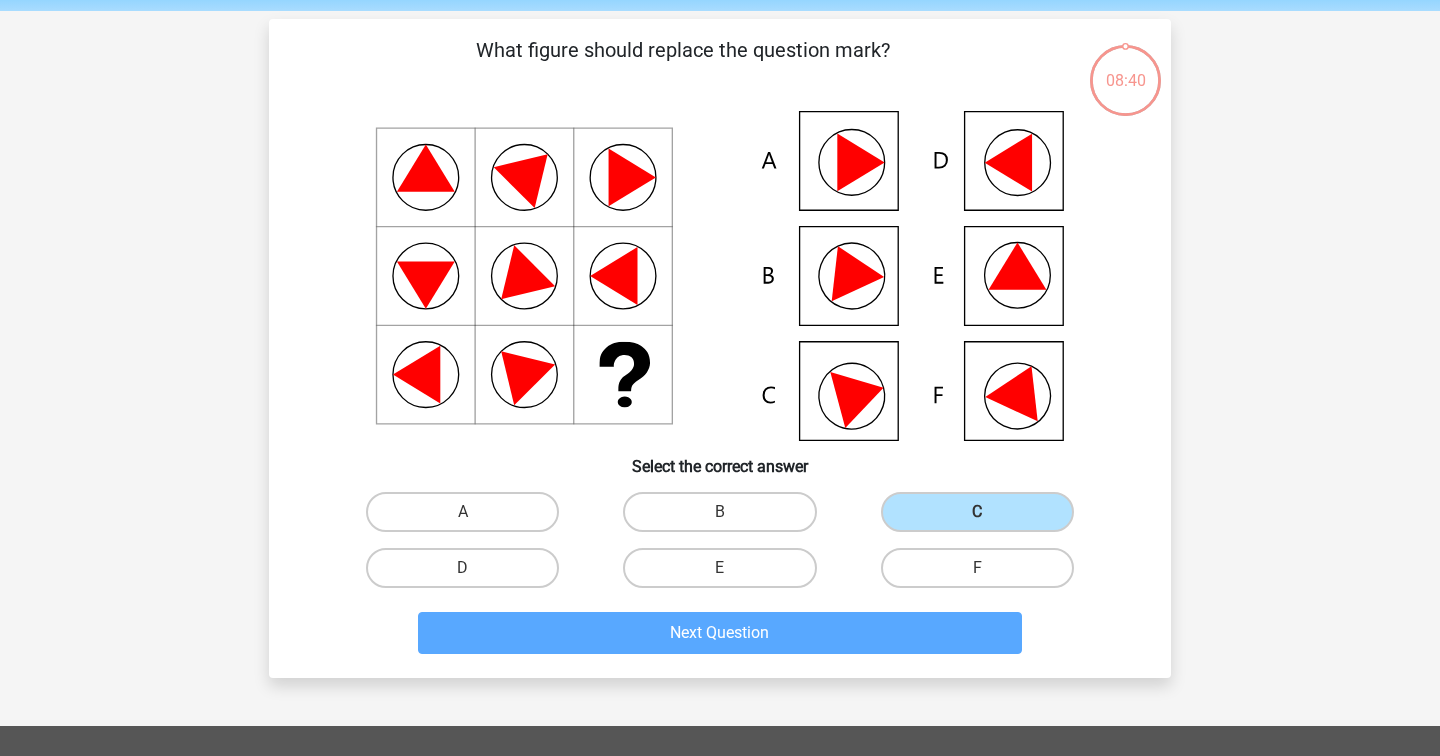 scroll, scrollTop: 92, scrollLeft: 0, axis: vertical 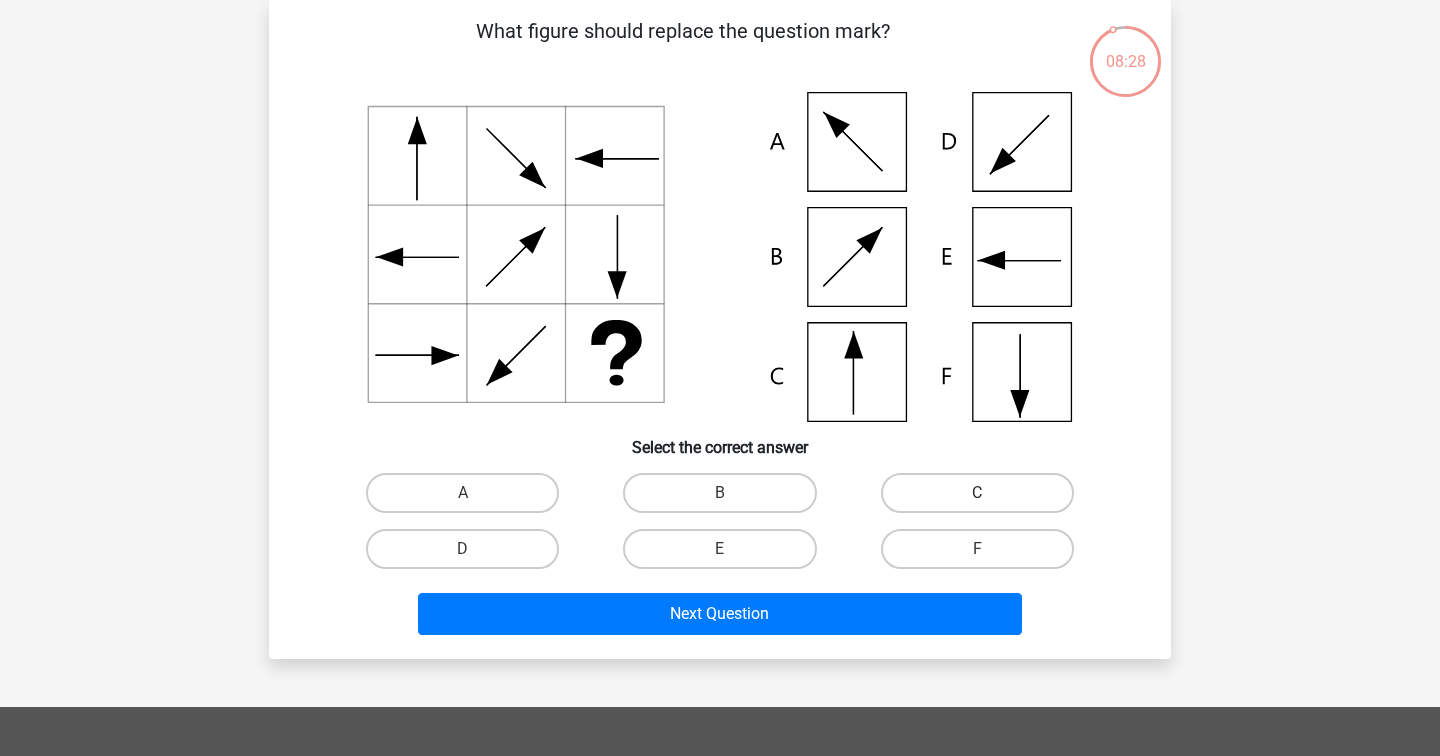 click on "C" at bounding box center [977, 493] 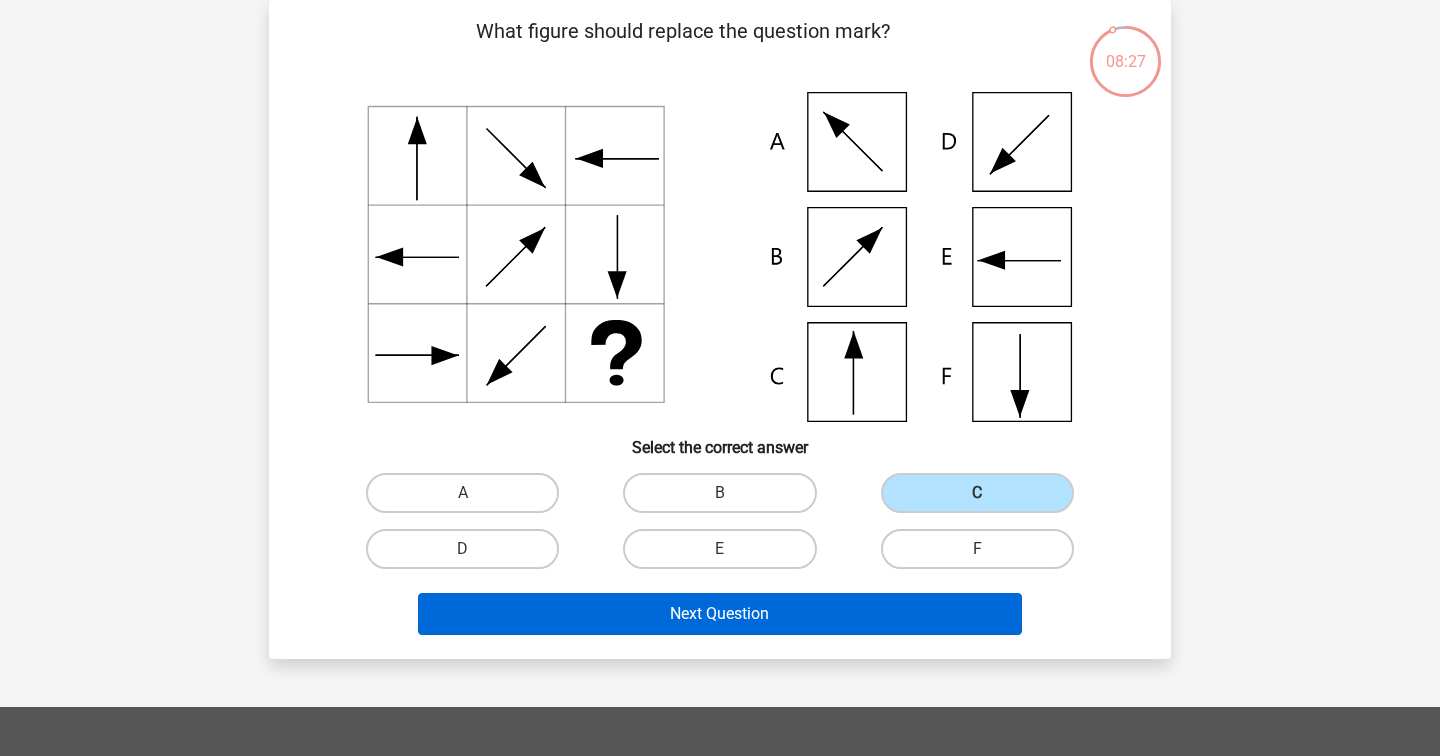 click on "Next Question" at bounding box center (720, 614) 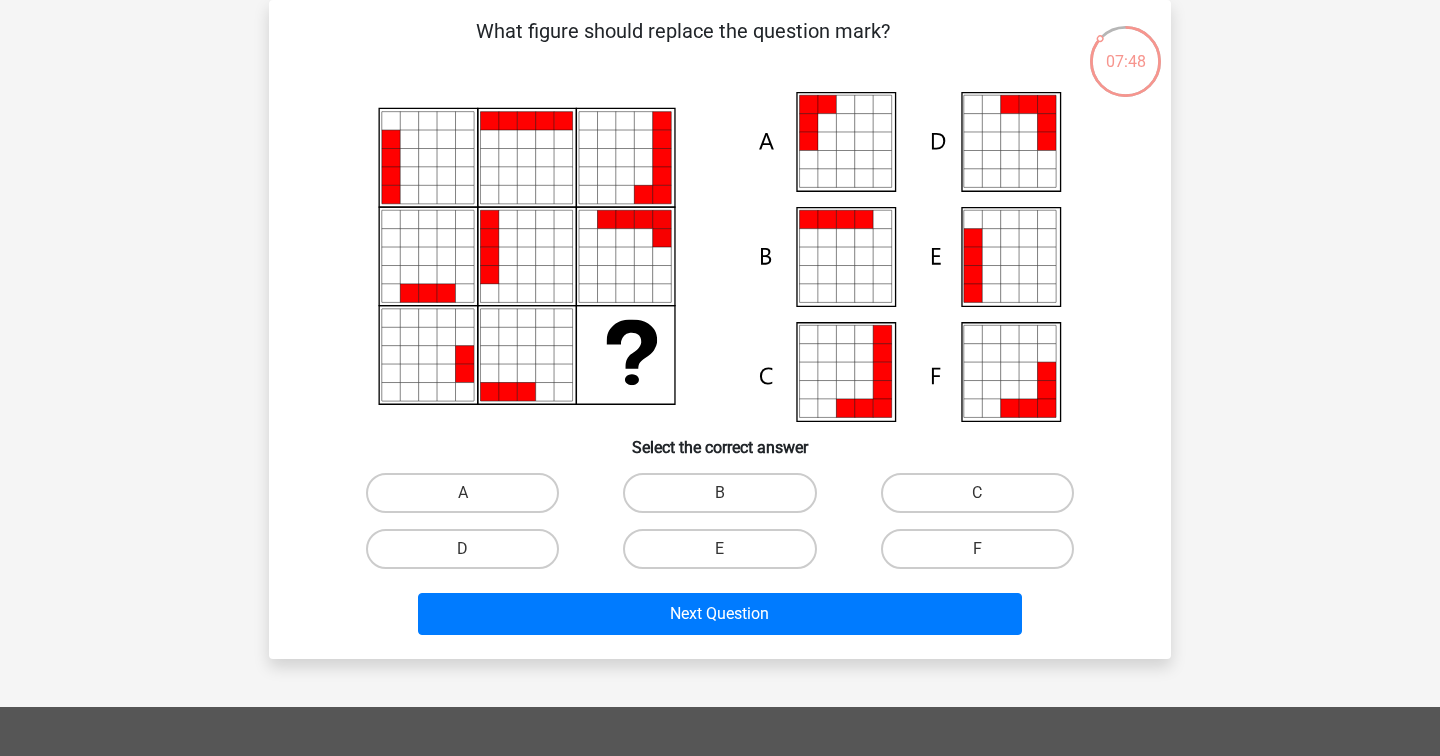 click 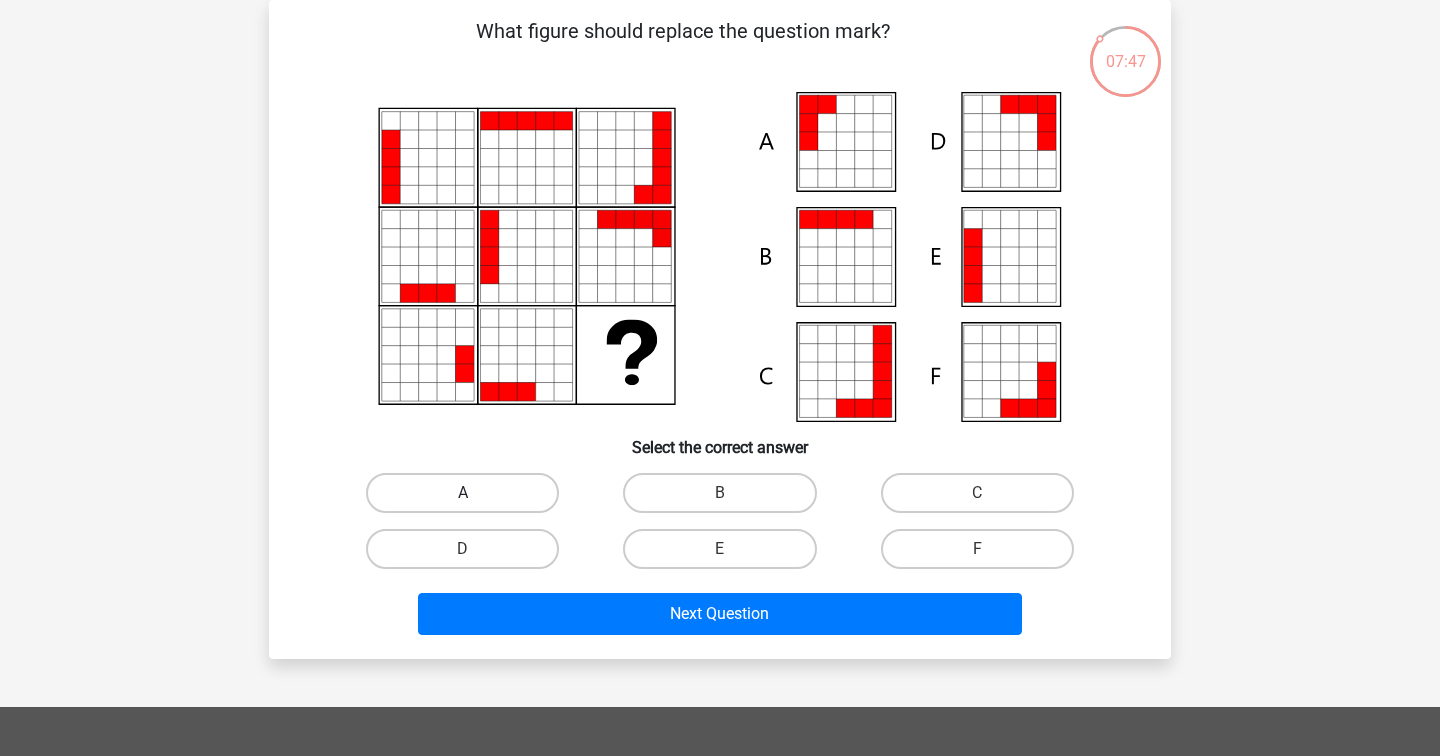 click on "A" at bounding box center (462, 493) 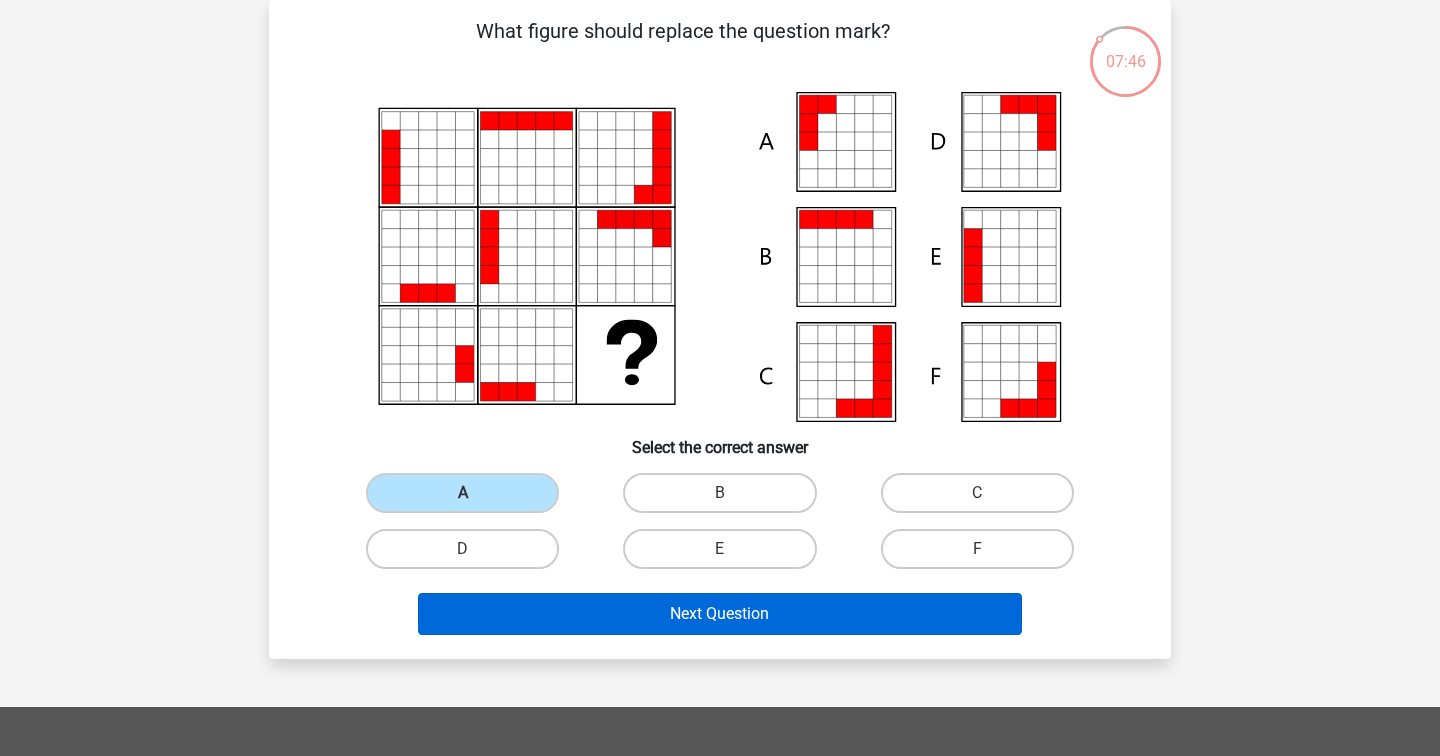 click on "Next Question" at bounding box center (720, 614) 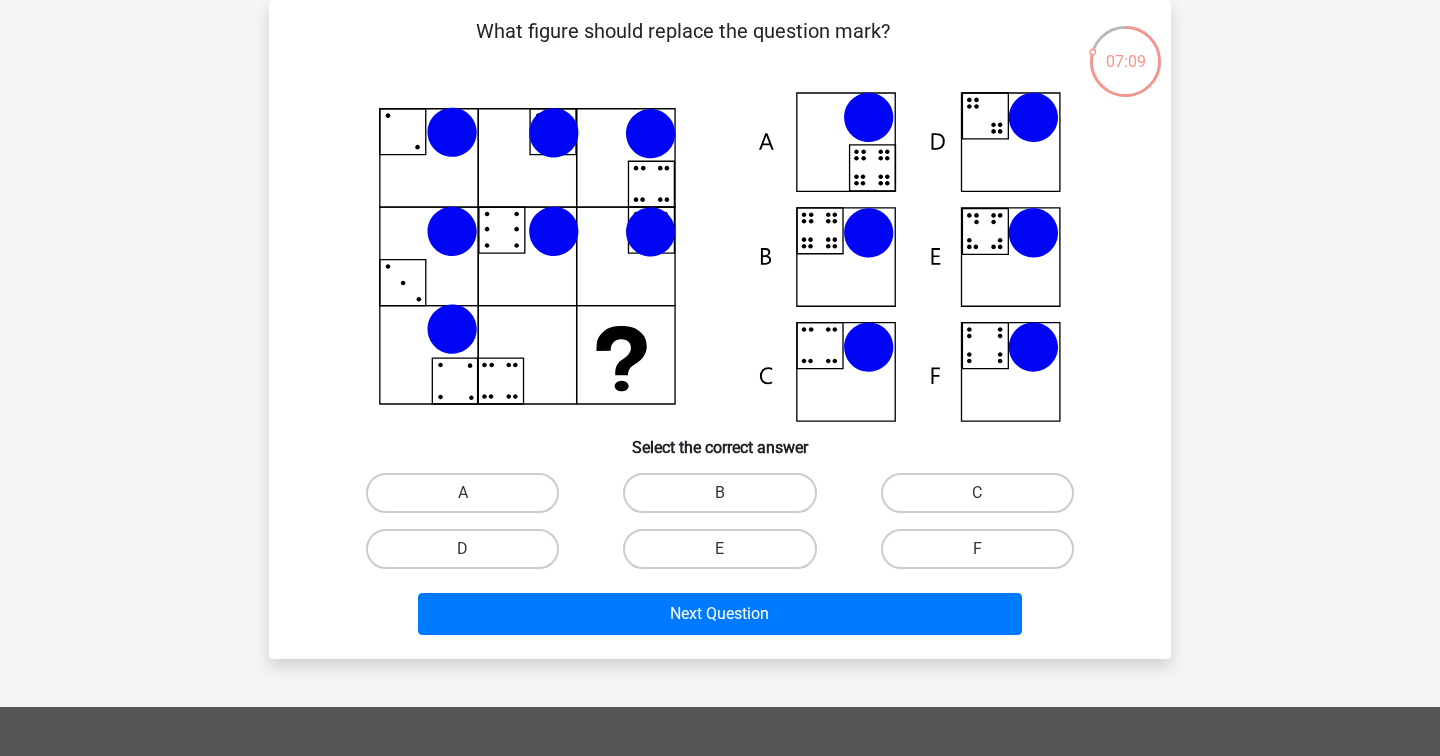click 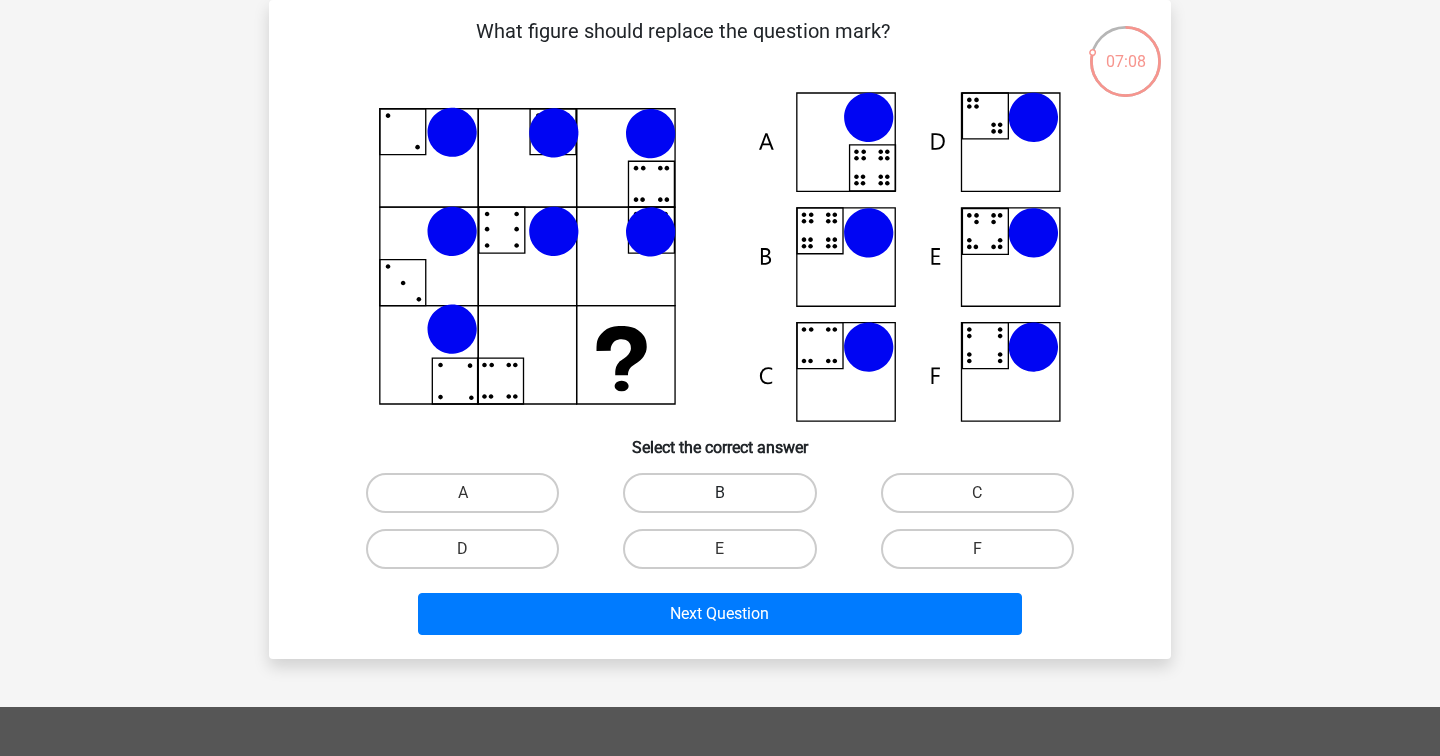 click on "B" at bounding box center [719, 493] 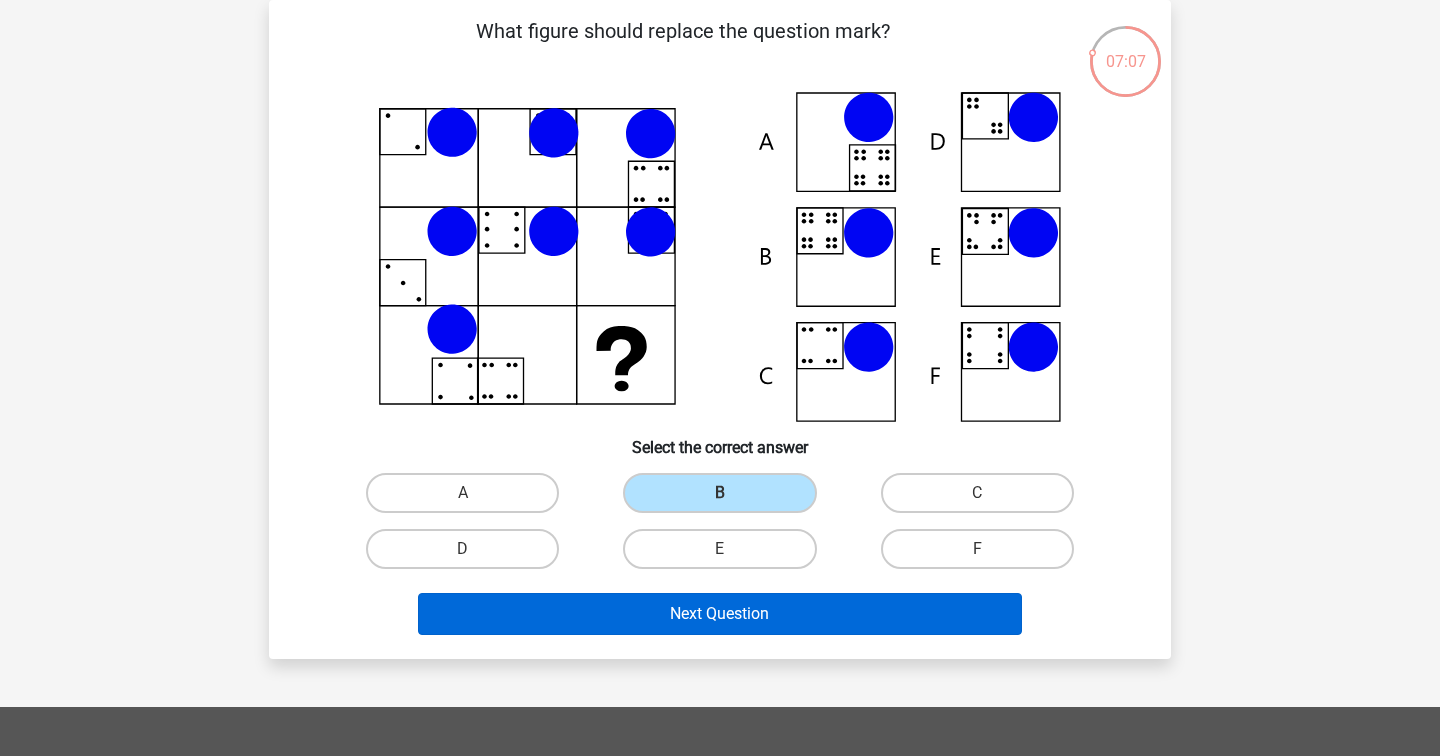click on "Next Question" at bounding box center (720, 614) 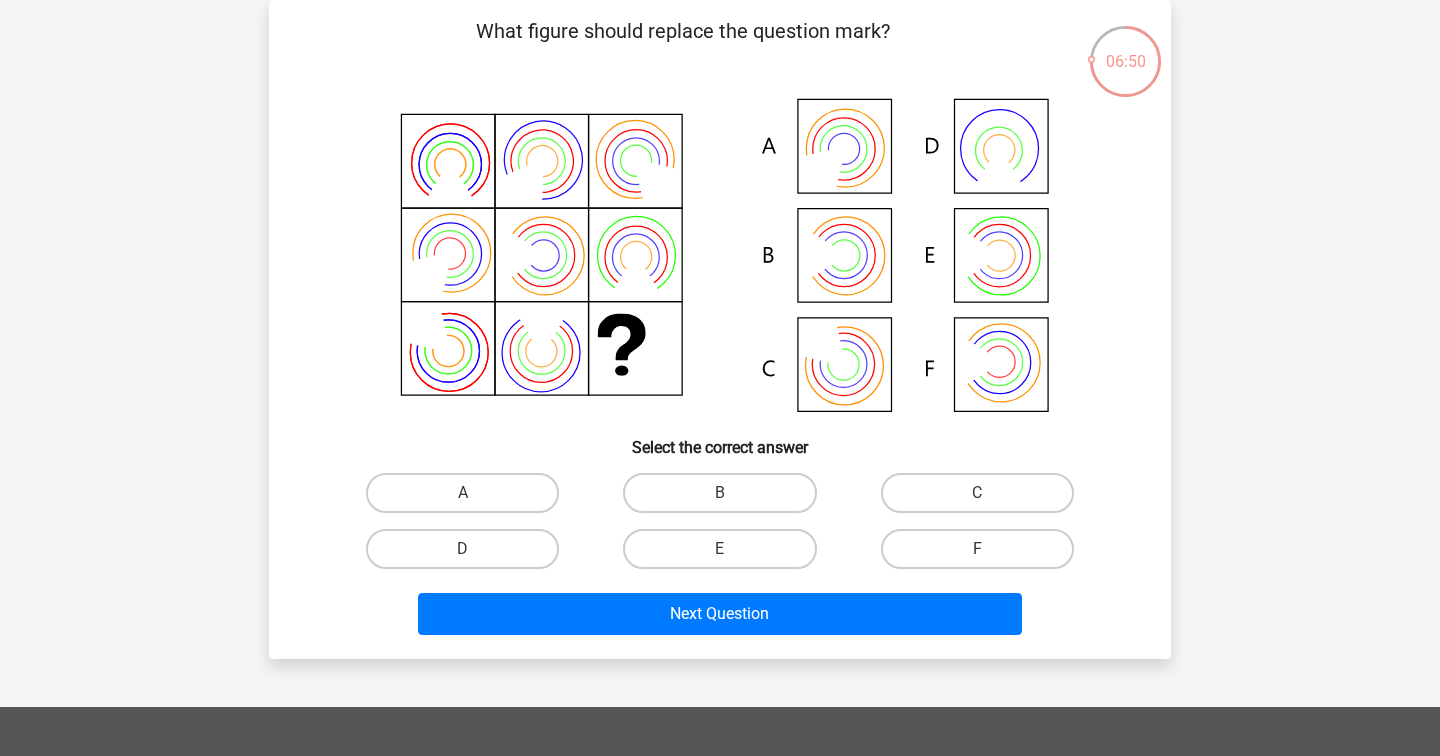 click 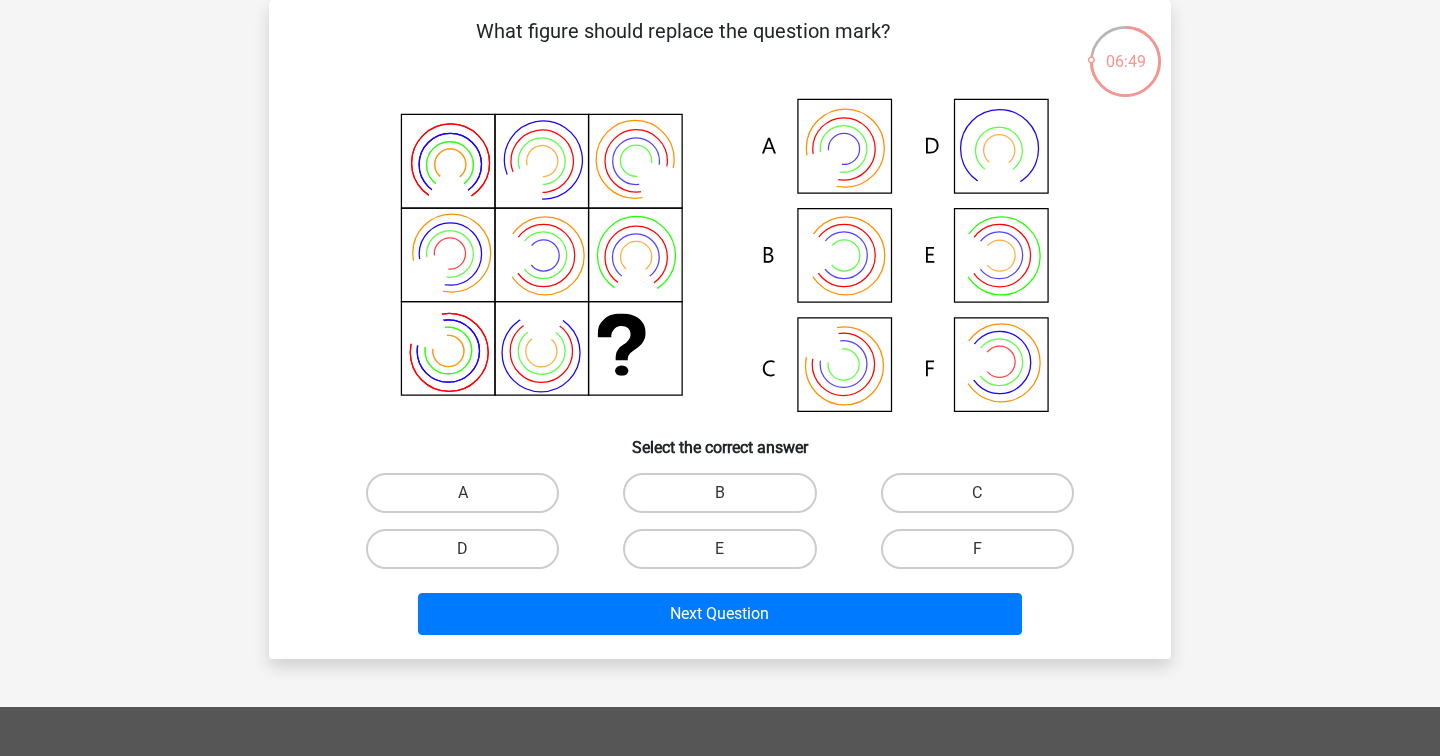 click on "A" at bounding box center [469, 499] 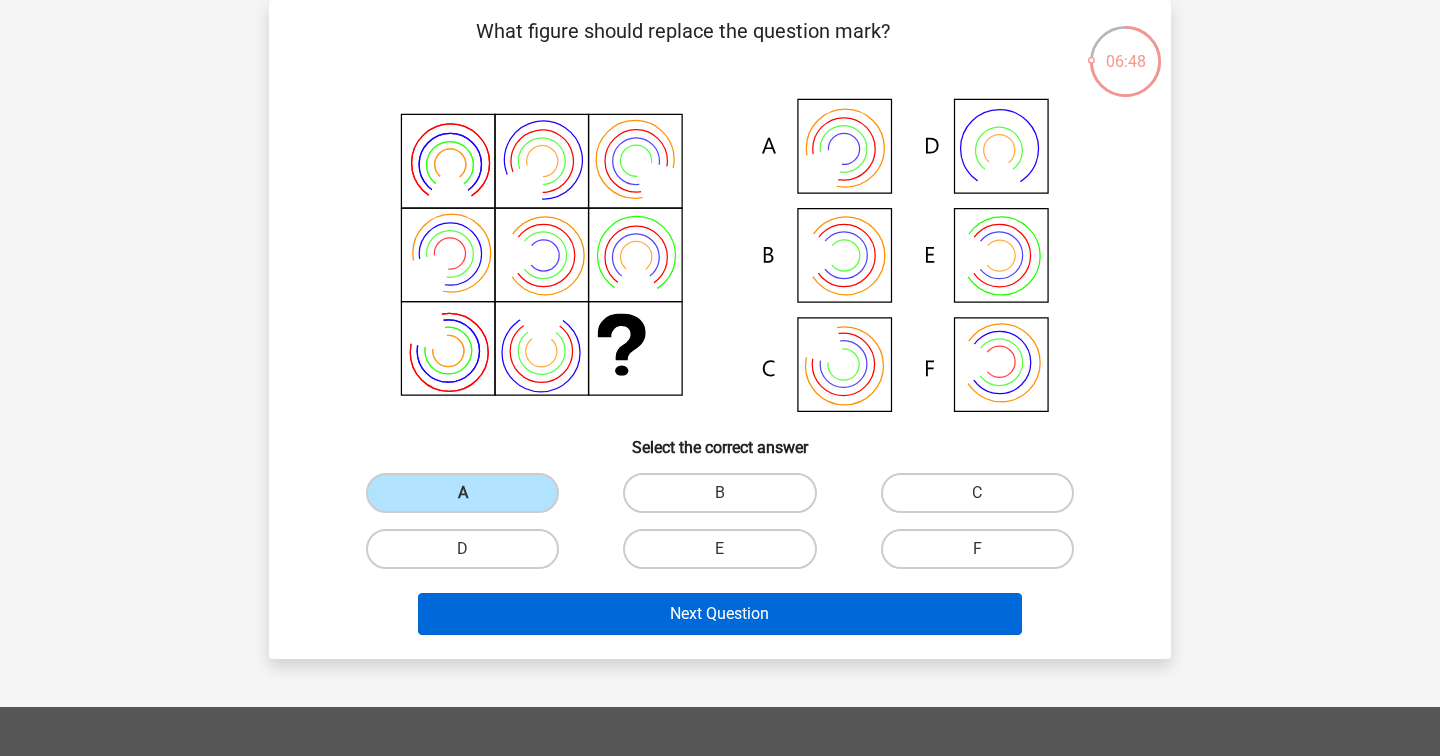 click on "Next Question" at bounding box center [720, 614] 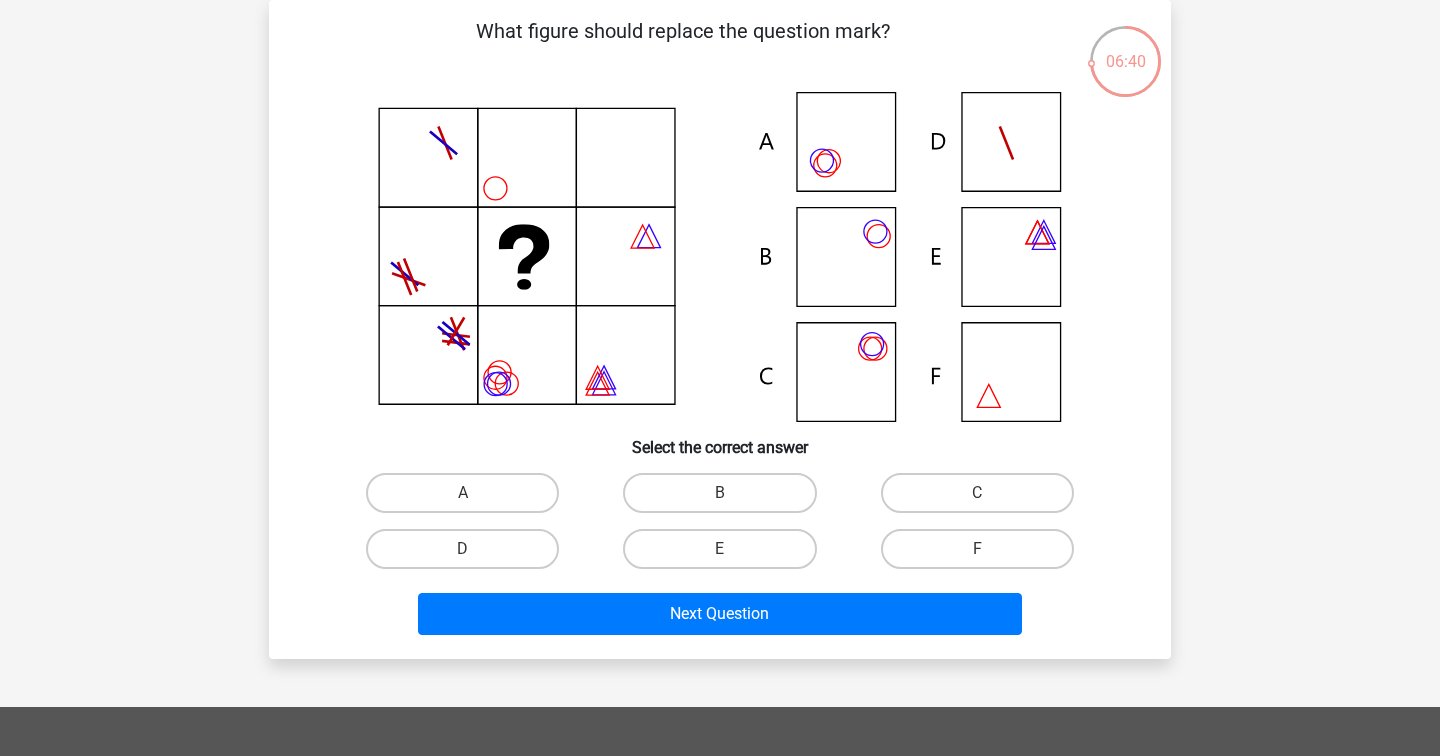 click 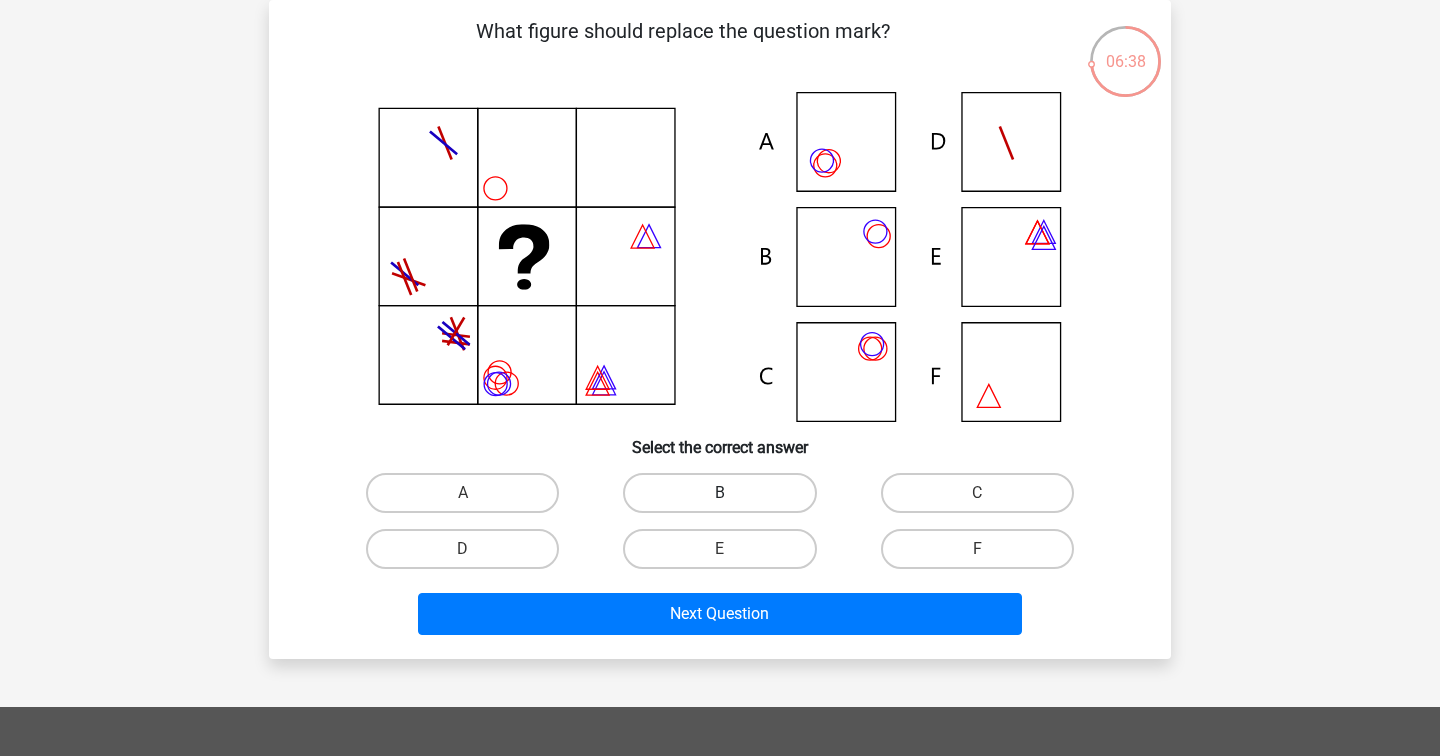 click on "B" at bounding box center (719, 493) 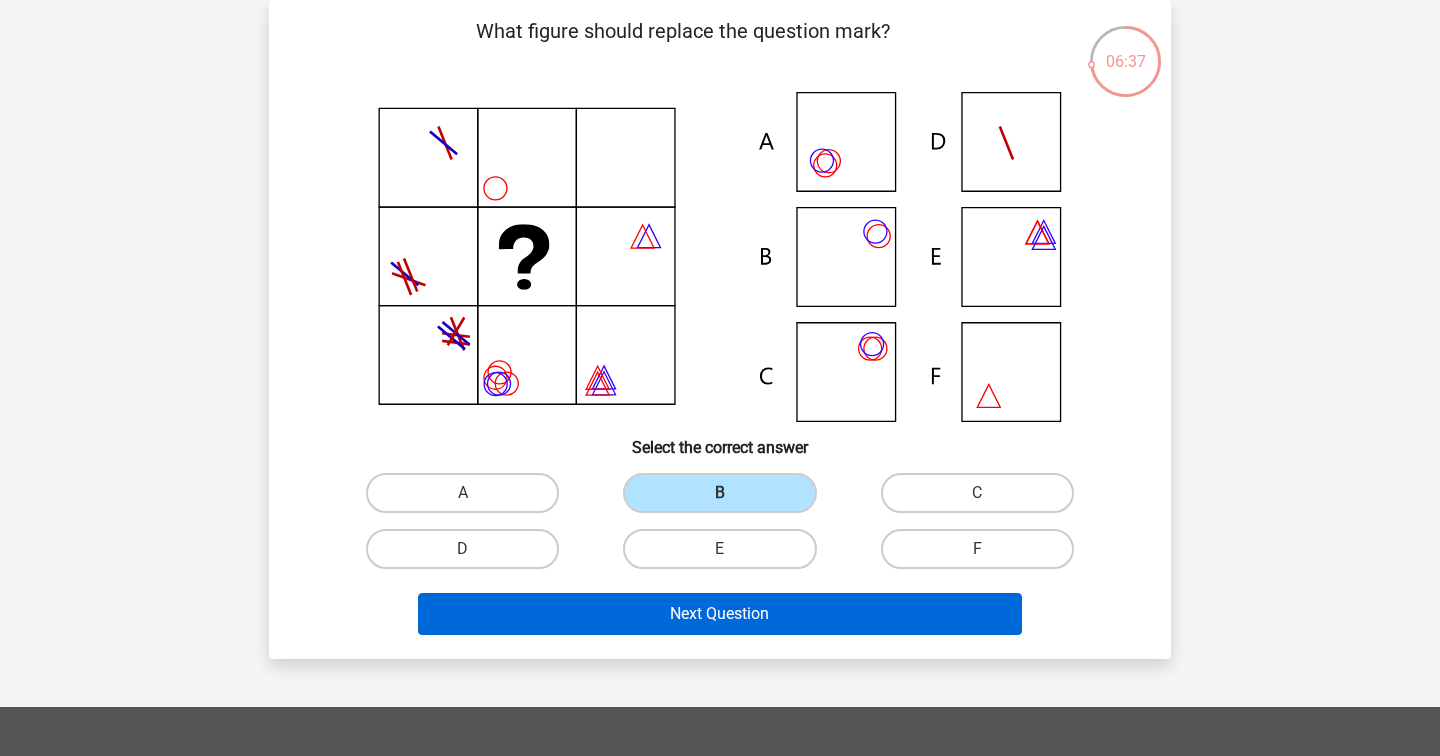 click on "Next Question" at bounding box center [720, 614] 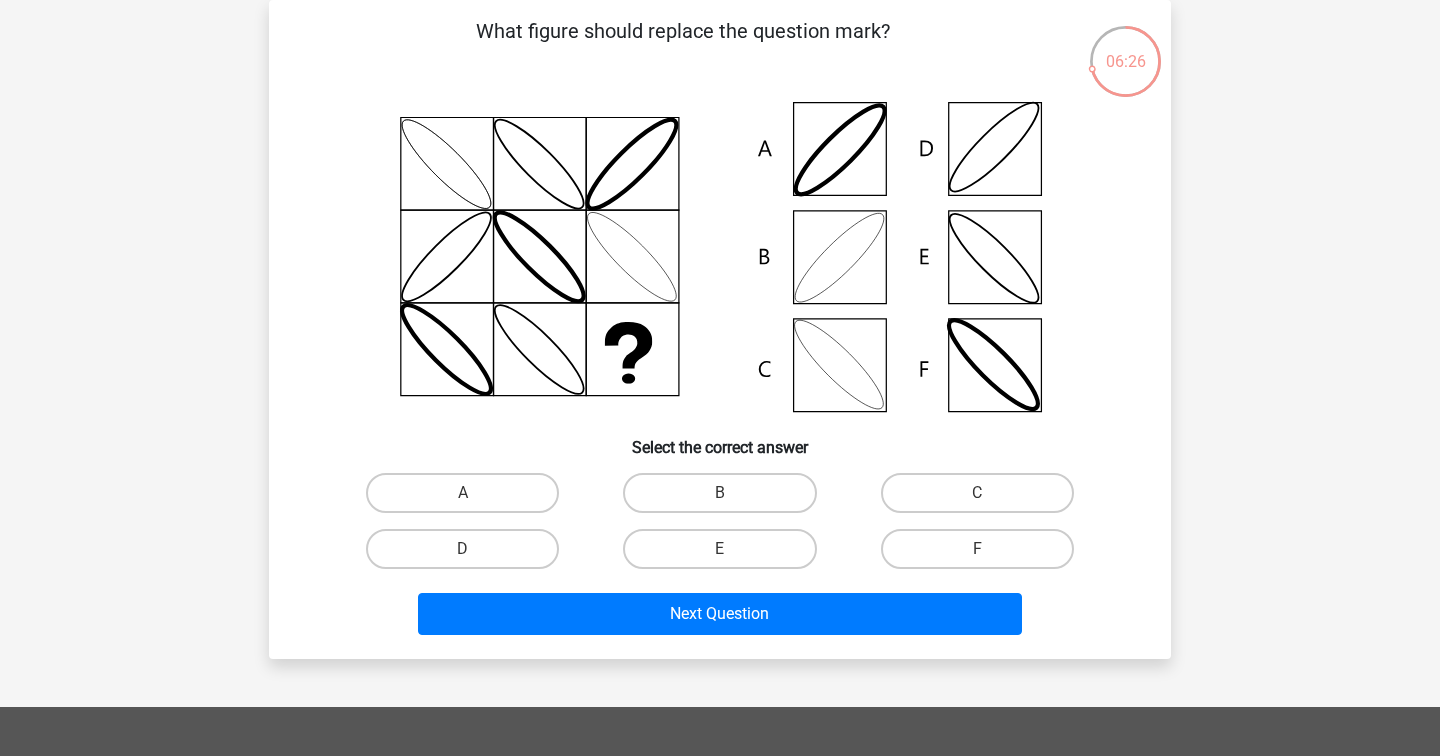 click 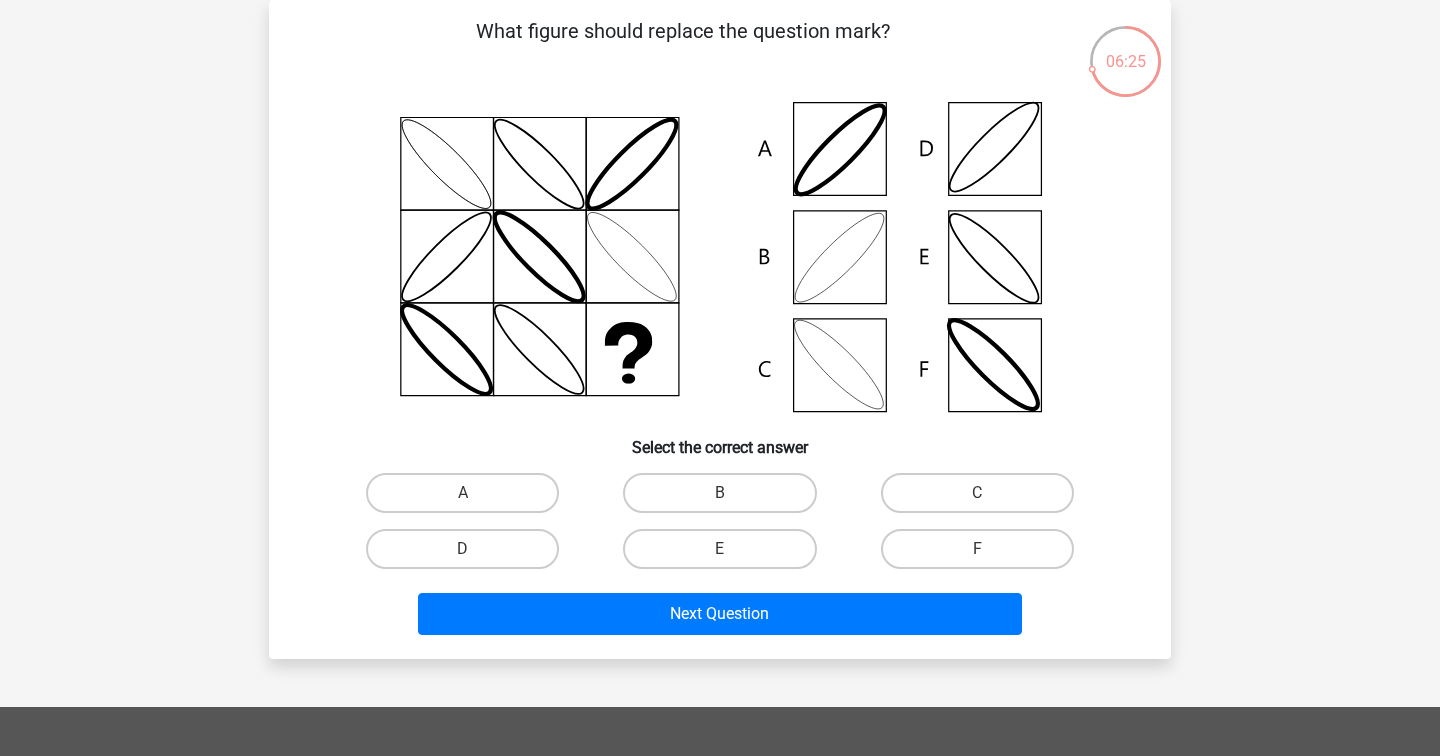 click on "F" at bounding box center (983, 555) 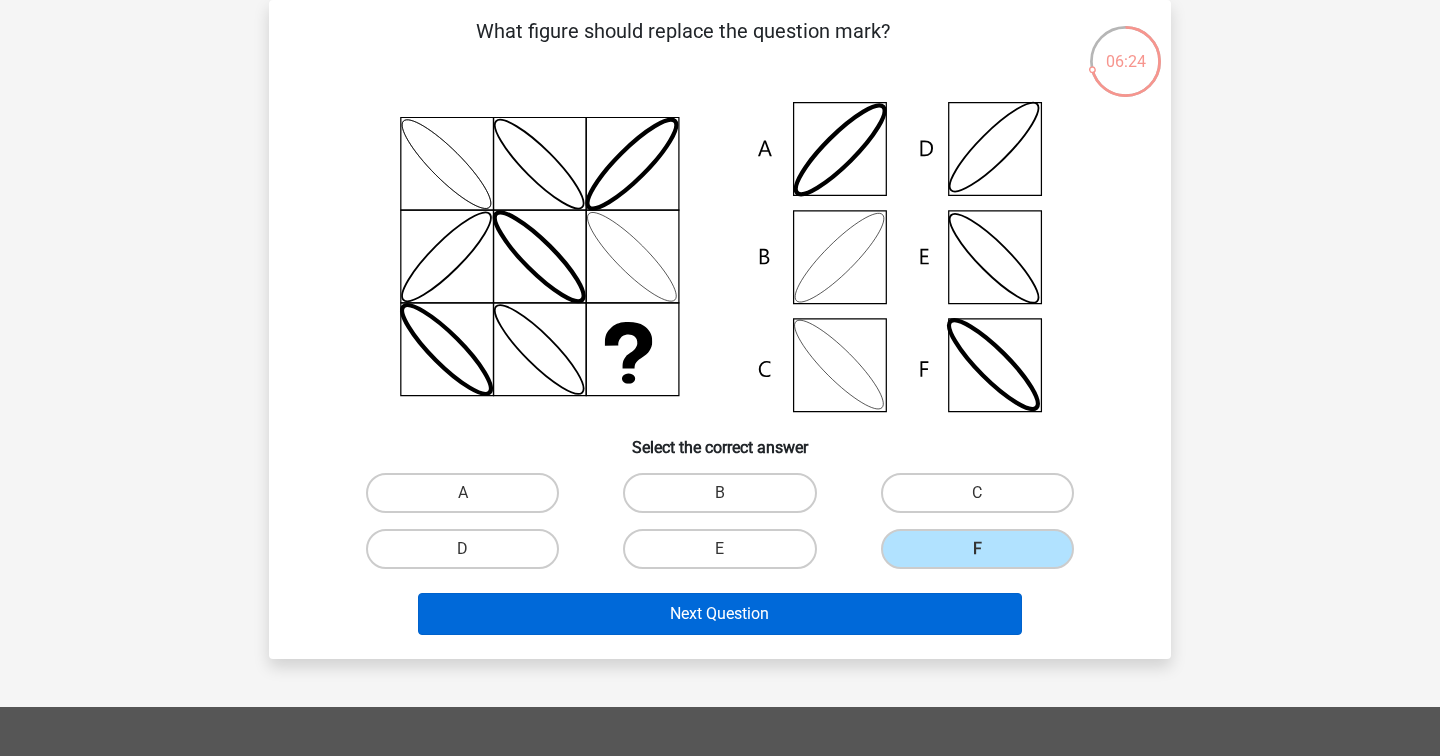 click on "Next Question" at bounding box center [720, 614] 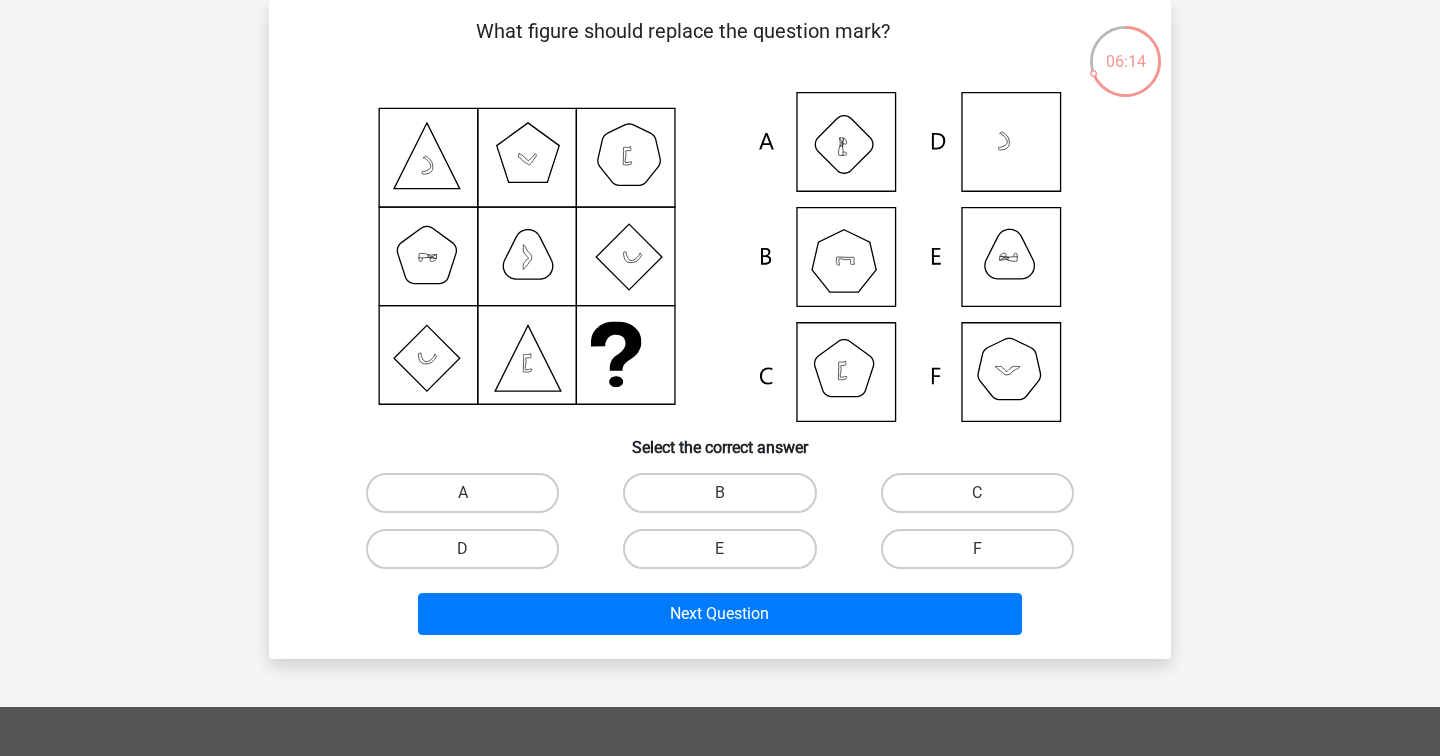 click 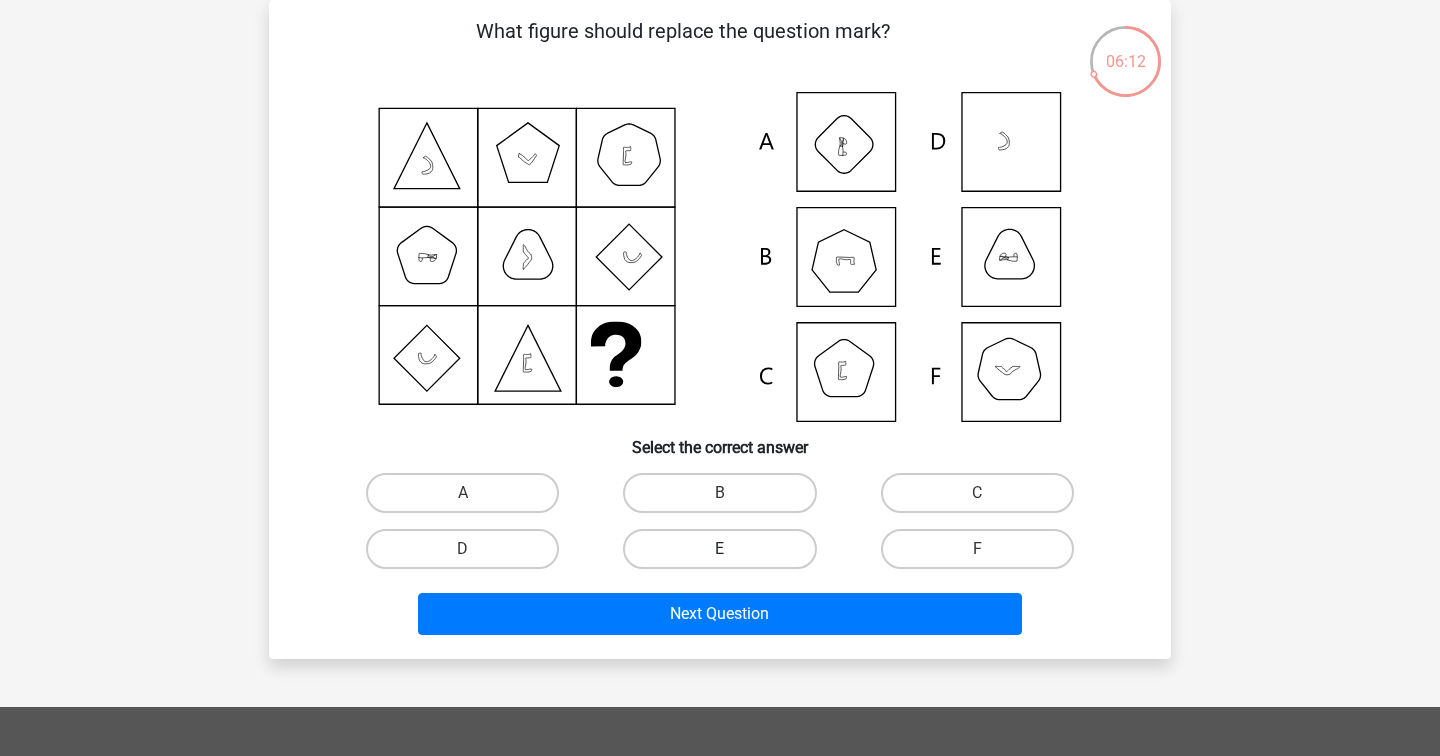 click on "E" at bounding box center [719, 549] 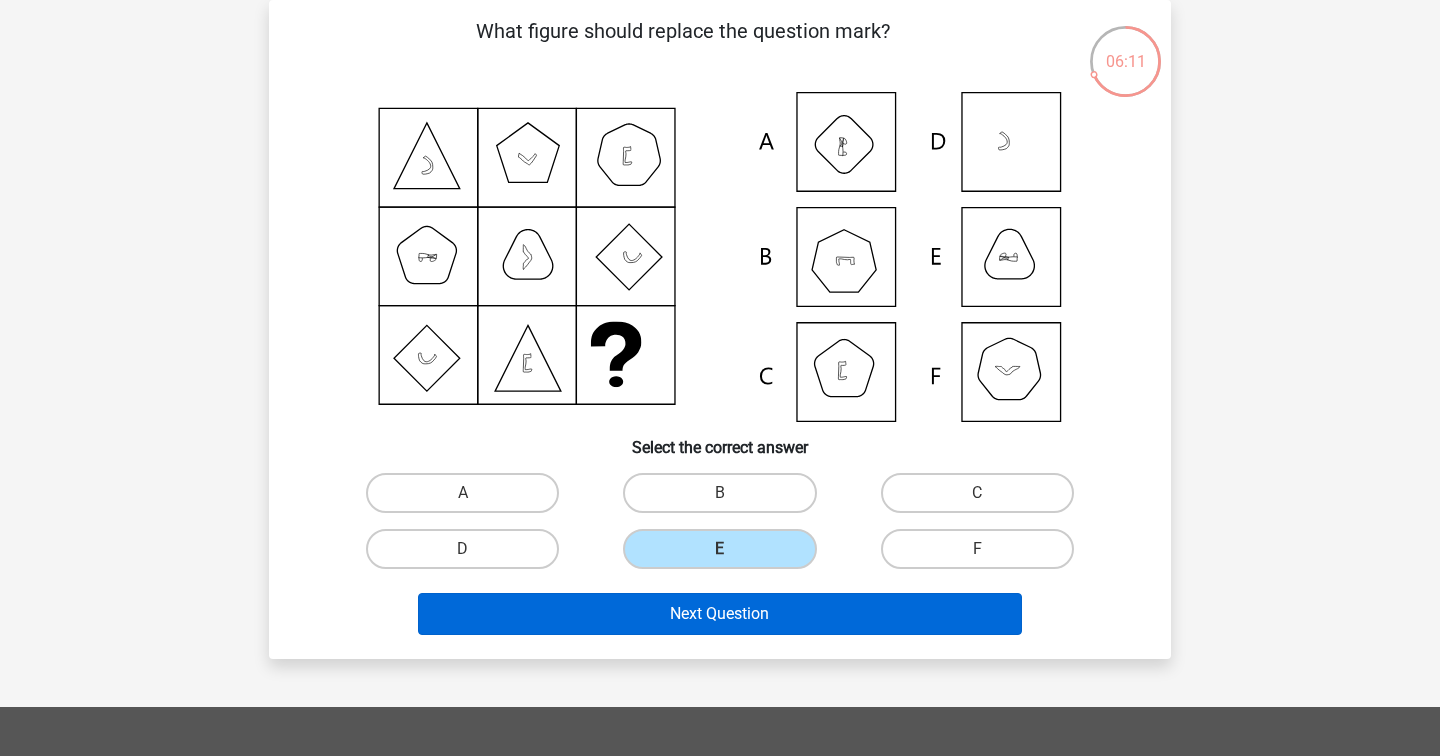 click on "Next Question" at bounding box center [720, 614] 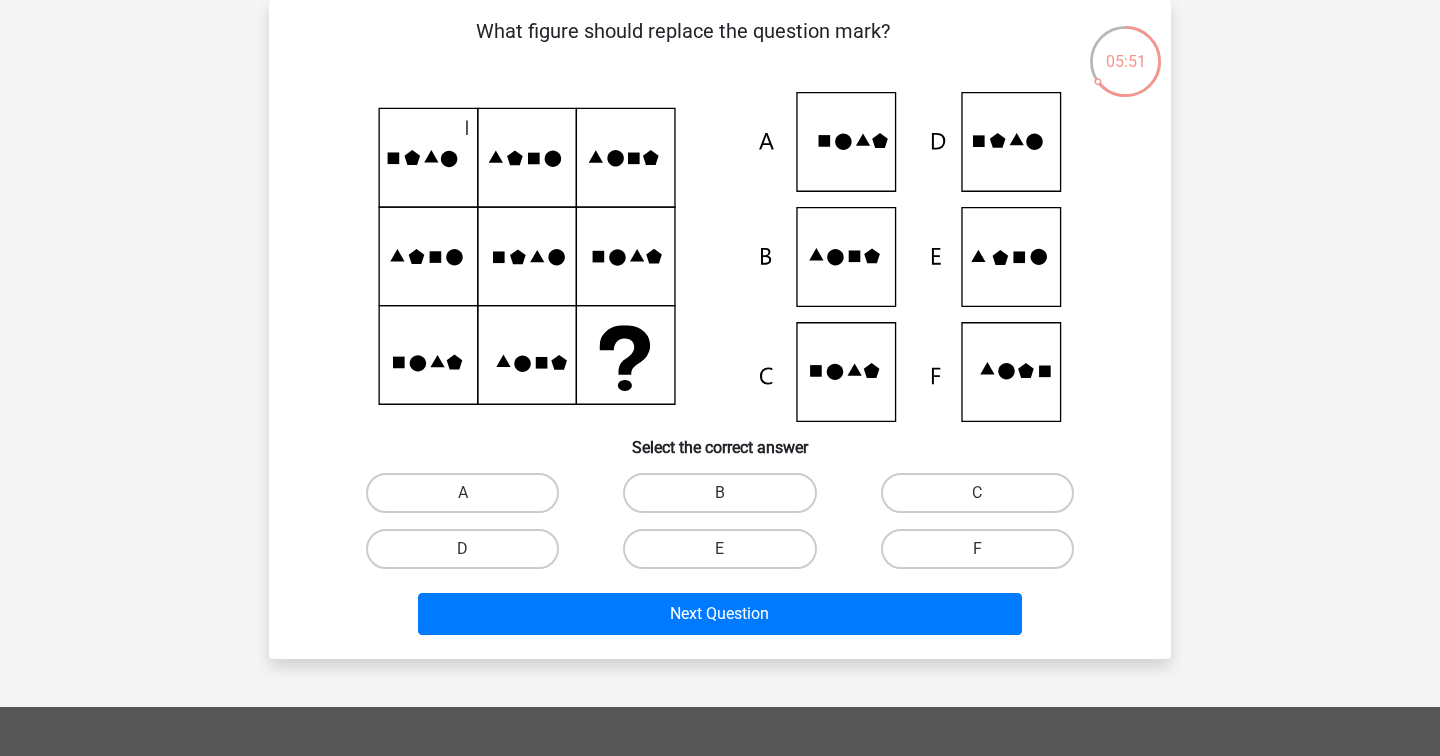 click 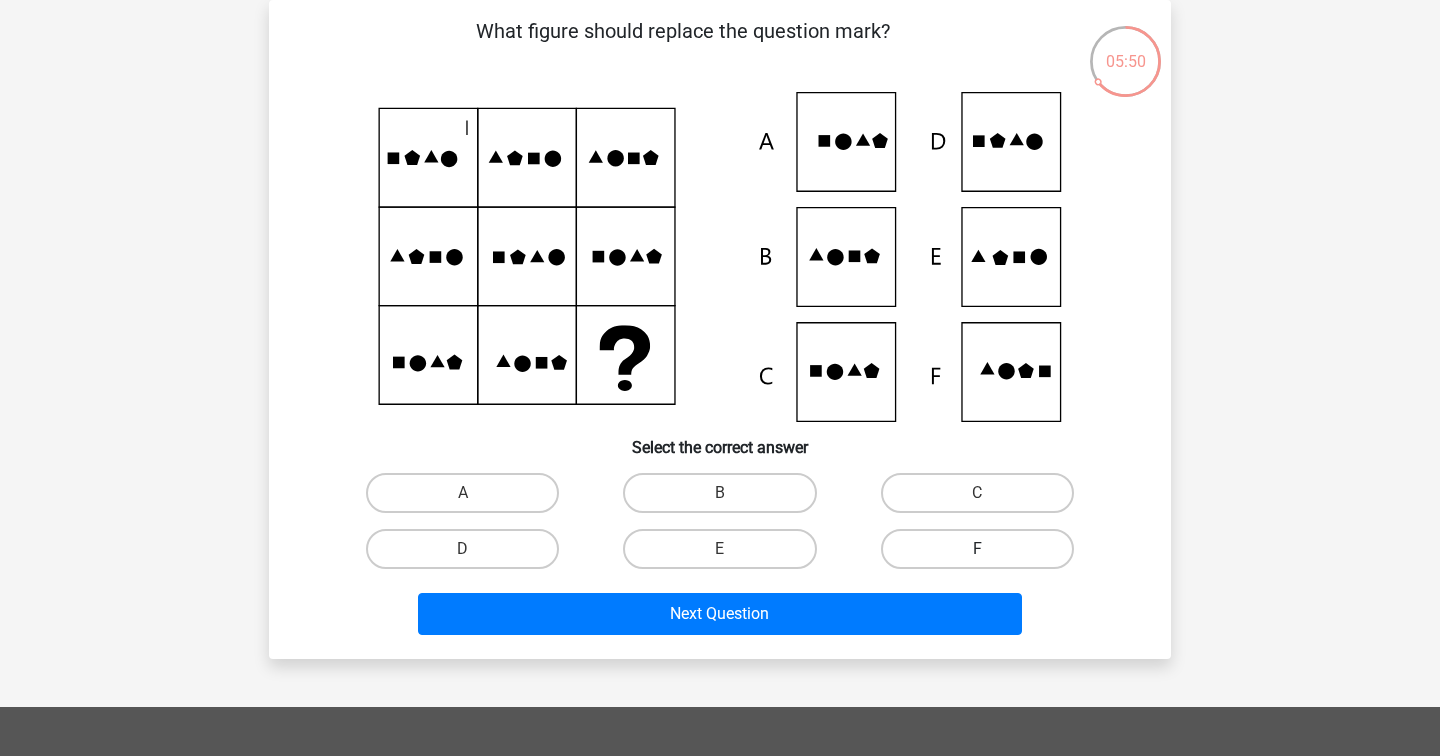 click on "F" at bounding box center (977, 549) 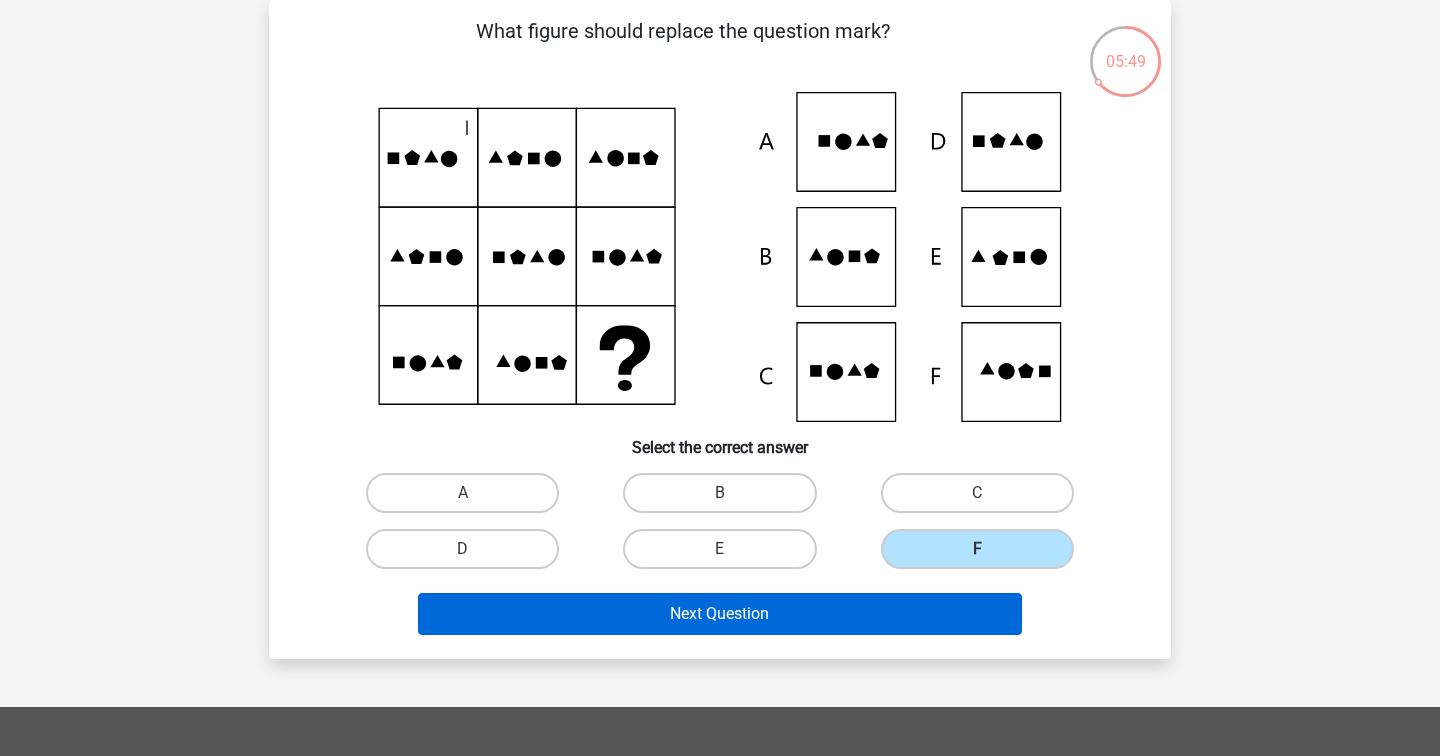 click on "Next Question" at bounding box center (720, 614) 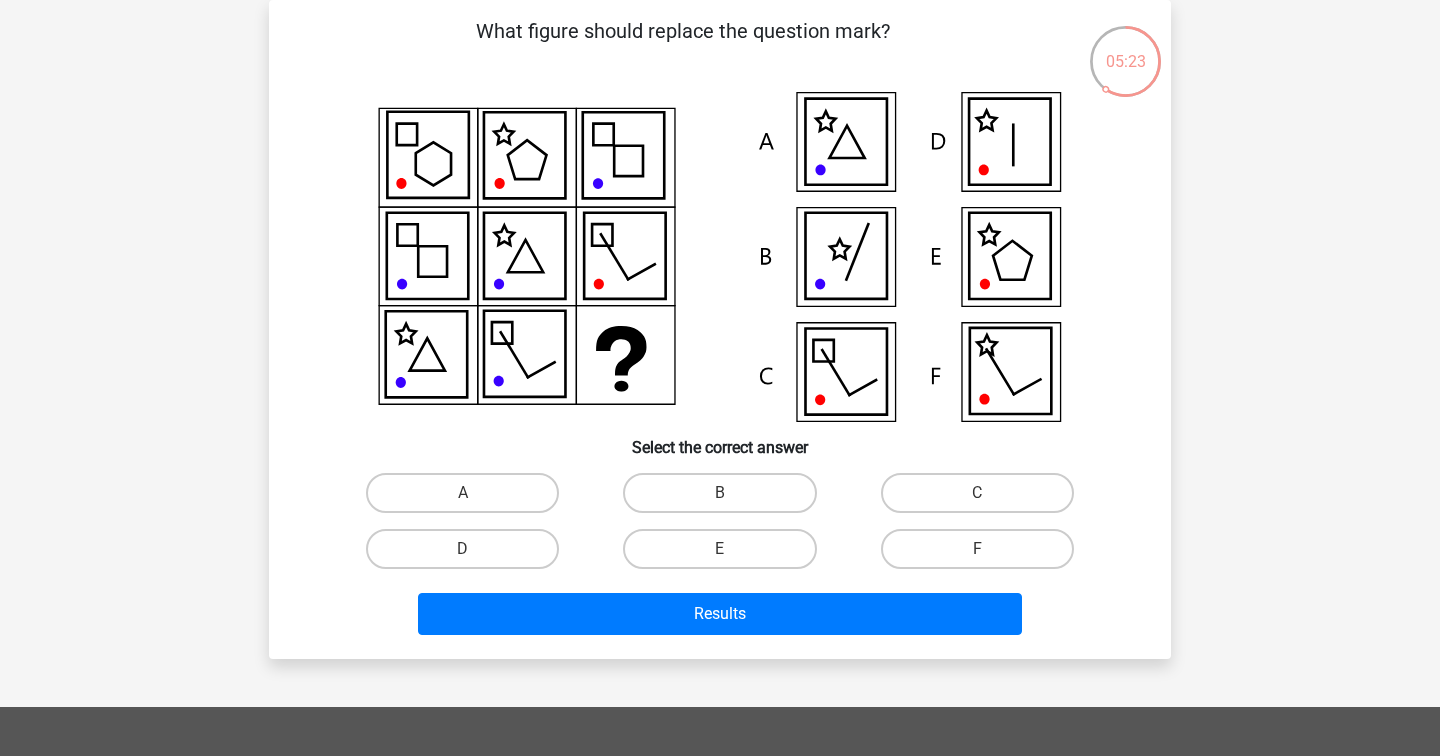 click 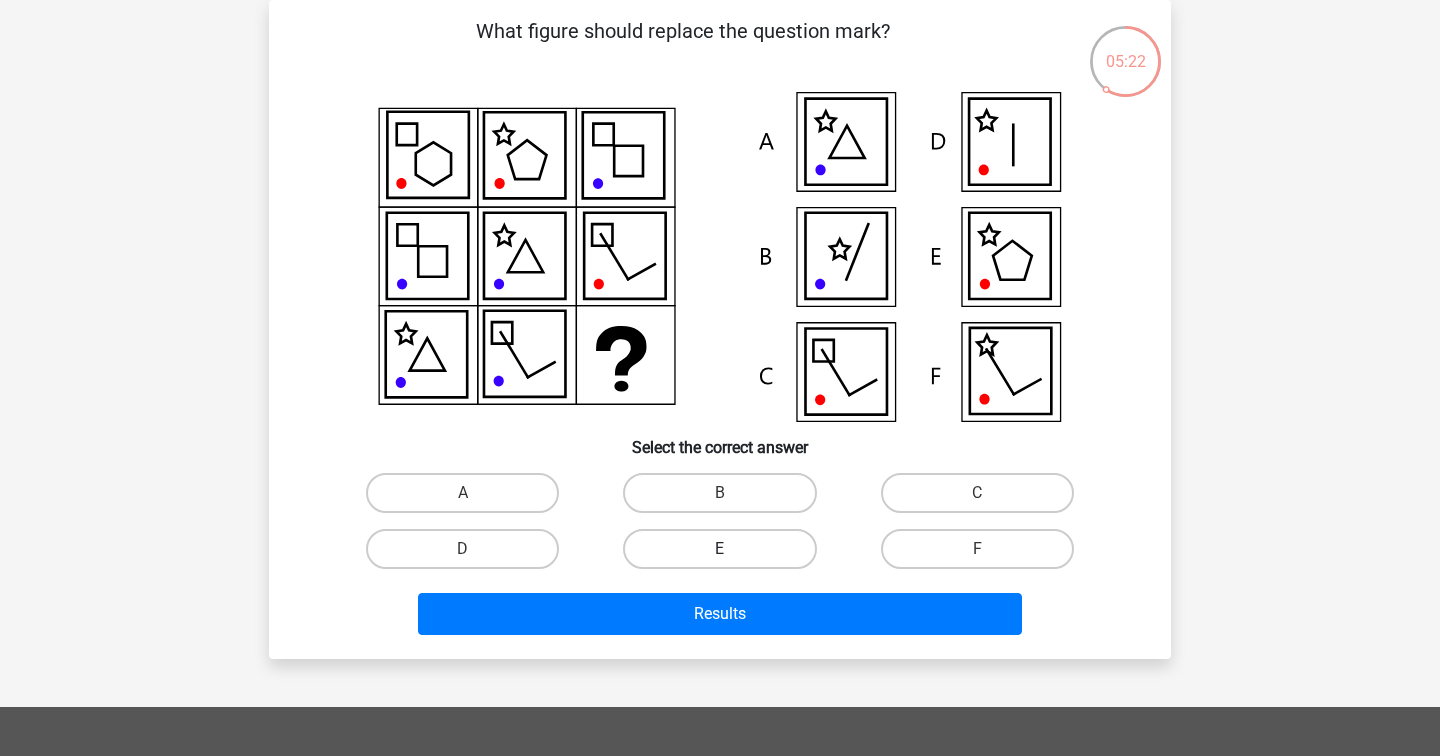 click on "E" at bounding box center (719, 549) 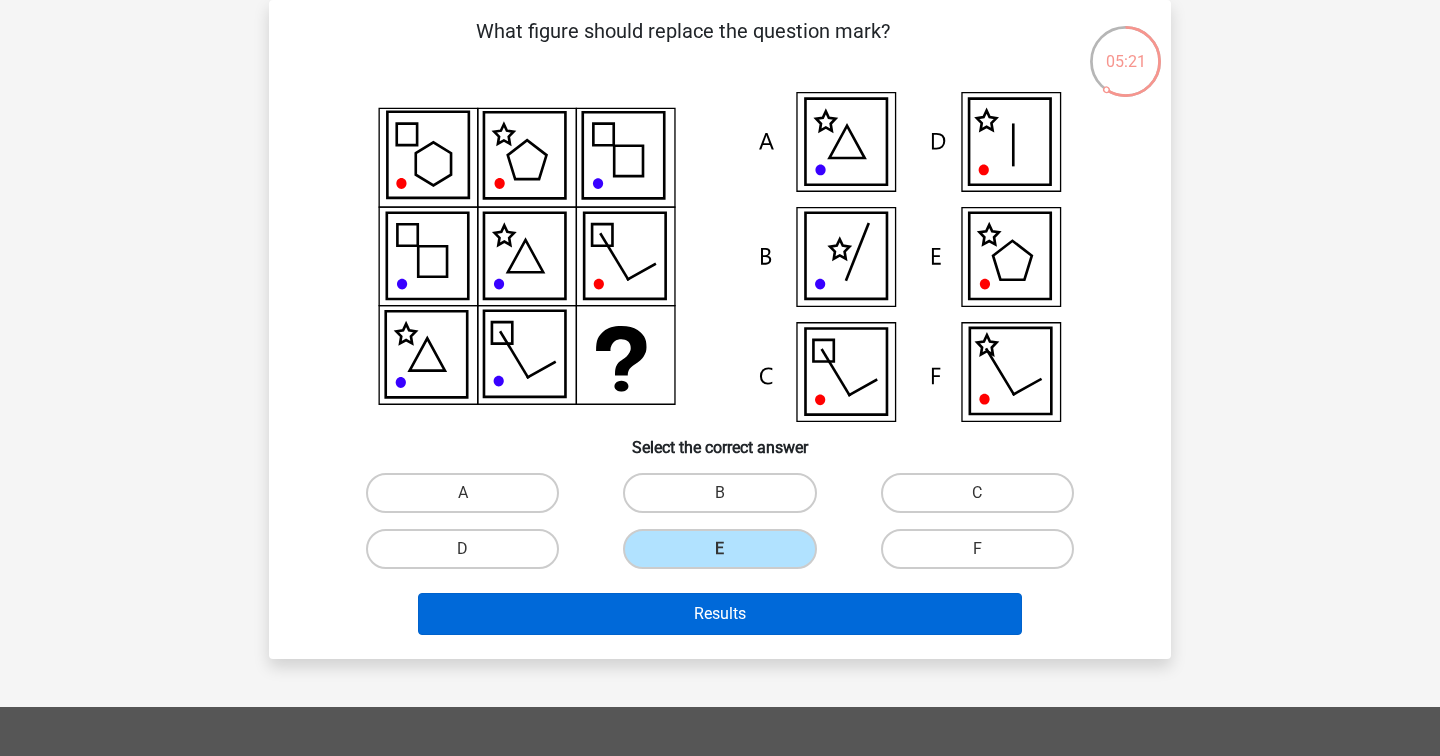 click on "Results" at bounding box center [720, 614] 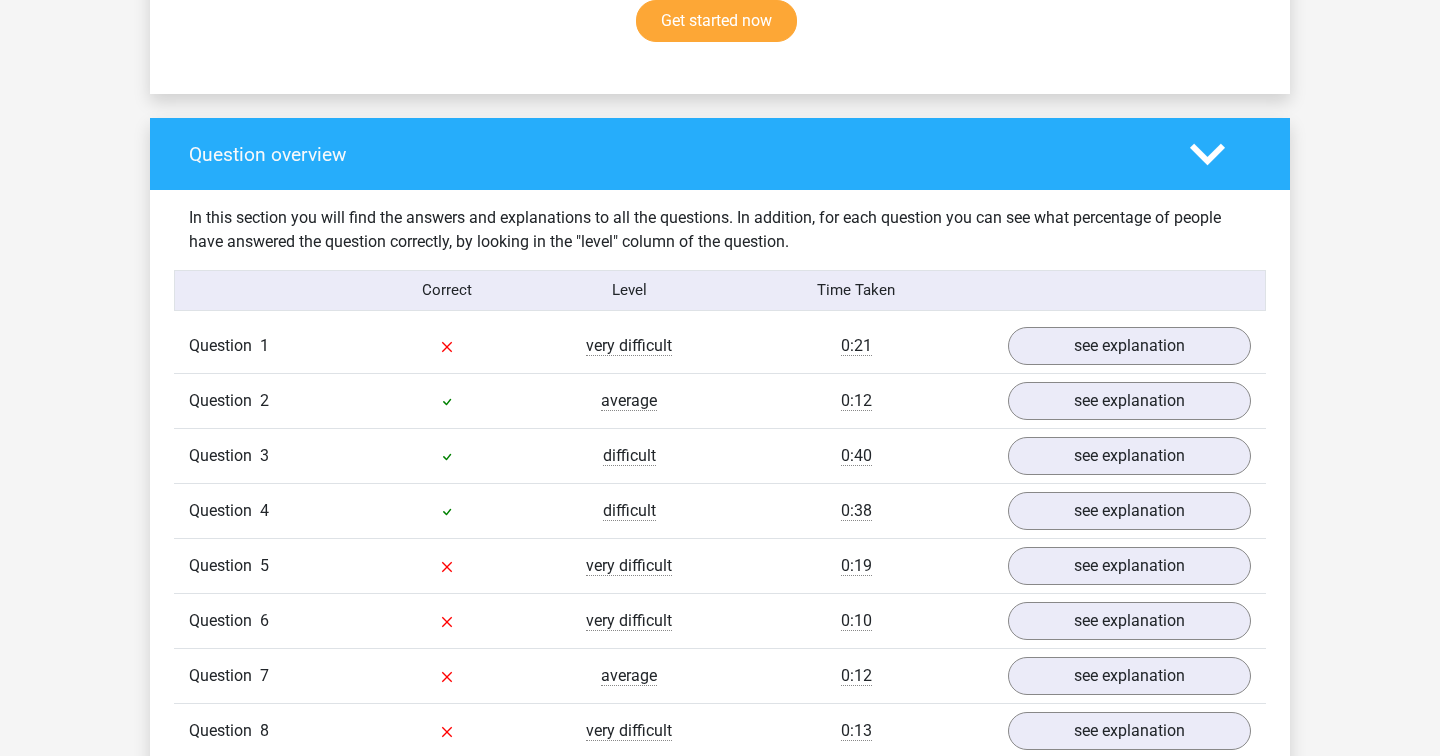 scroll, scrollTop: 1392, scrollLeft: 0, axis: vertical 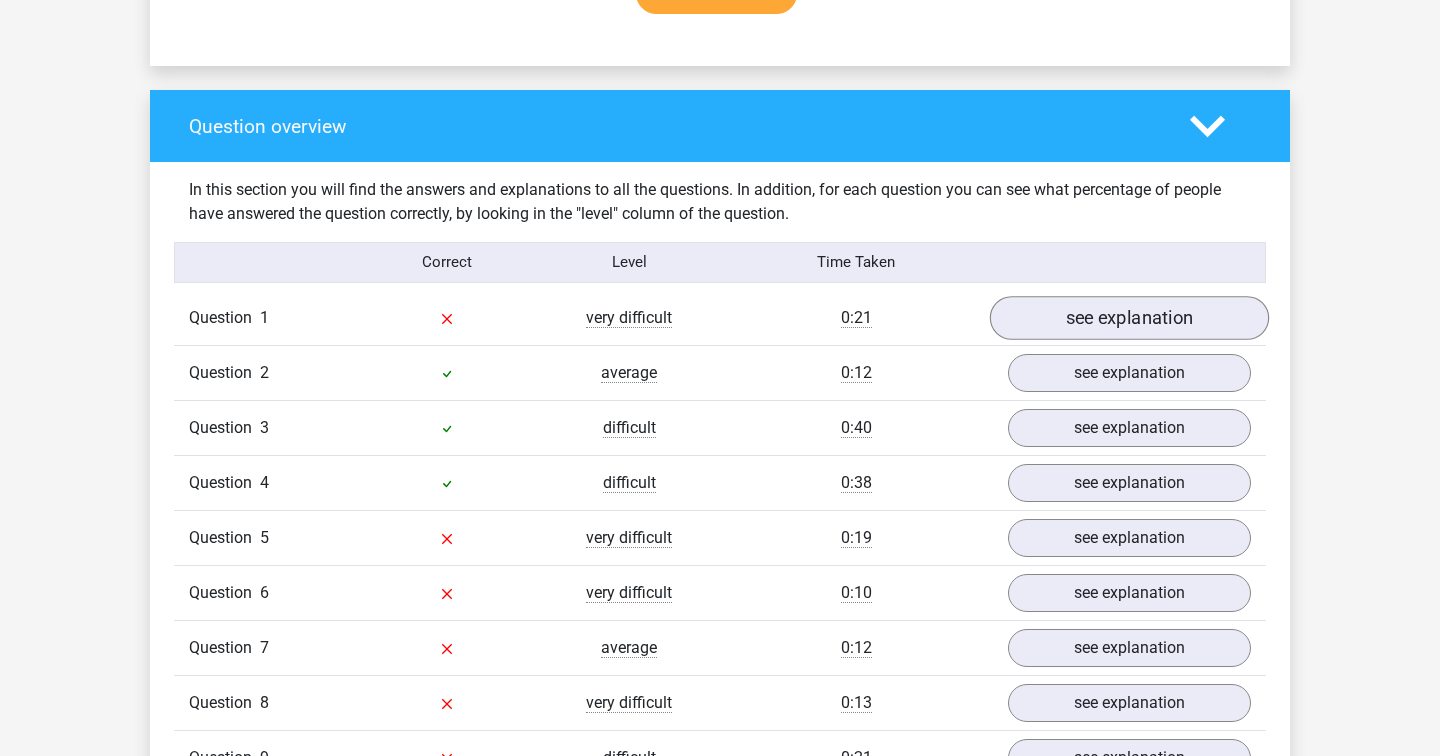 click on "see explanation" at bounding box center [1129, 318] 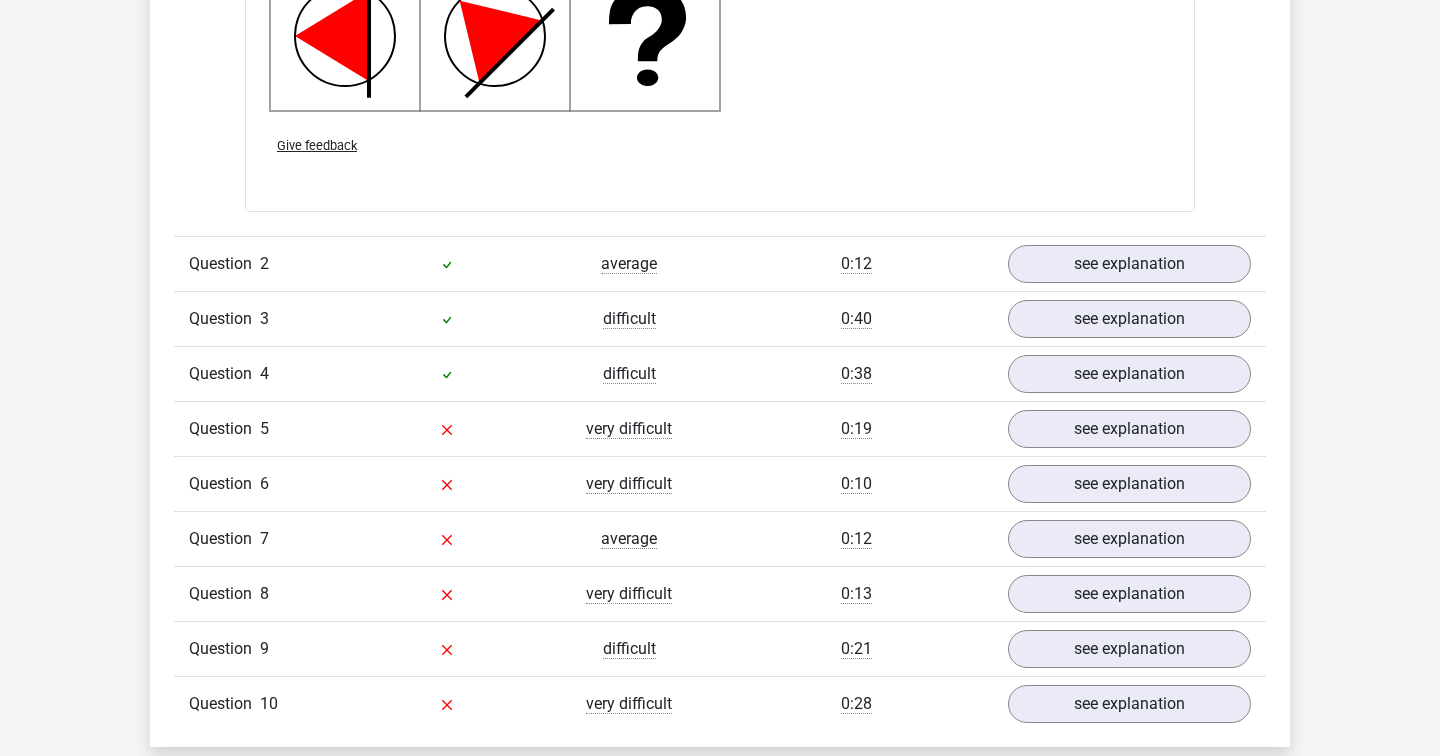 scroll, scrollTop: 2777, scrollLeft: 0, axis: vertical 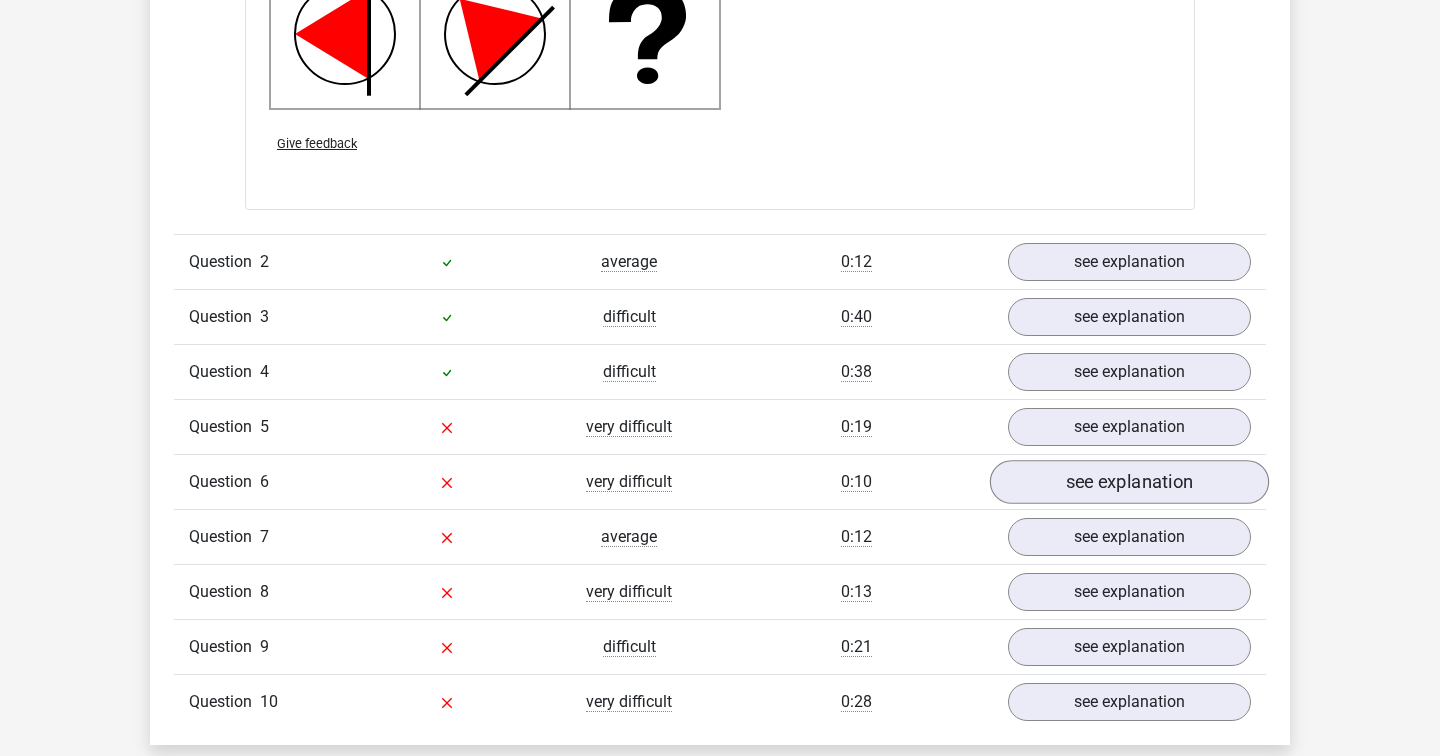 click on "see explanation" at bounding box center [1129, 482] 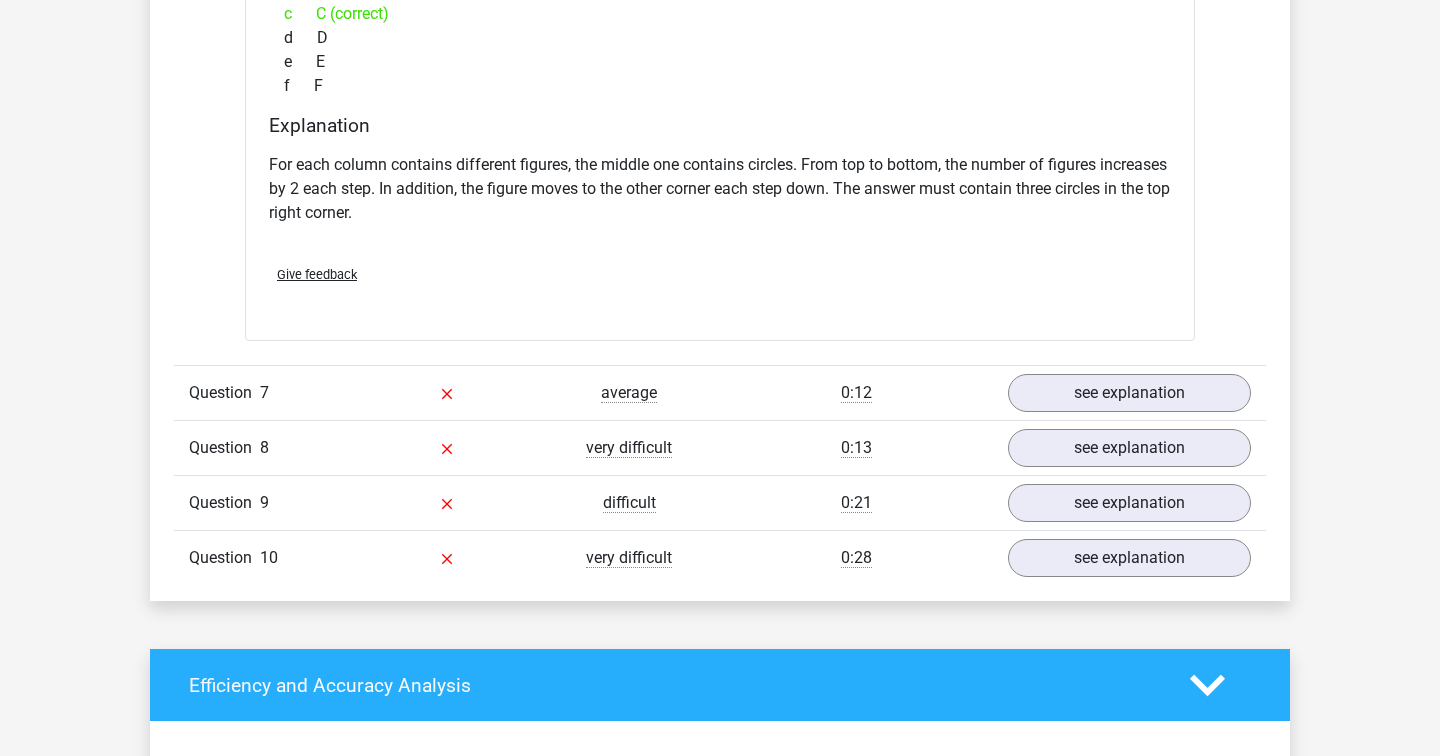 scroll, scrollTop: 3752, scrollLeft: 0, axis: vertical 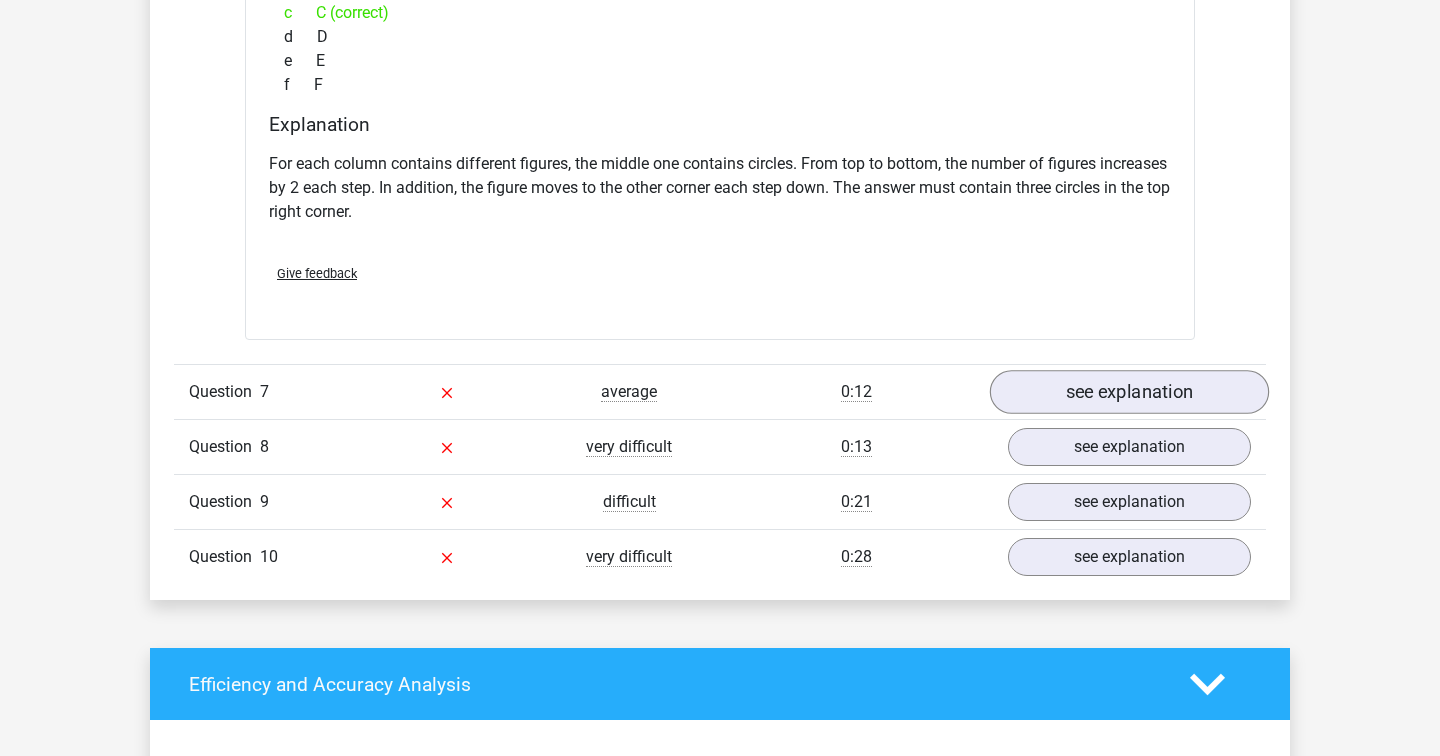click on "see explanation" at bounding box center [1129, 392] 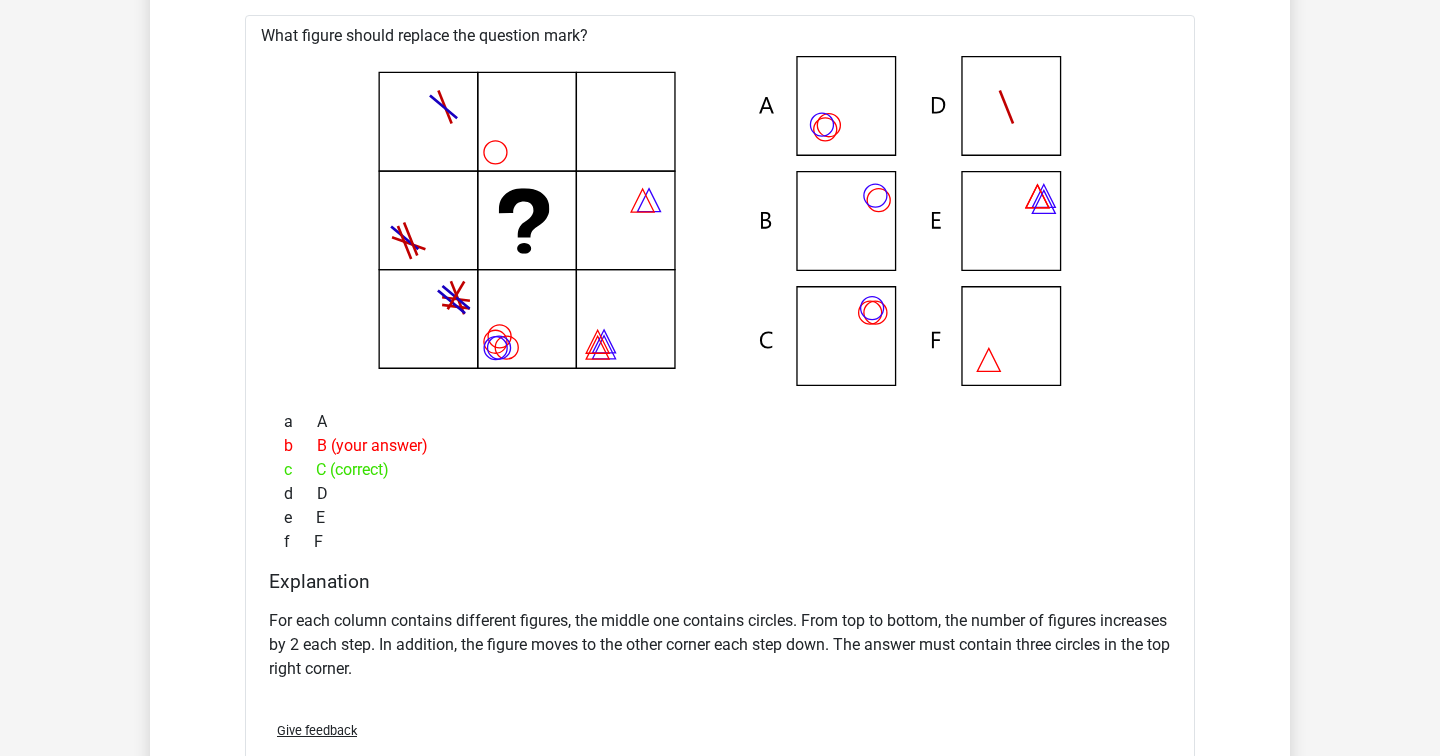 scroll, scrollTop: 3424, scrollLeft: 0, axis: vertical 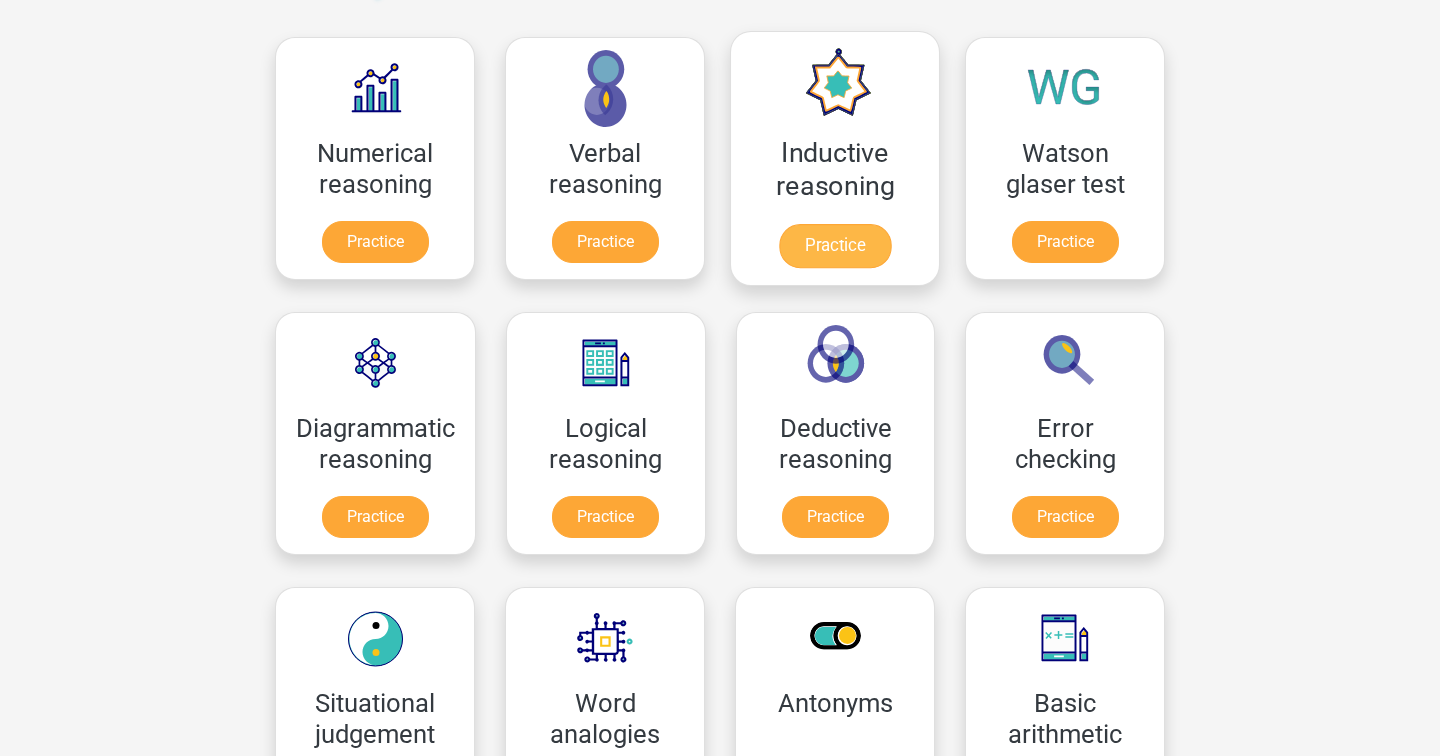 click on "Practice" at bounding box center [835, 246] 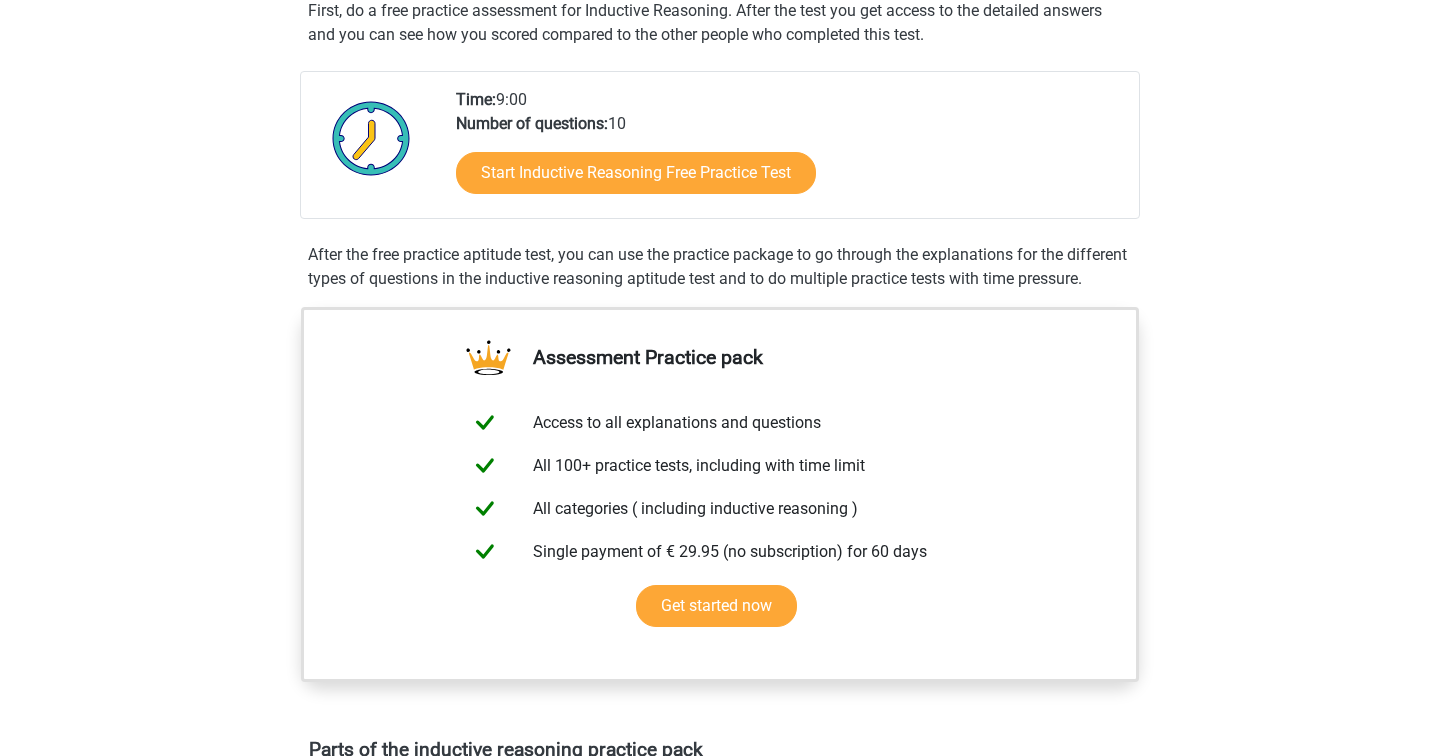 scroll, scrollTop: 407, scrollLeft: 0, axis: vertical 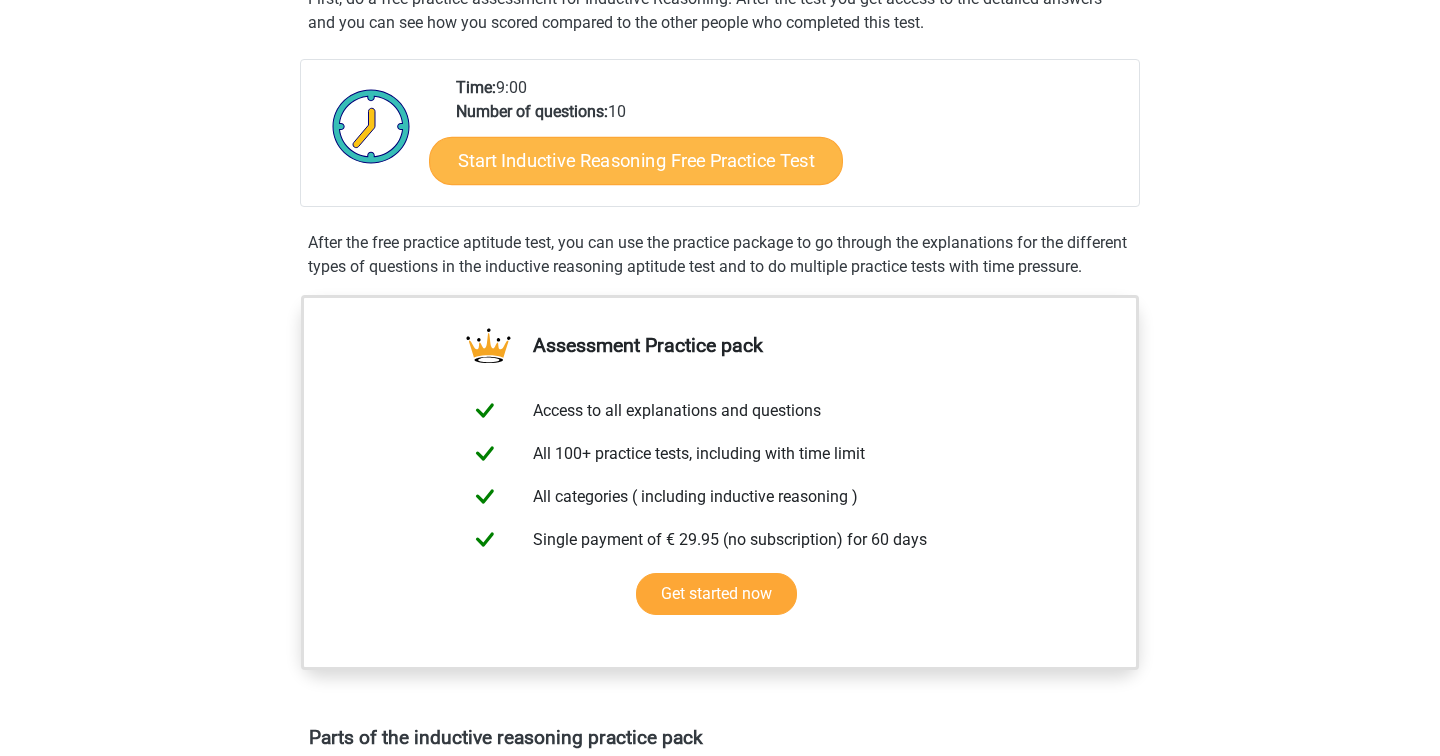 click on "Start Inductive Reasoning
Free Practice Test" at bounding box center (636, 160) 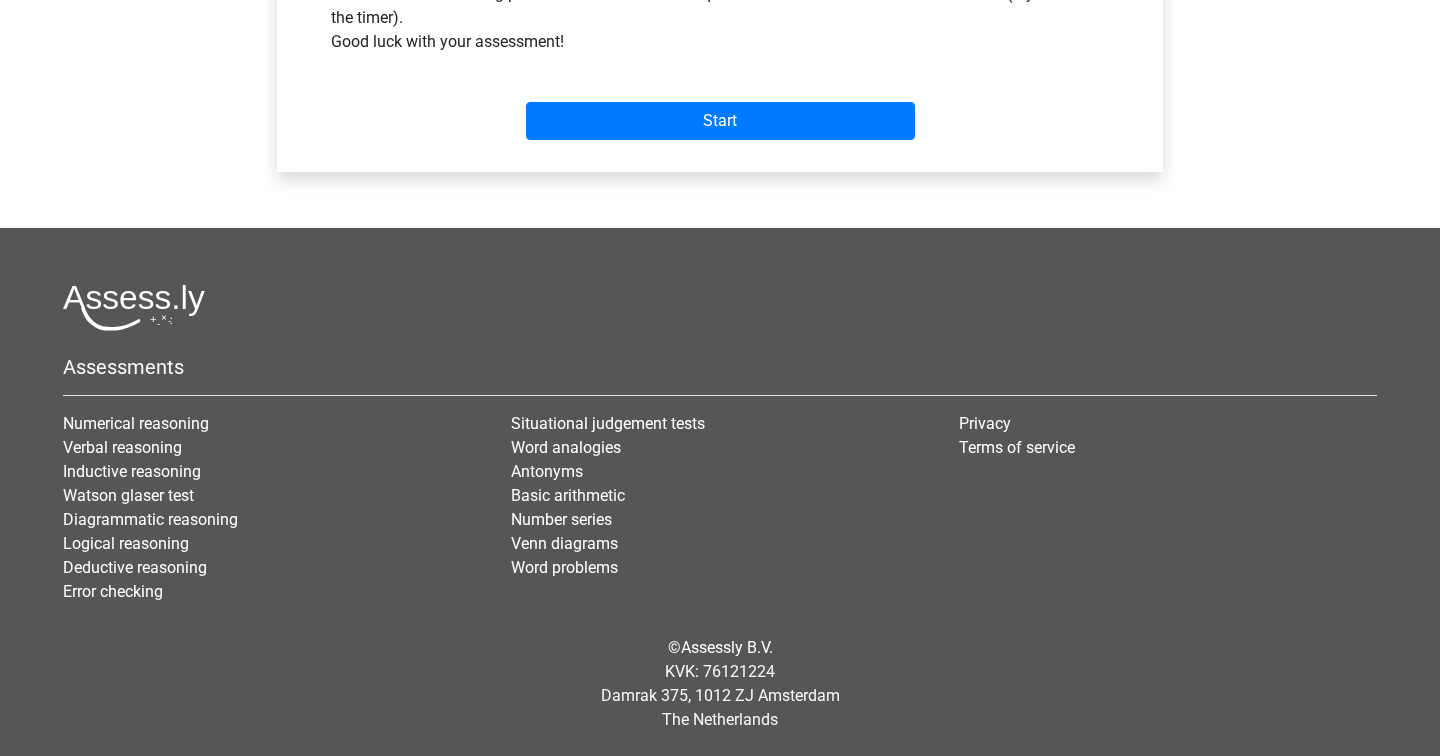 scroll, scrollTop: 824, scrollLeft: 0, axis: vertical 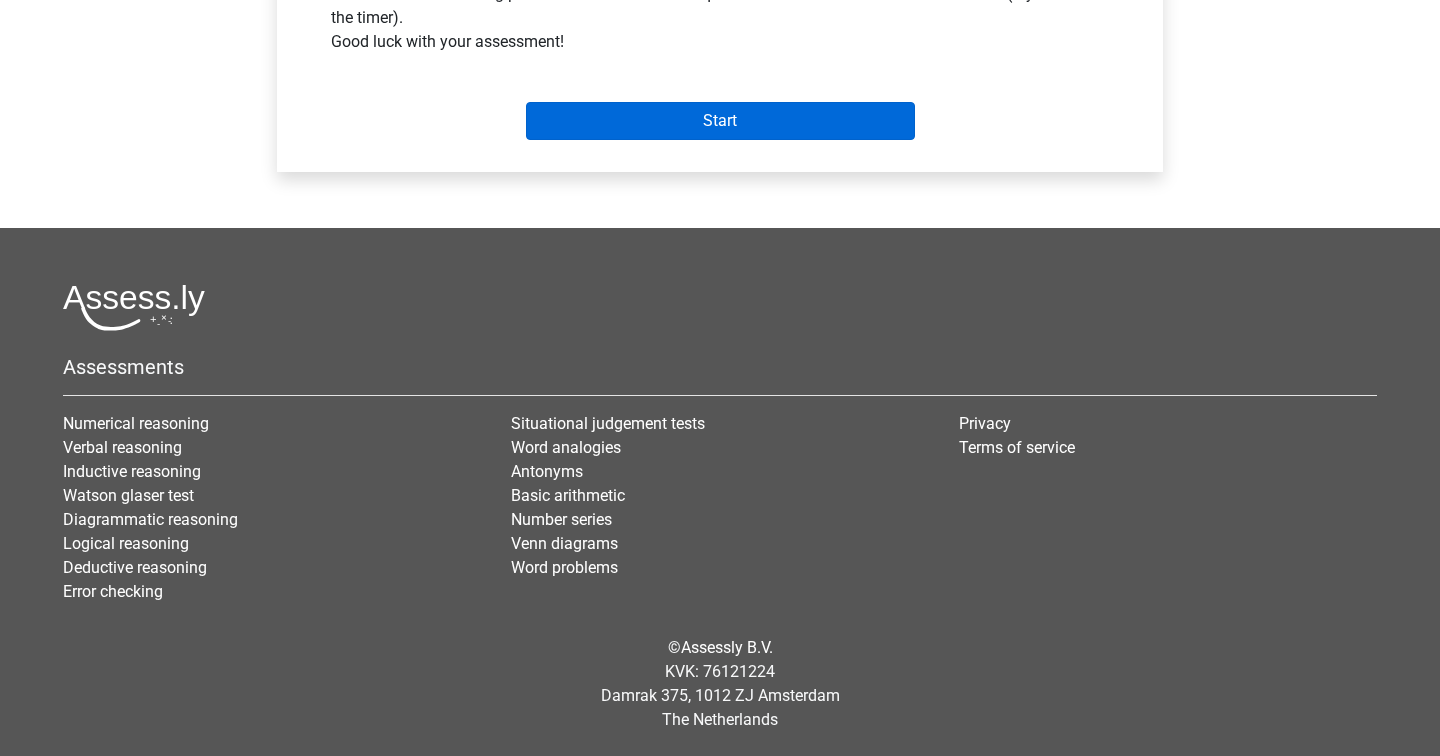 click on "Start" at bounding box center [720, 121] 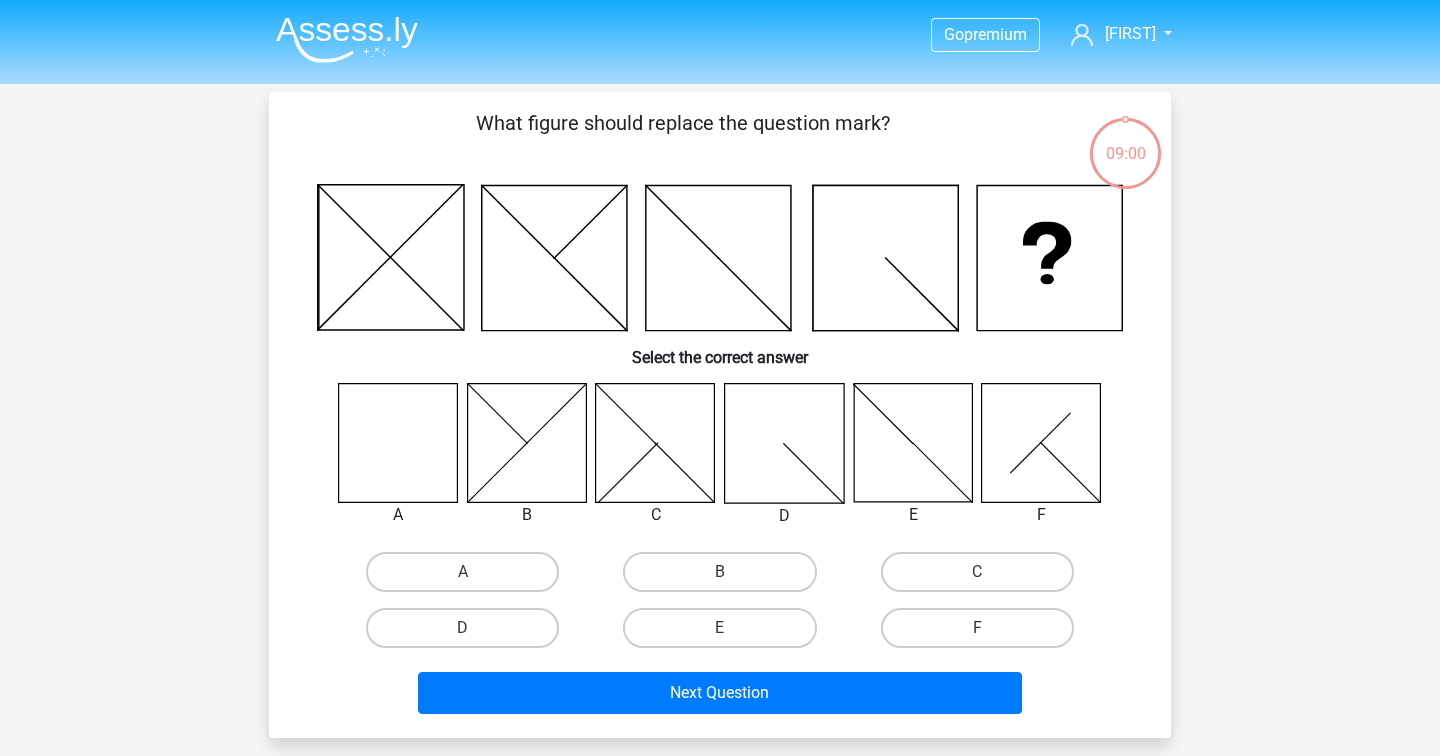 scroll, scrollTop: 0, scrollLeft: 0, axis: both 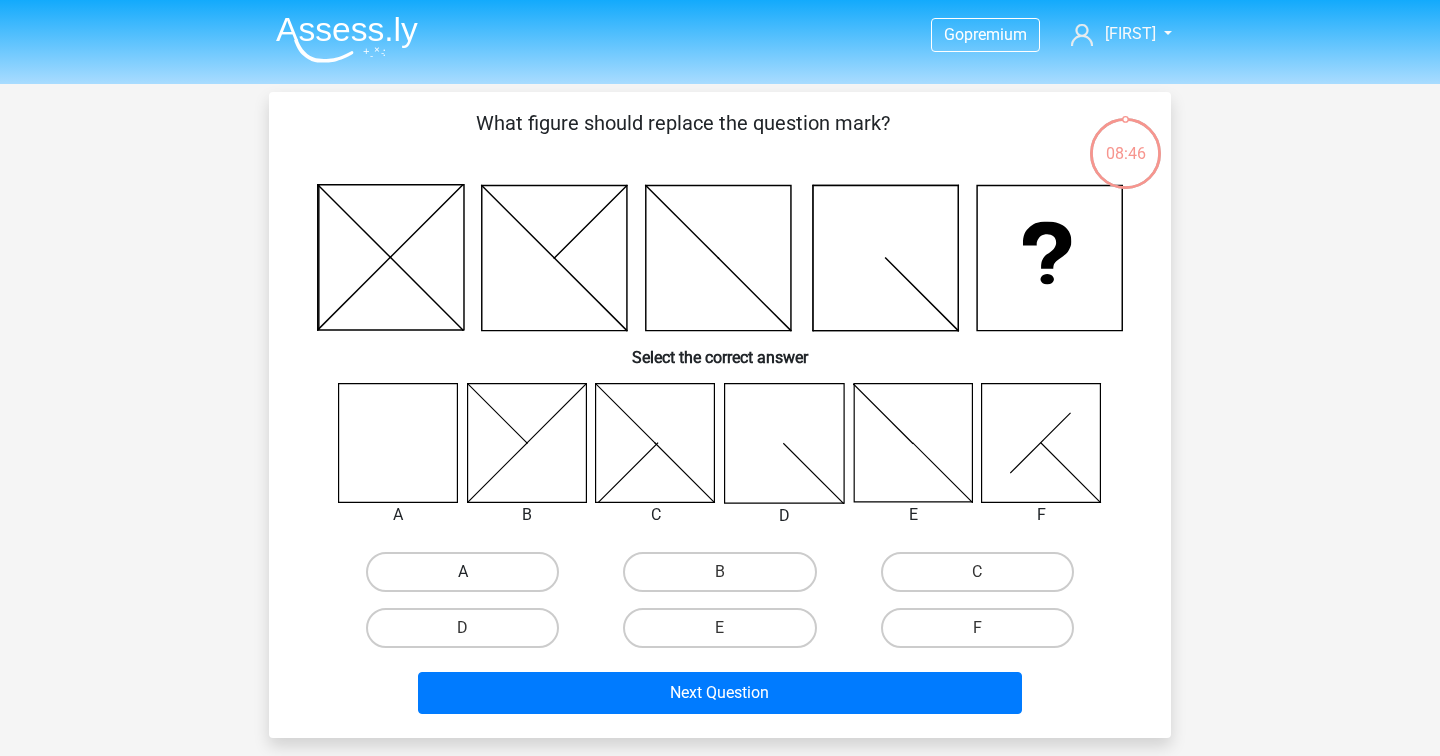 click on "A" at bounding box center [462, 572] 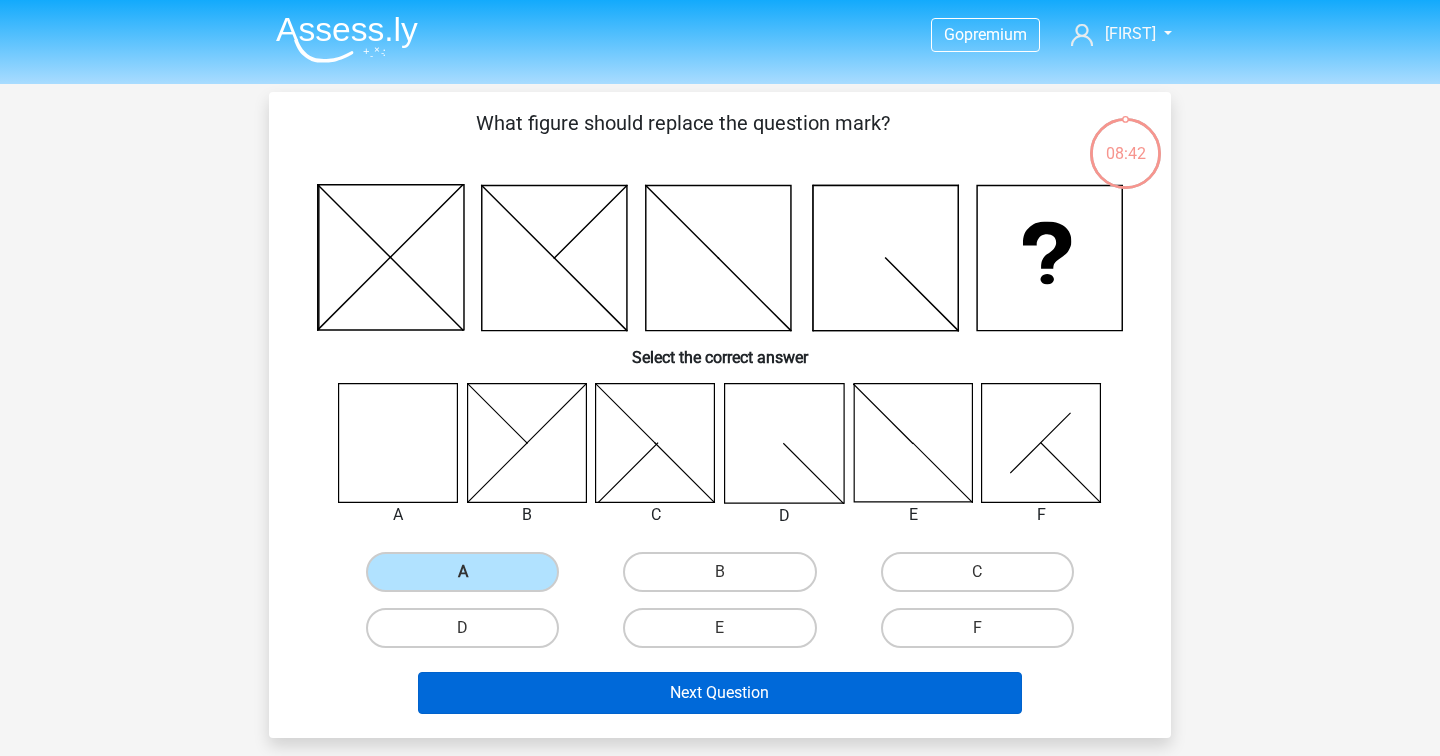 click on "Next Question" at bounding box center [720, 693] 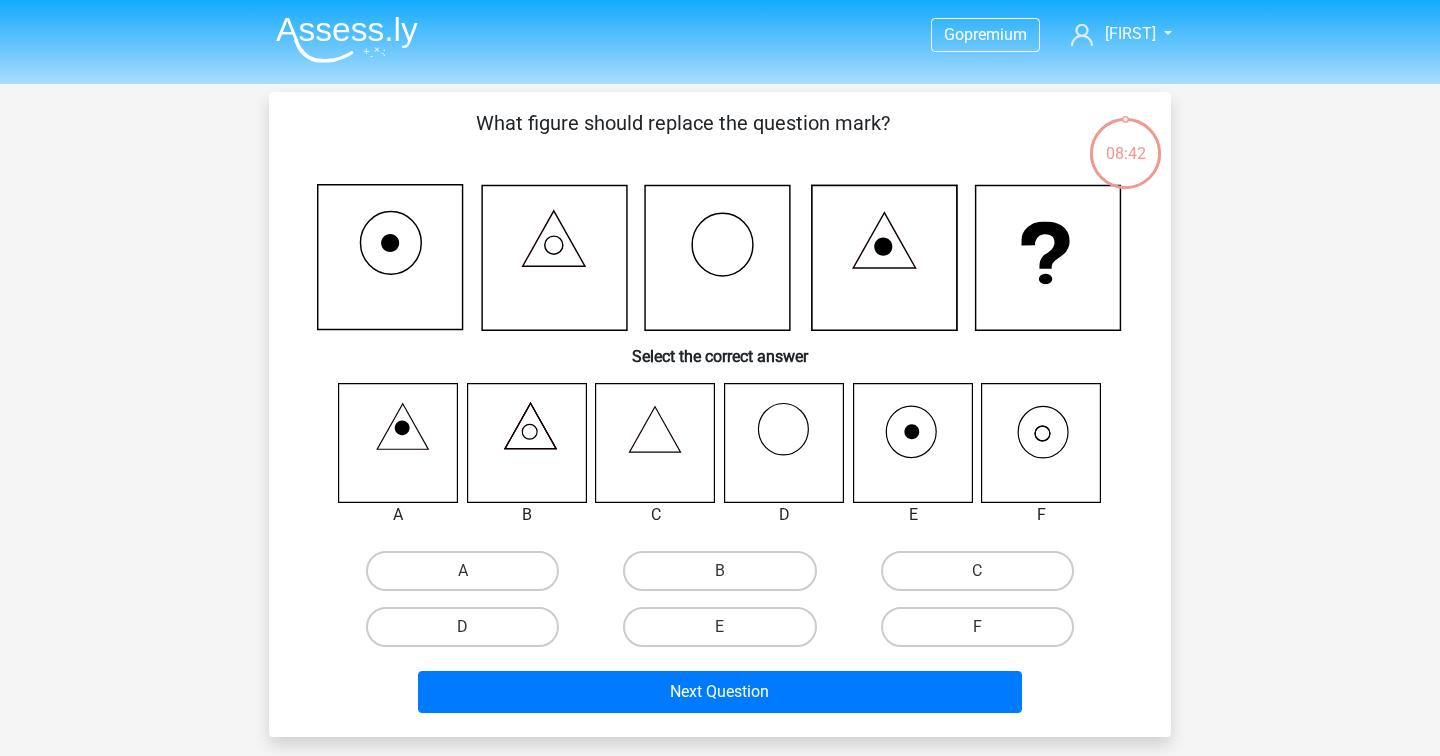 scroll, scrollTop: 92, scrollLeft: 0, axis: vertical 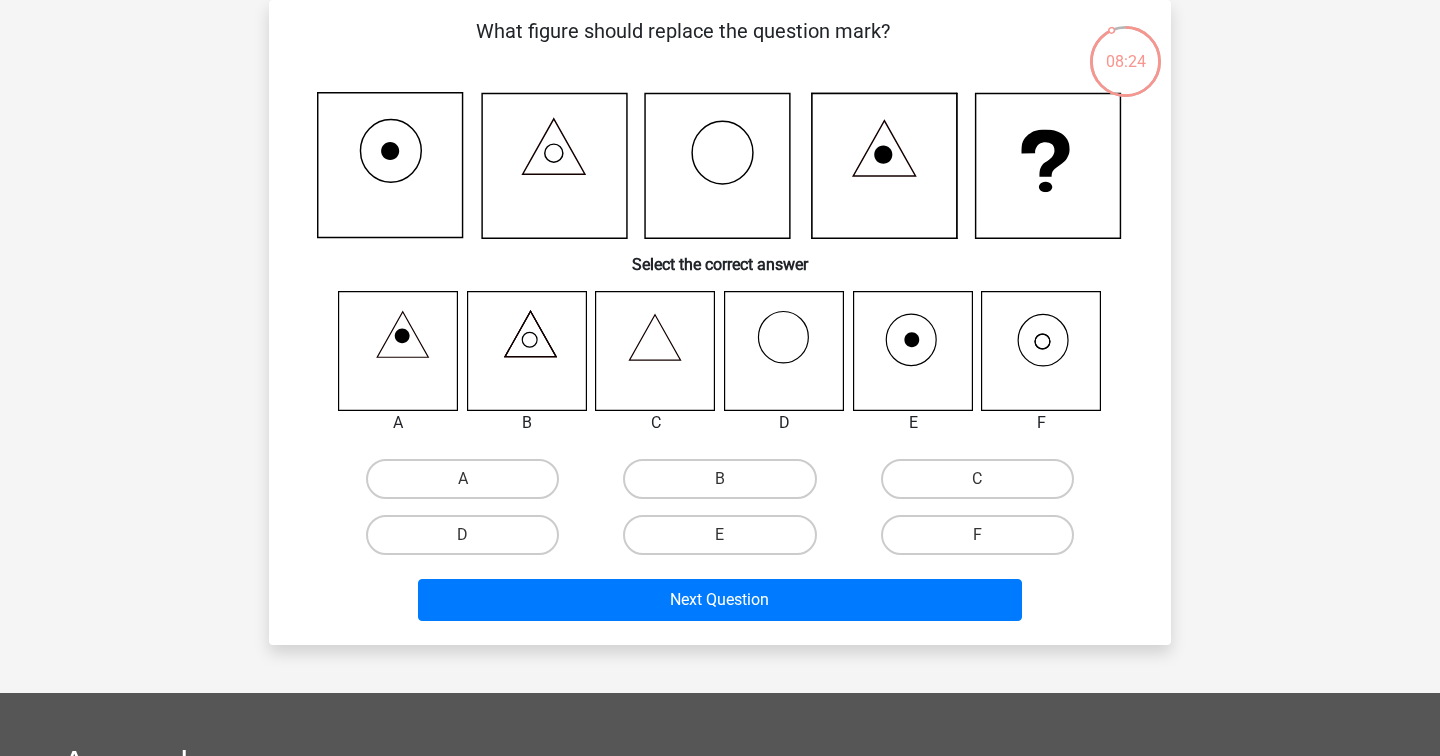click 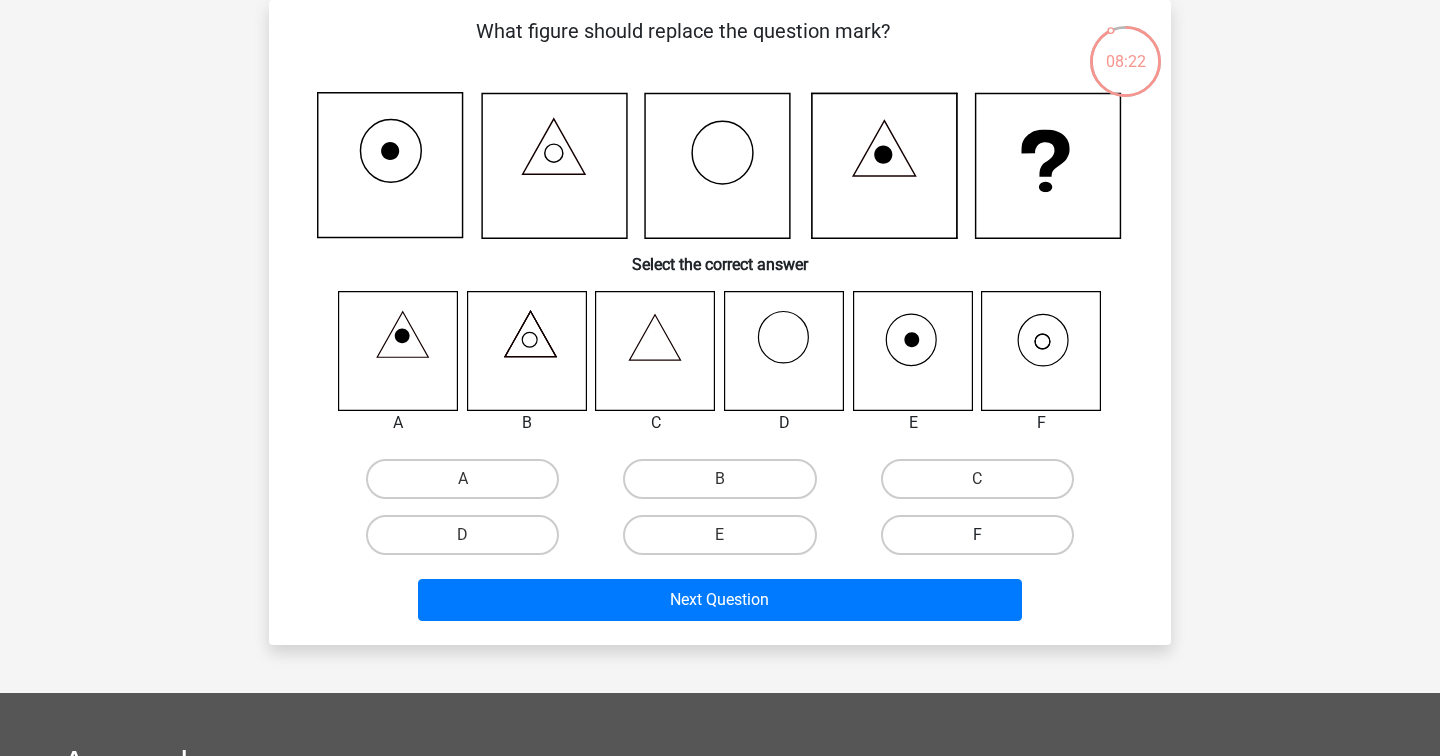 click on "F" at bounding box center [977, 535] 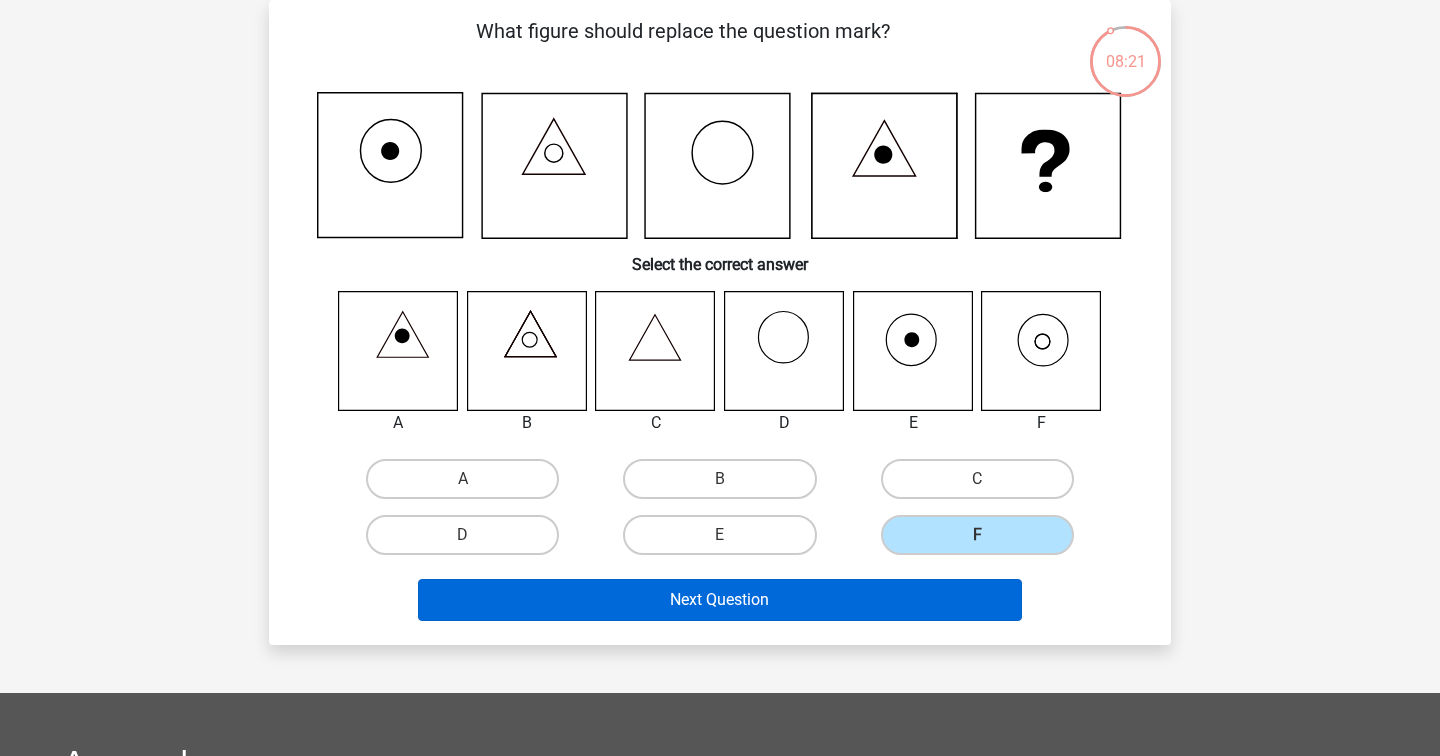 click on "Next Question" at bounding box center [720, 600] 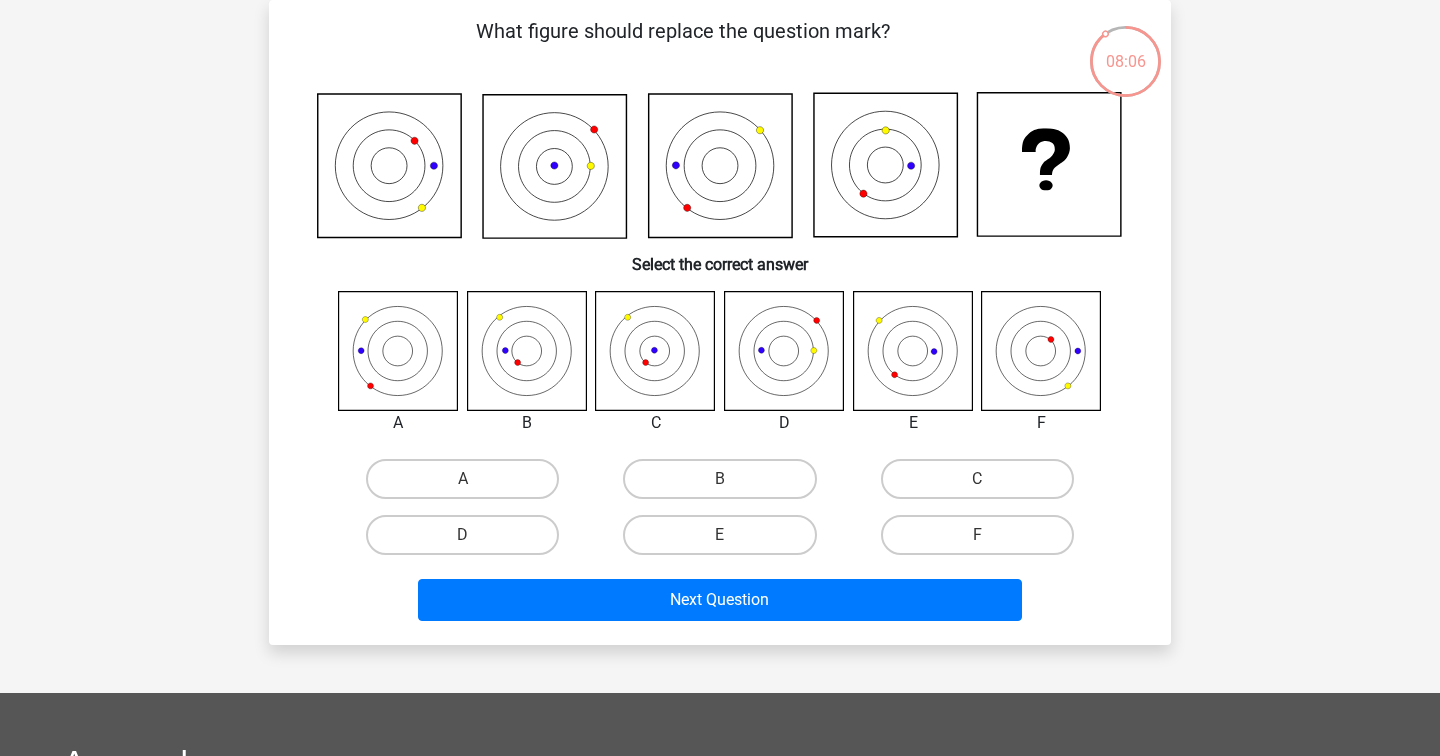 click 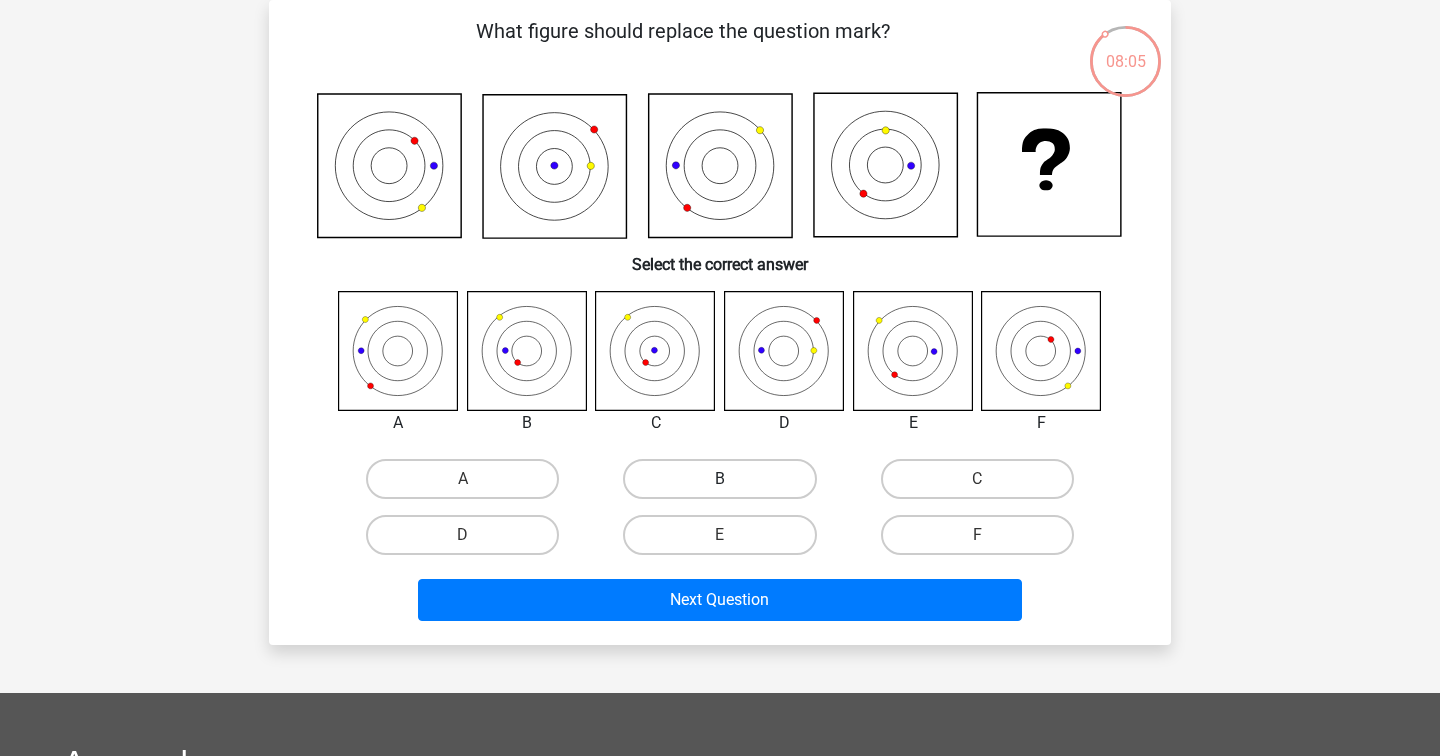 click on "B" at bounding box center [719, 479] 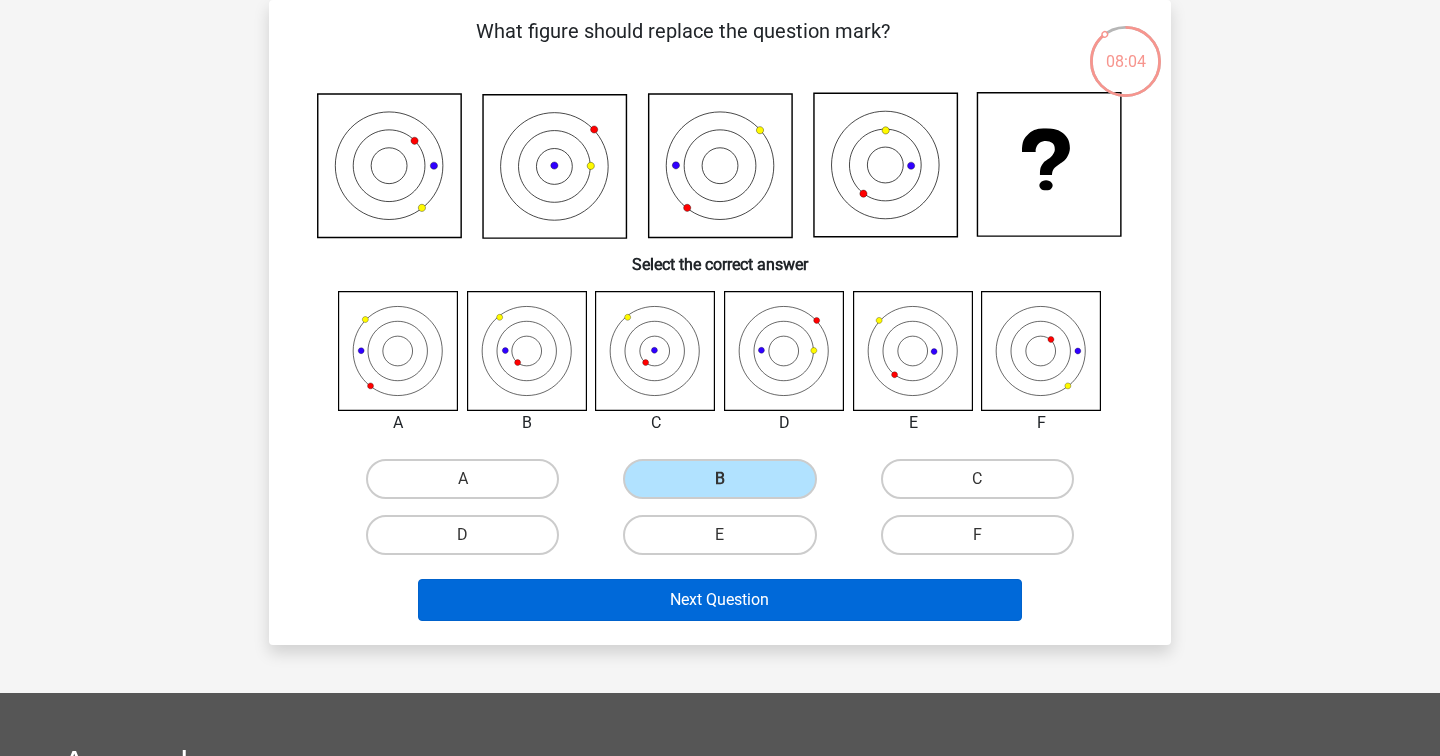 click on "Next Question" at bounding box center (720, 600) 